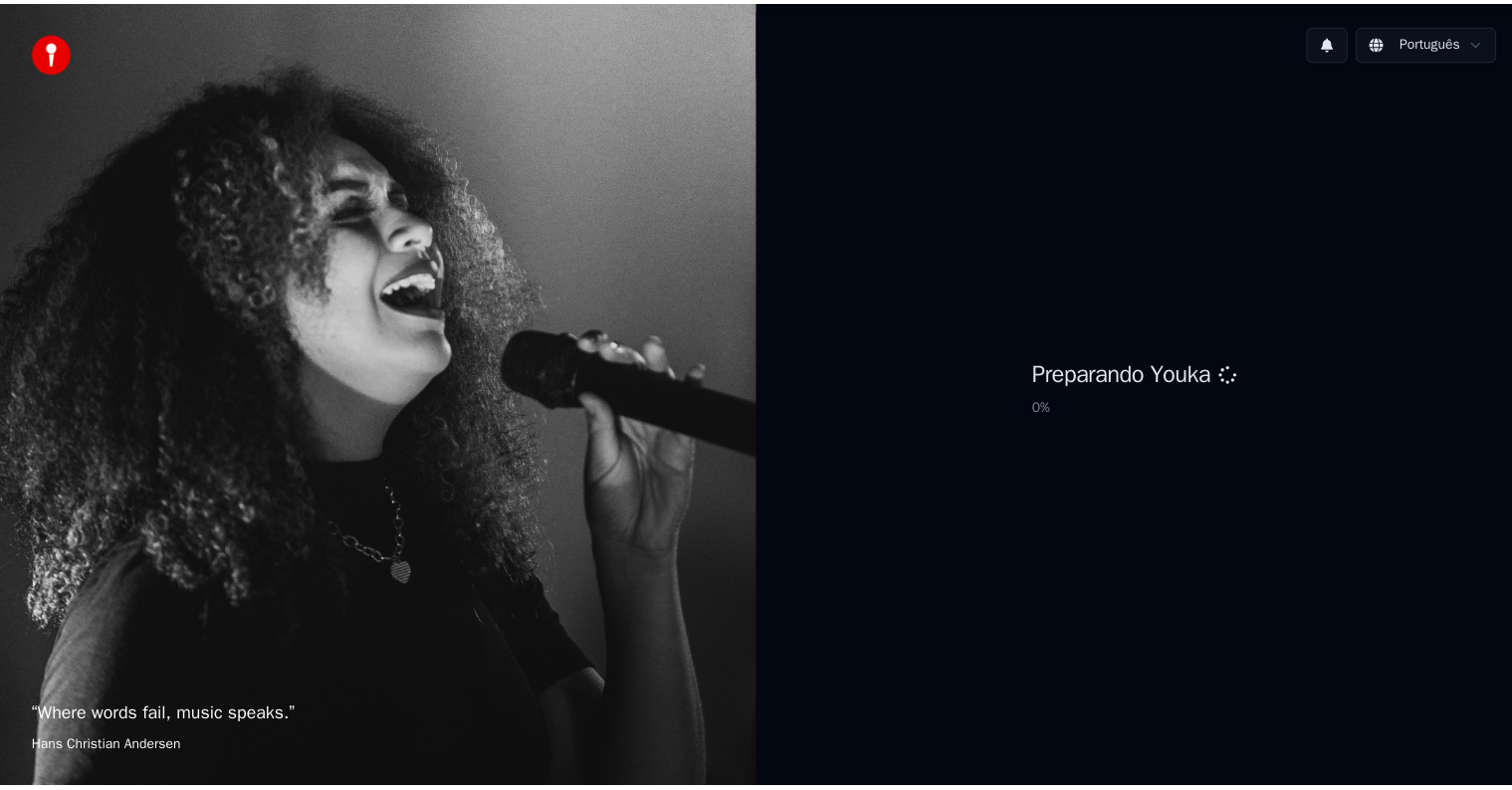 scroll, scrollTop: 0, scrollLeft: 0, axis: both 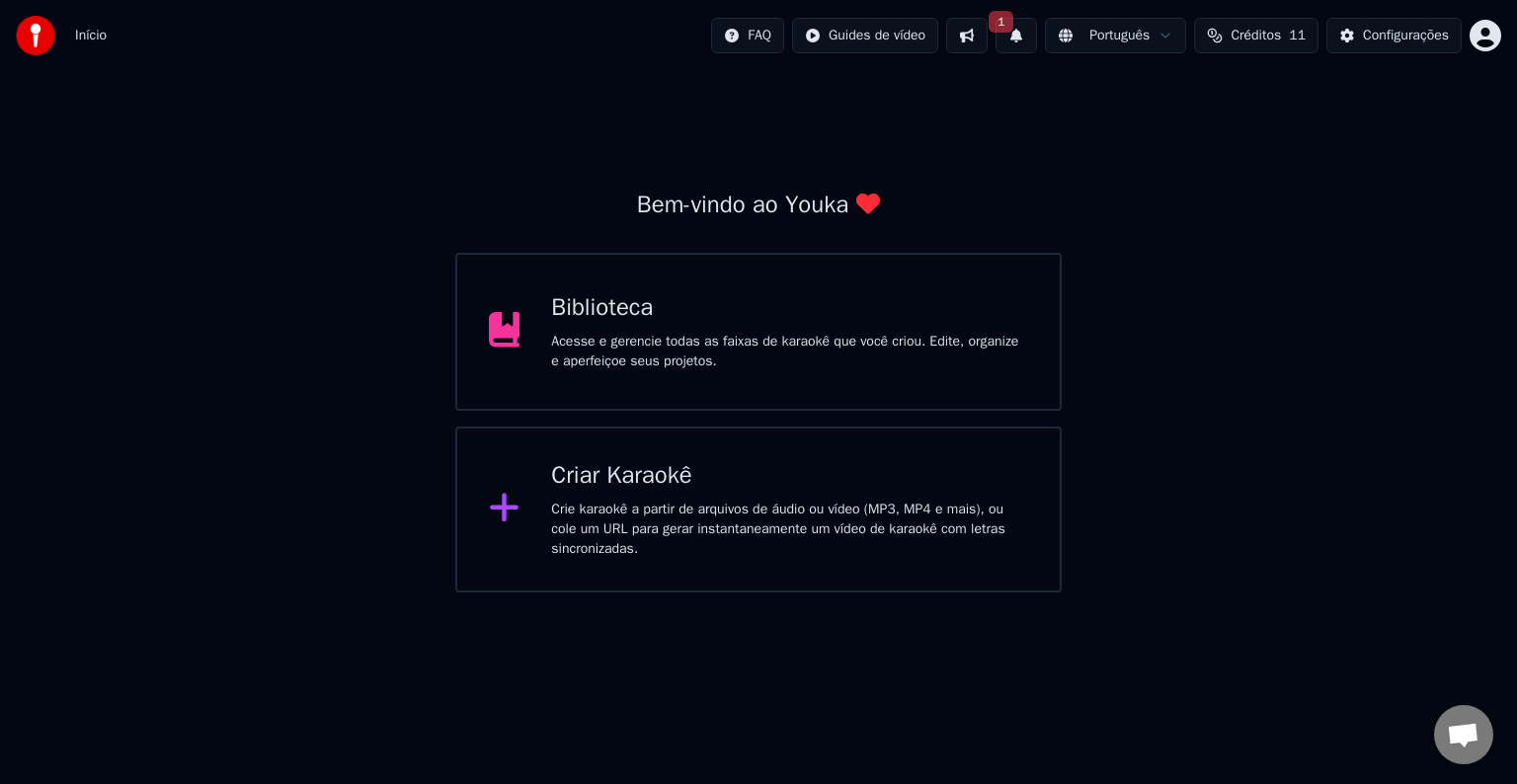 click on "Biblioteca" at bounding box center [789, 308] 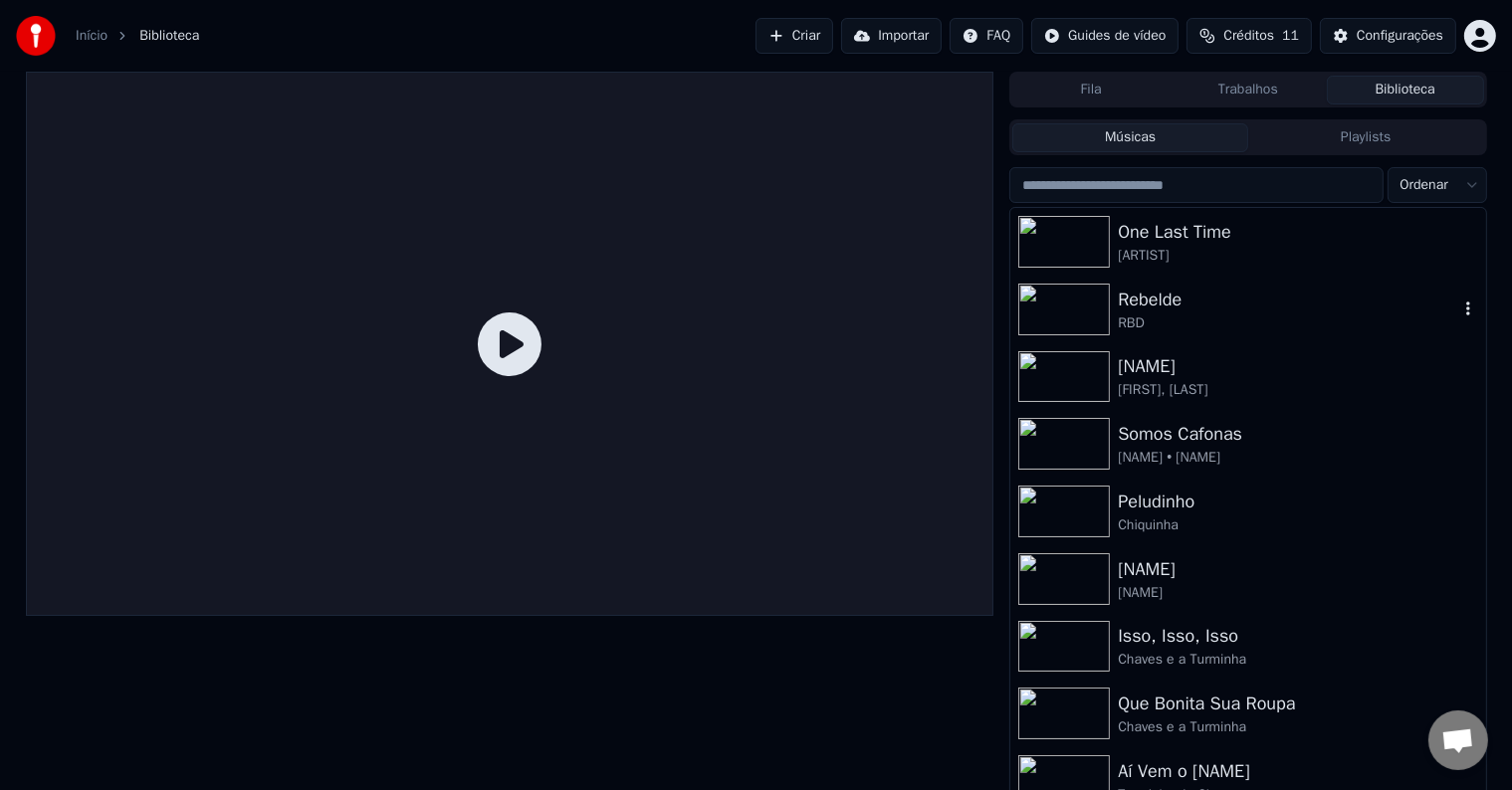 click on "RBD" at bounding box center (1287, 323) 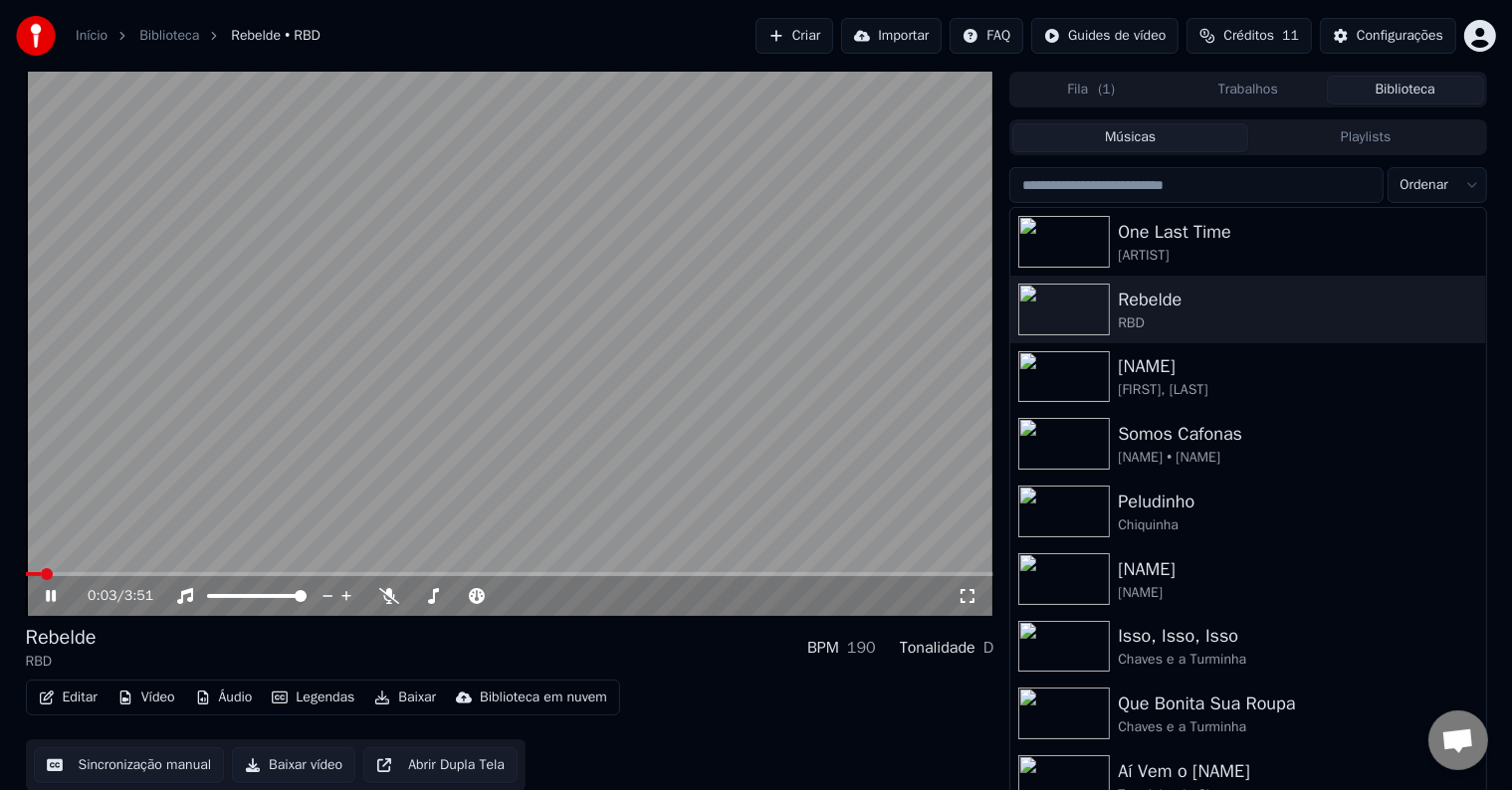 click on "0:03  /  3:51" at bounding box center (510, 596) 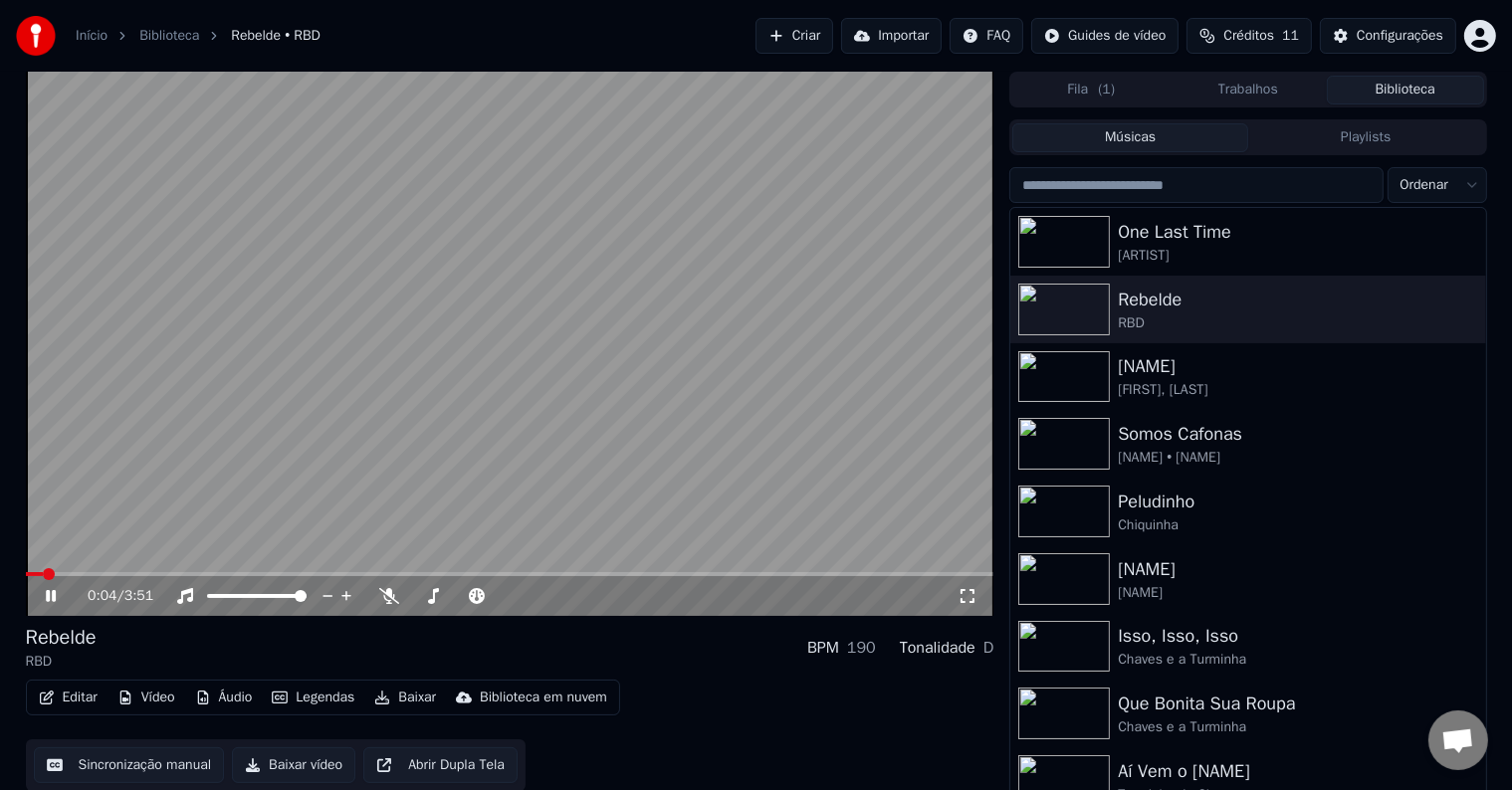 click on "0:04  /  3:51" at bounding box center (510, 596) 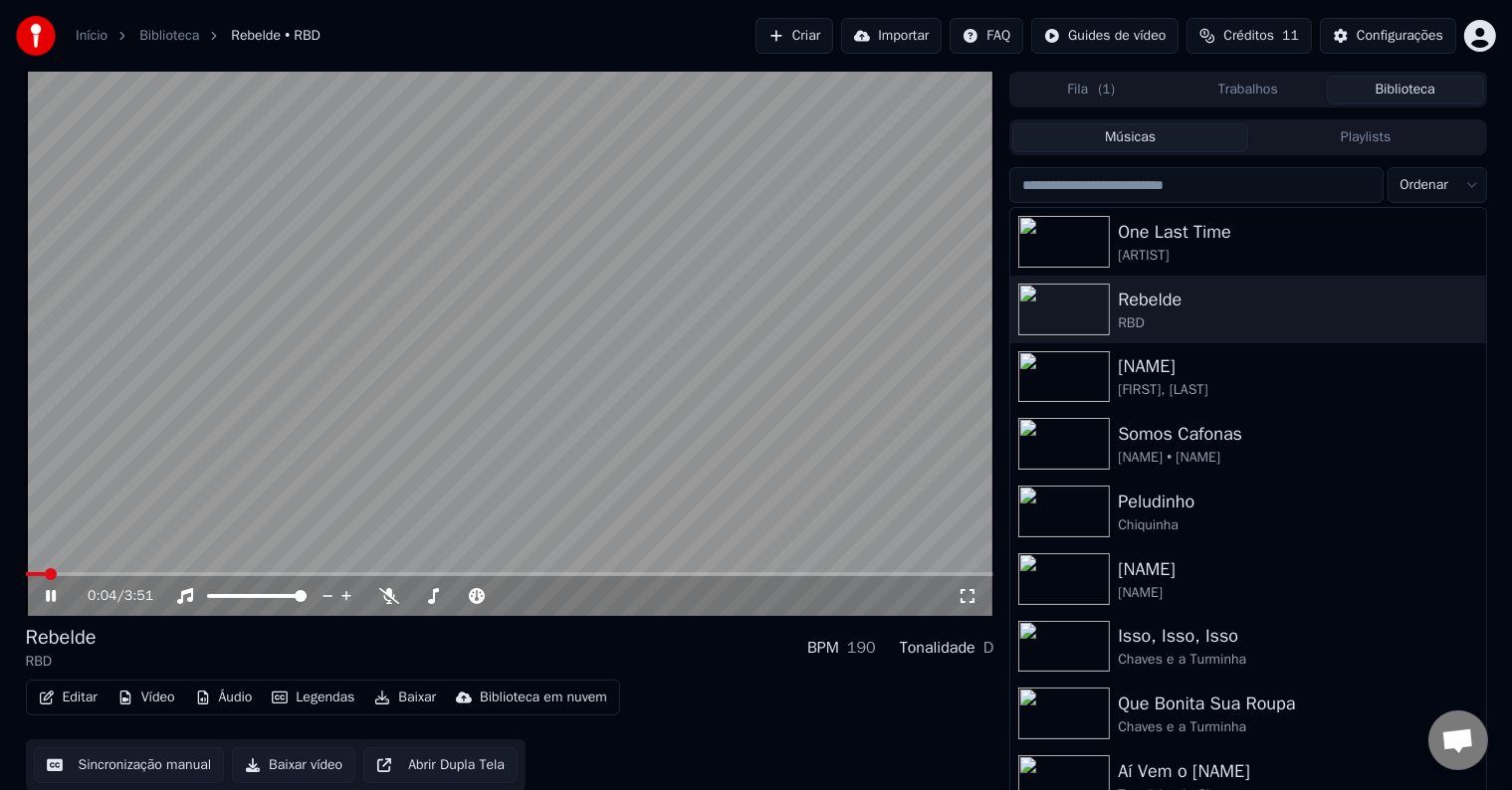 click at bounding box center [510, 343] 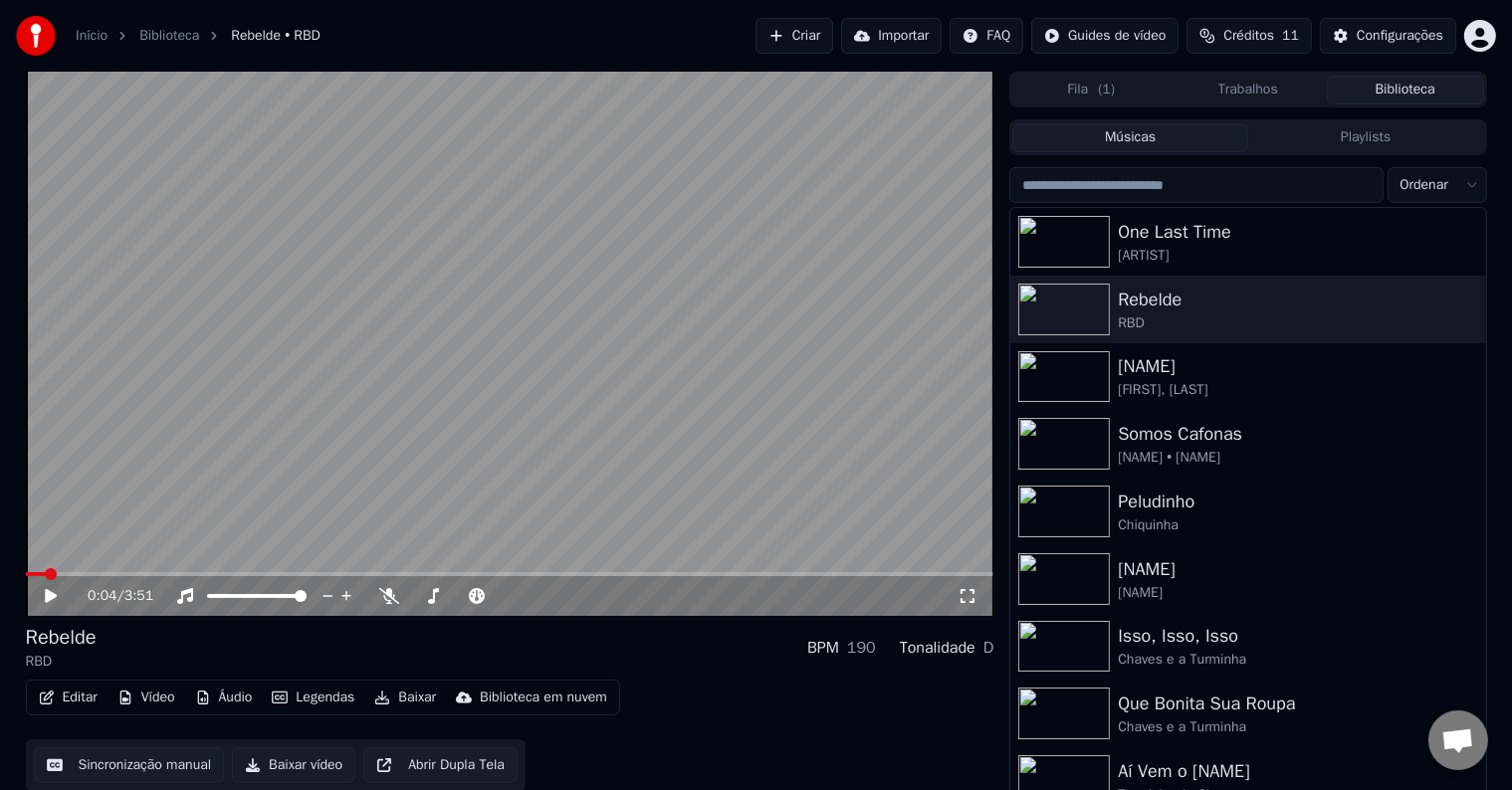 click at bounding box center (510, 343) 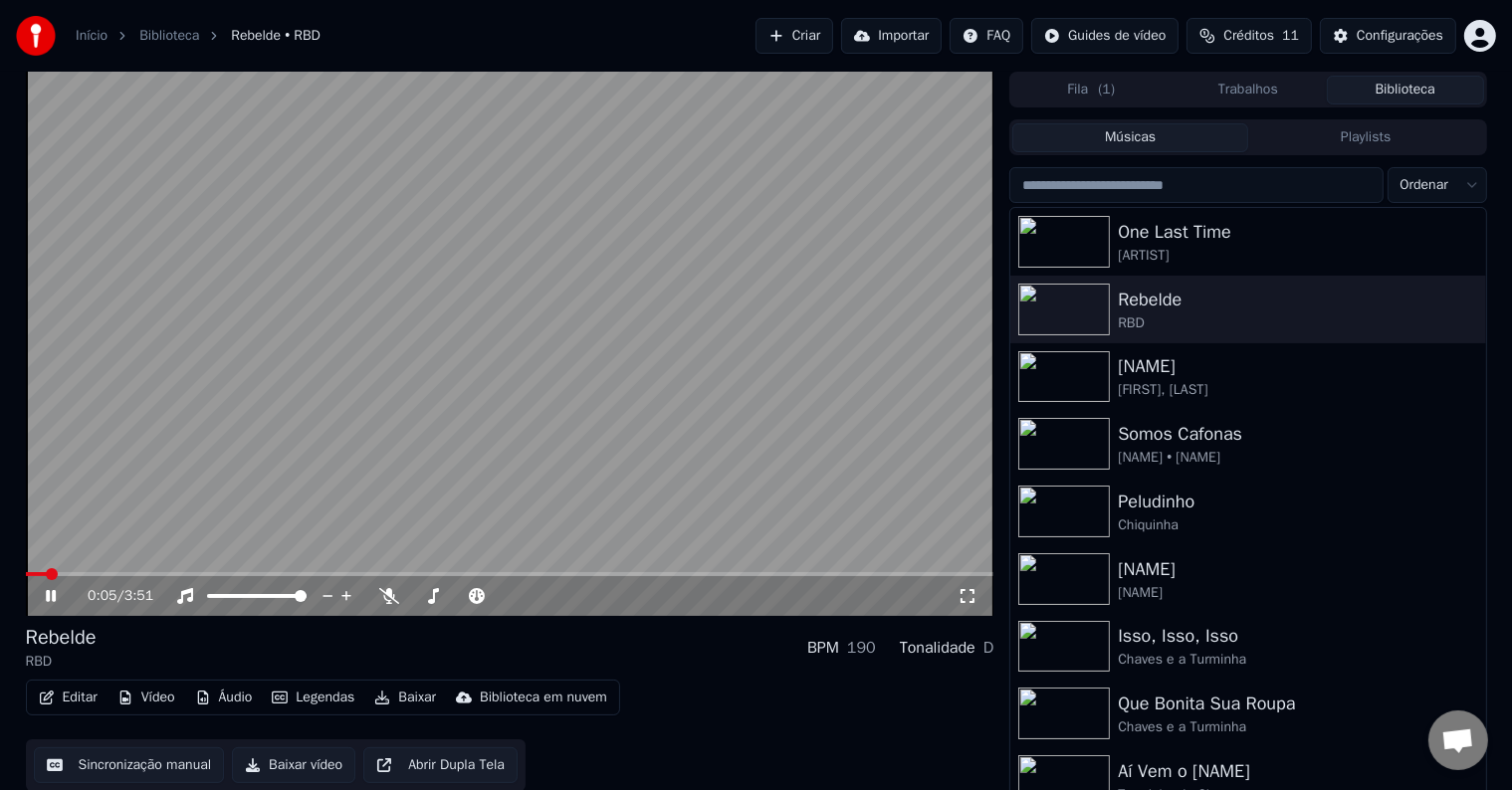 click at bounding box center (510, 574) 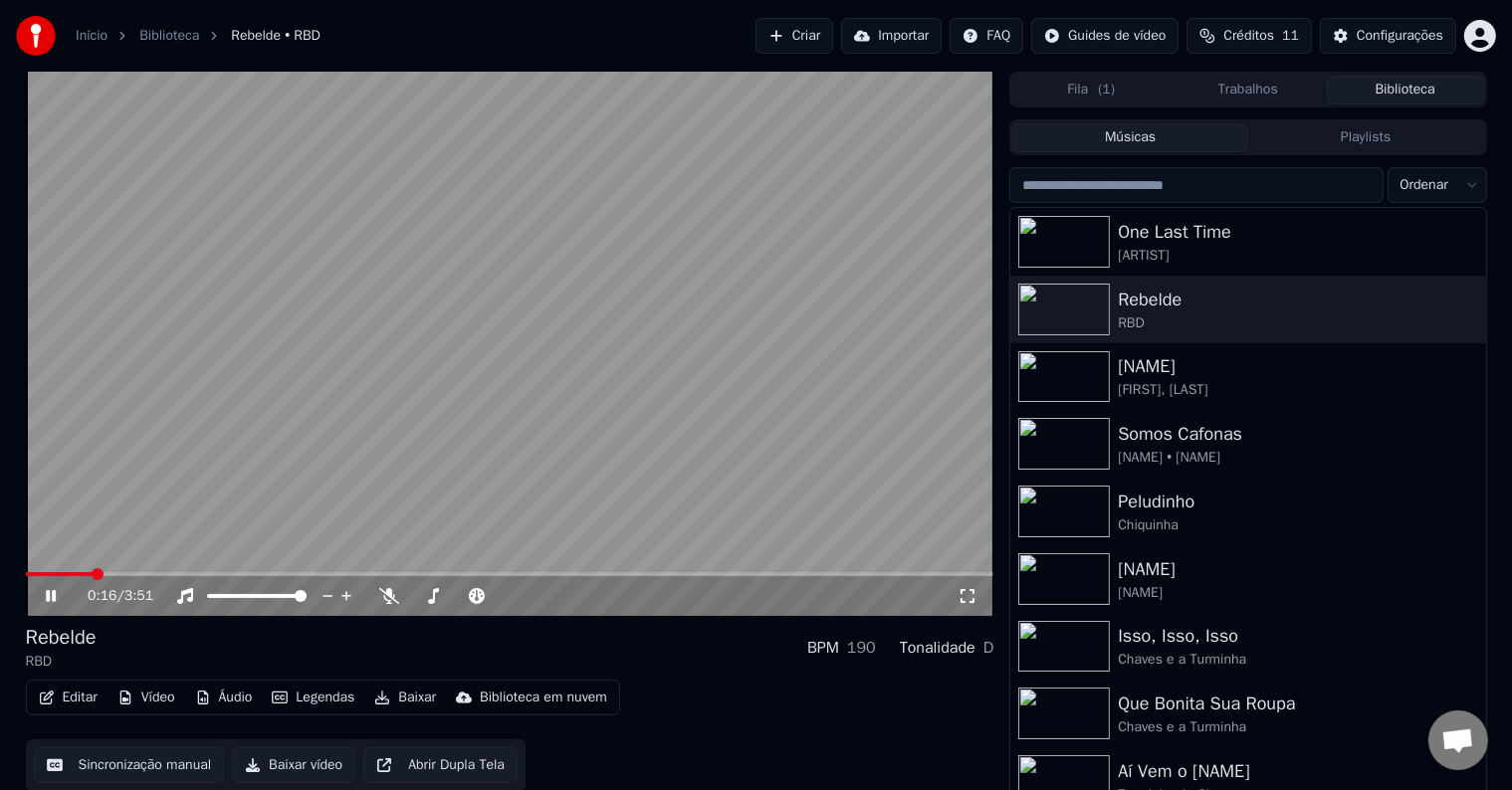 click at bounding box center [60, 574] 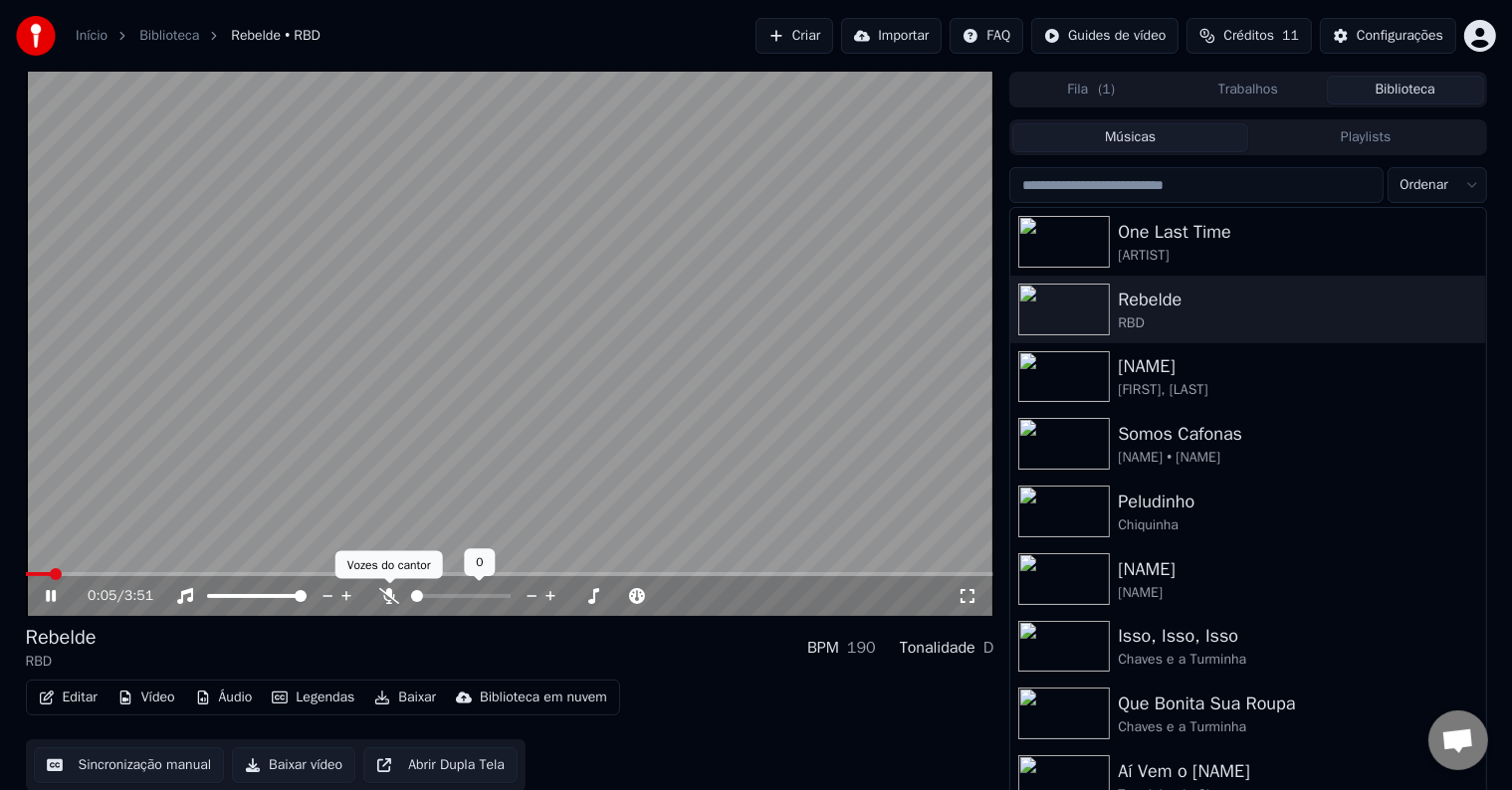 click 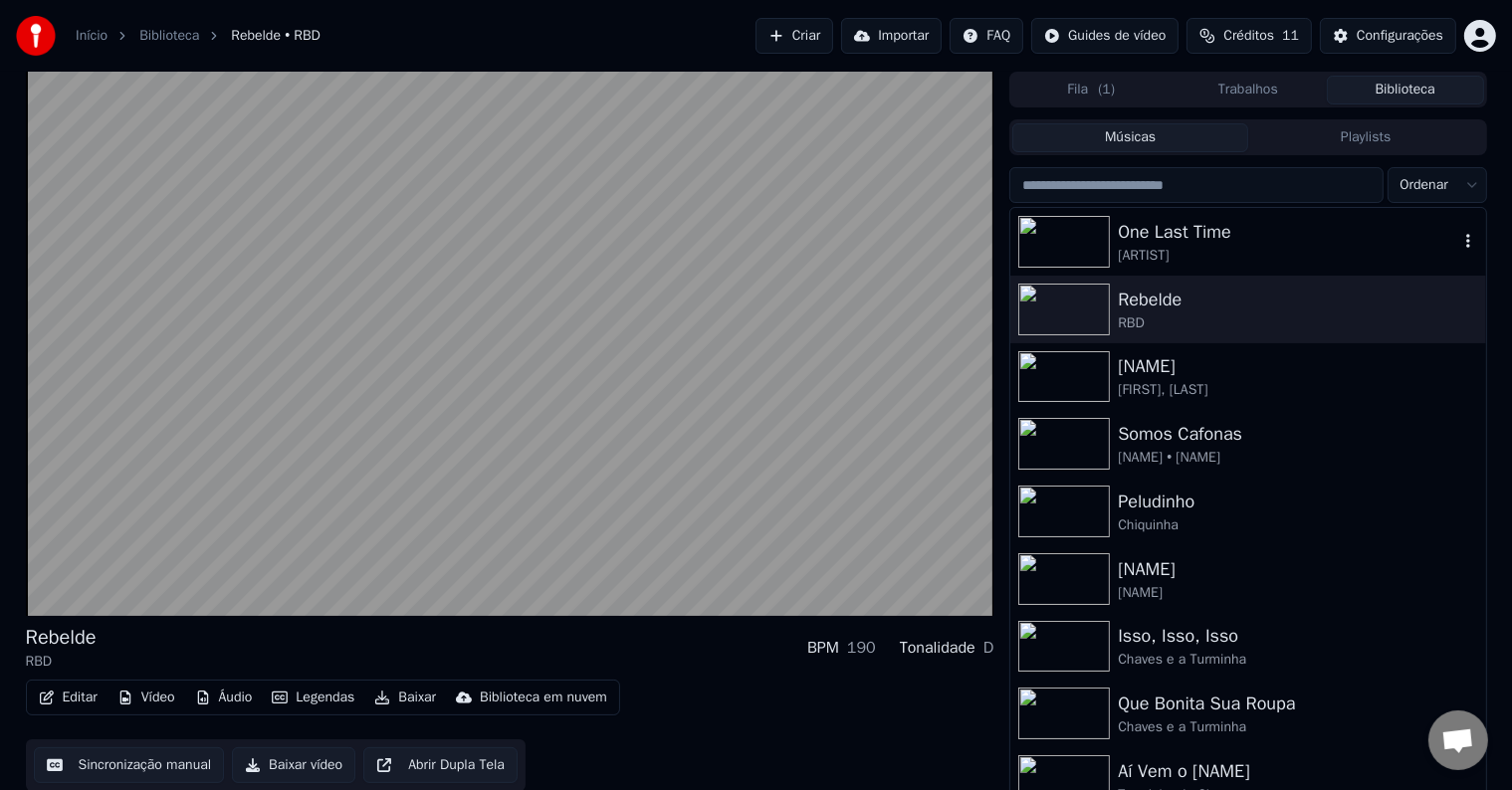 click on "One Last Time" at bounding box center (1287, 232) 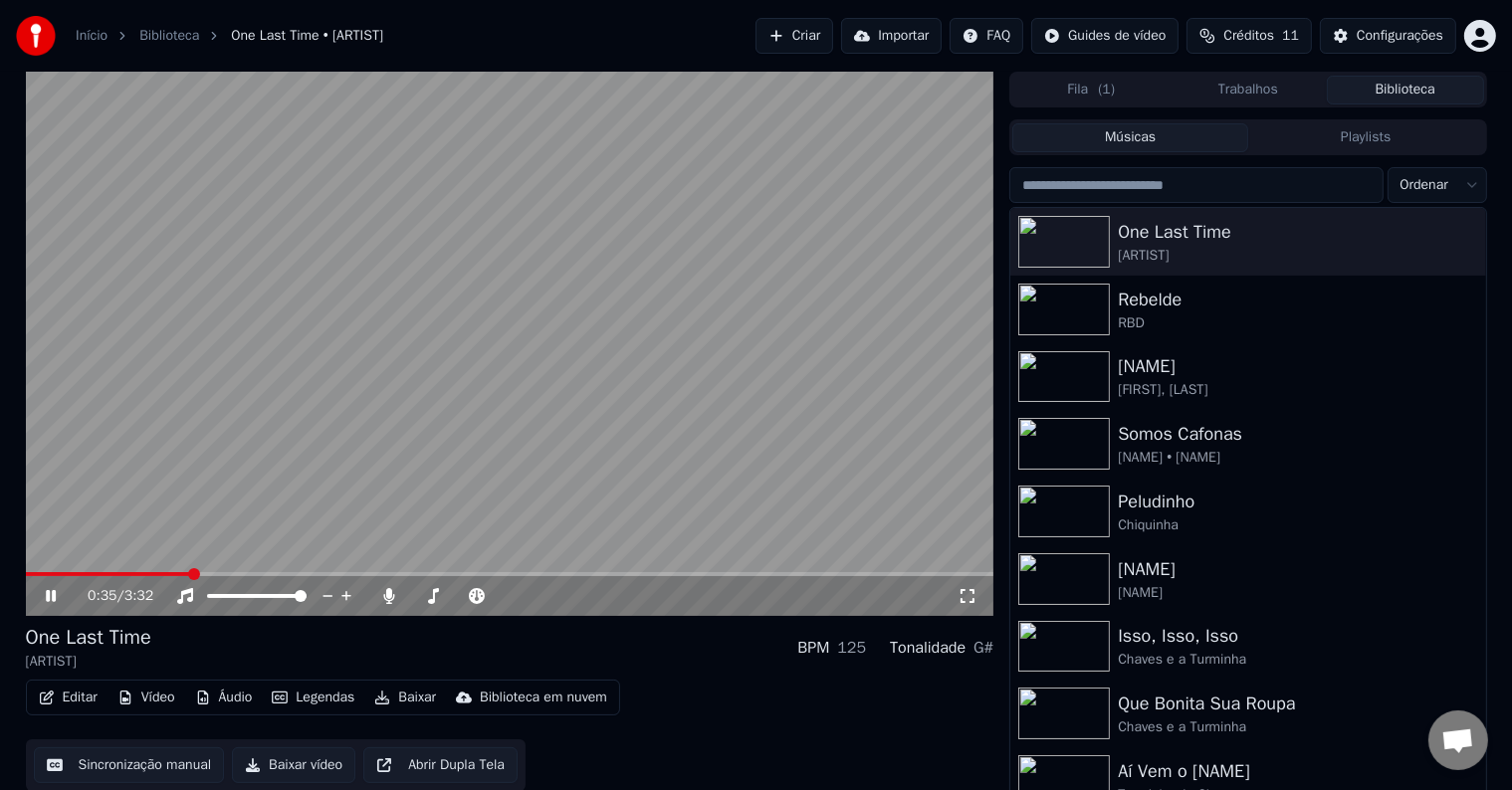 click at bounding box center [510, 343] 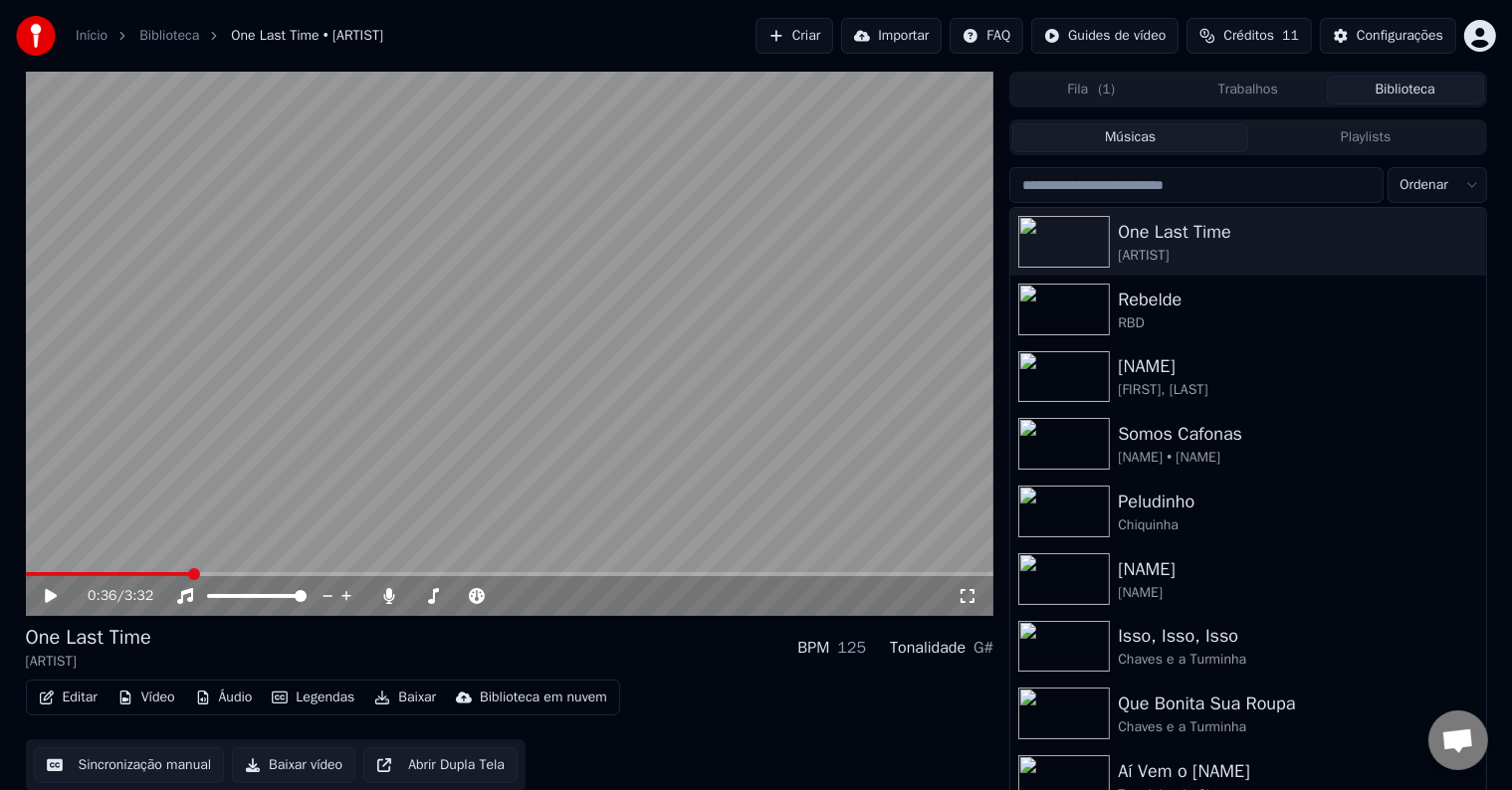 click at bounding box center [510, 343] 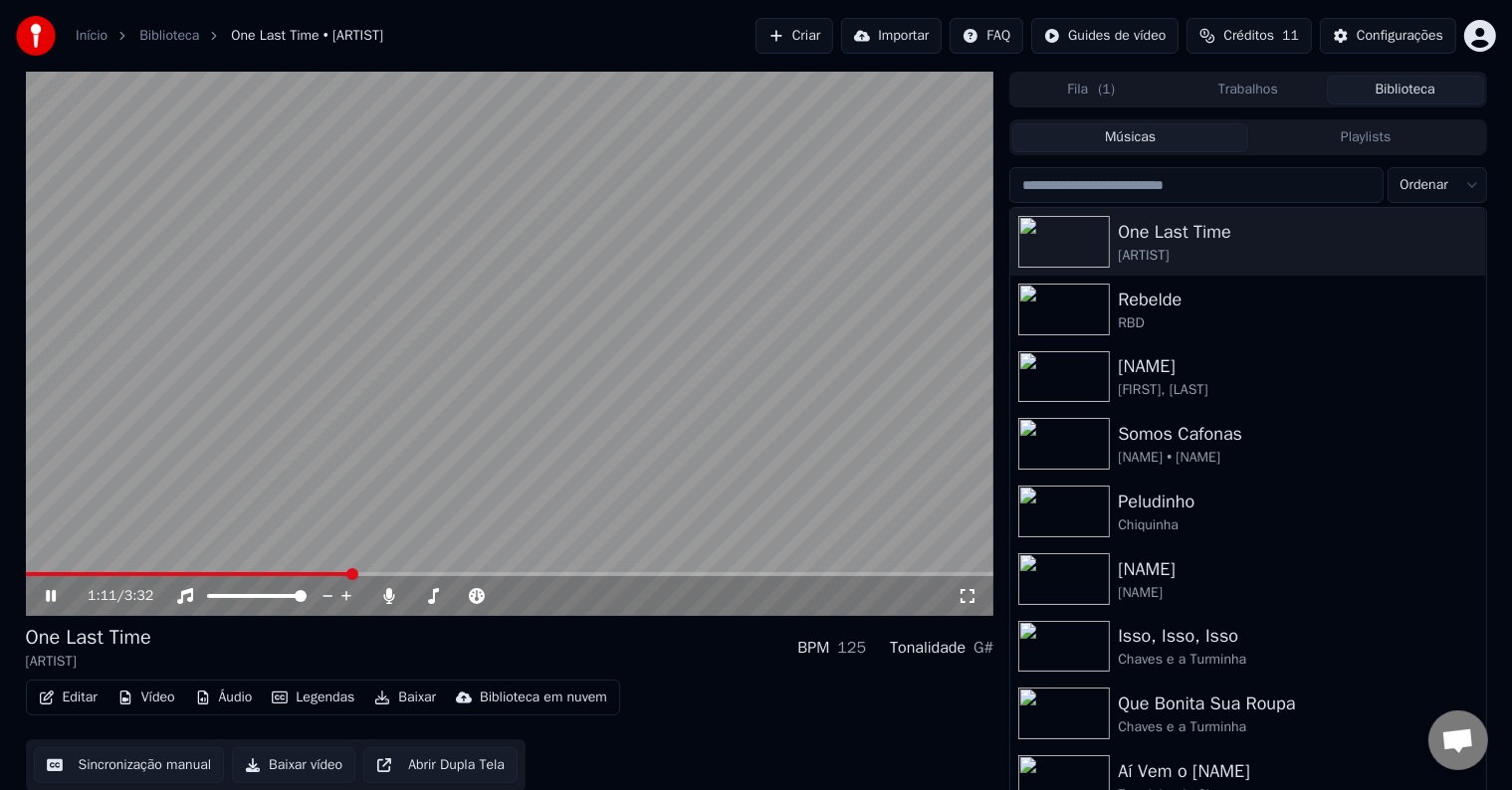 click at bounding box center (510, 343) 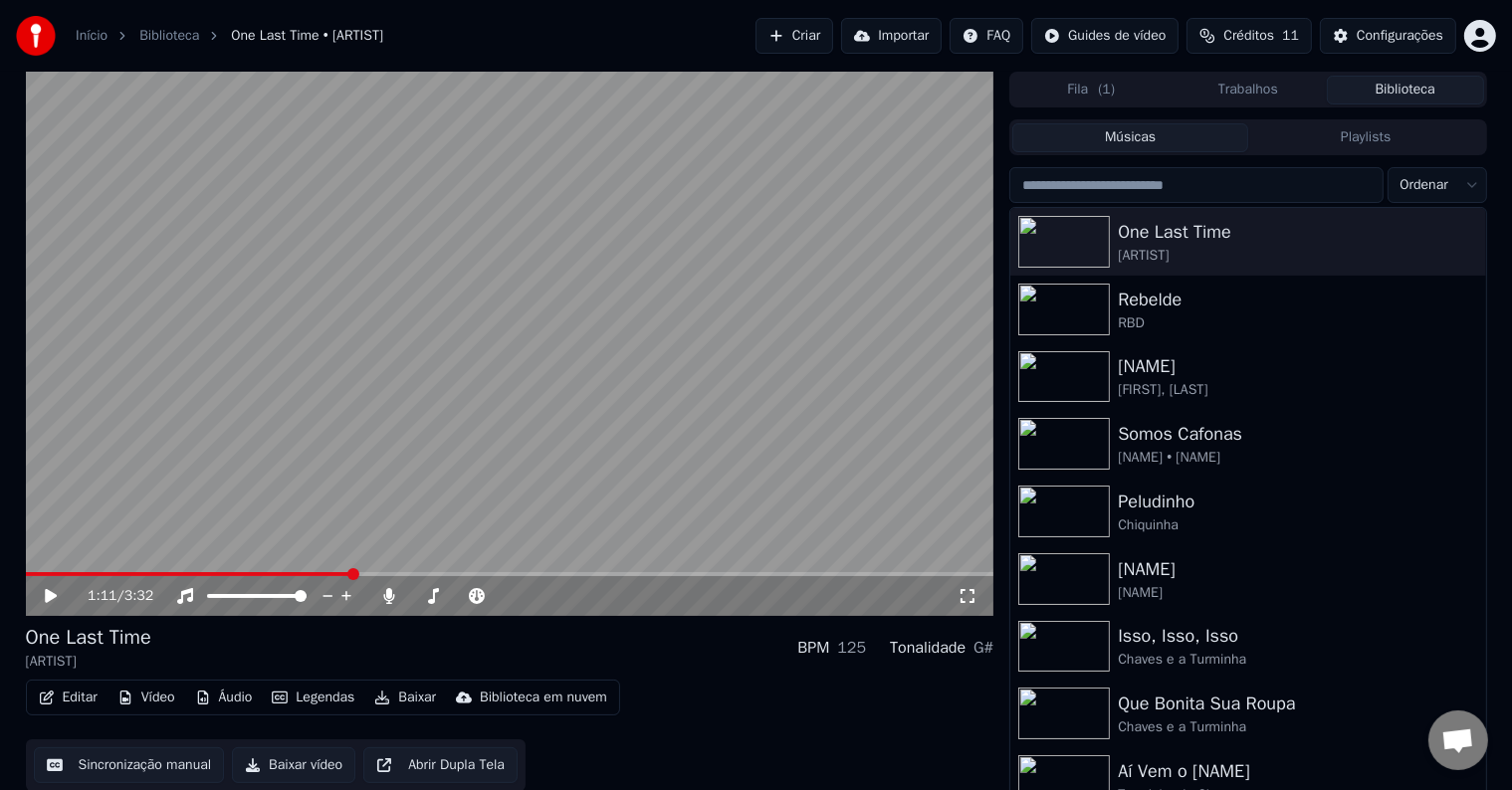 click at bounding box center (510, 343) 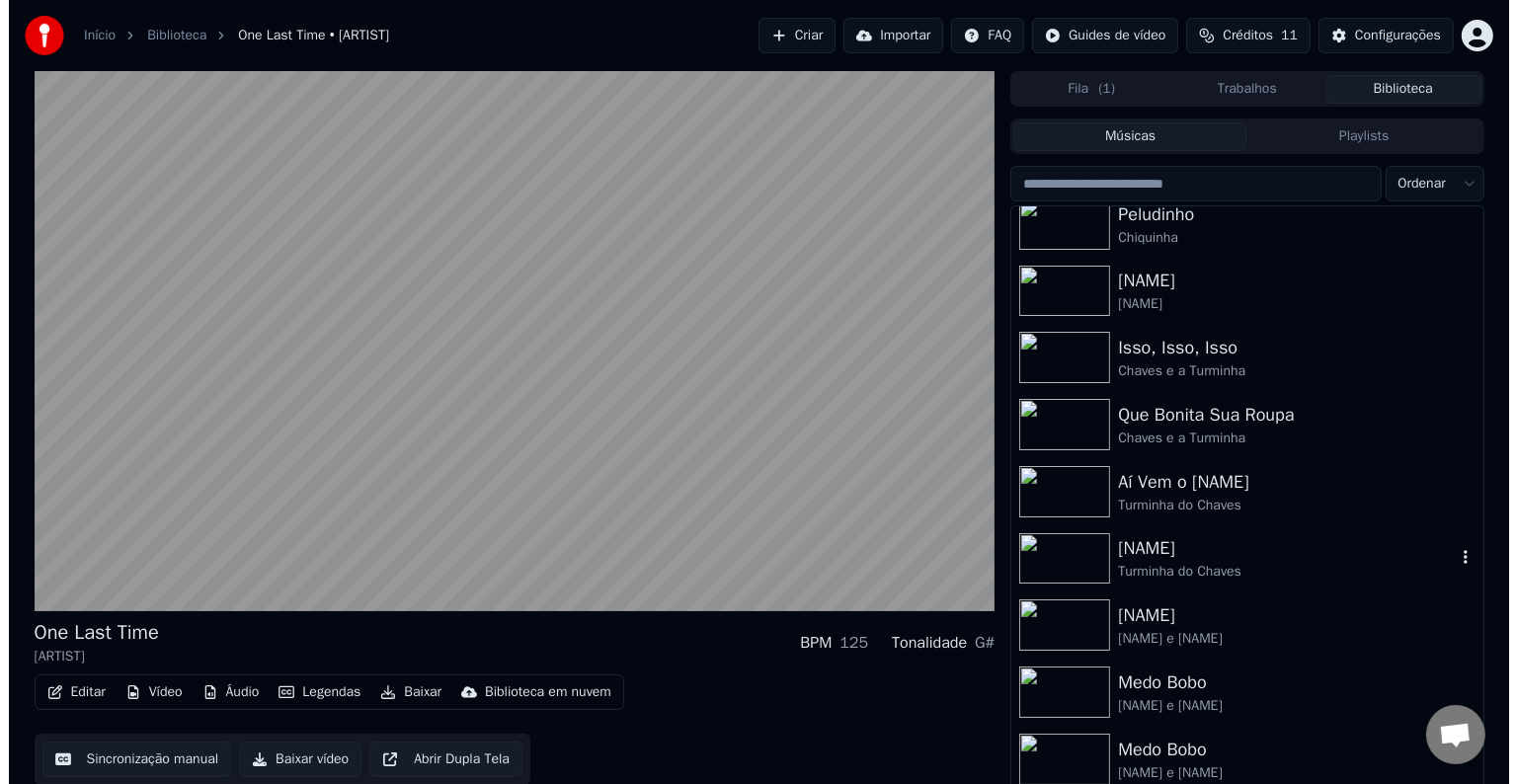 scroll, scrollTop: 0, scrollLeft: 0, axis: both 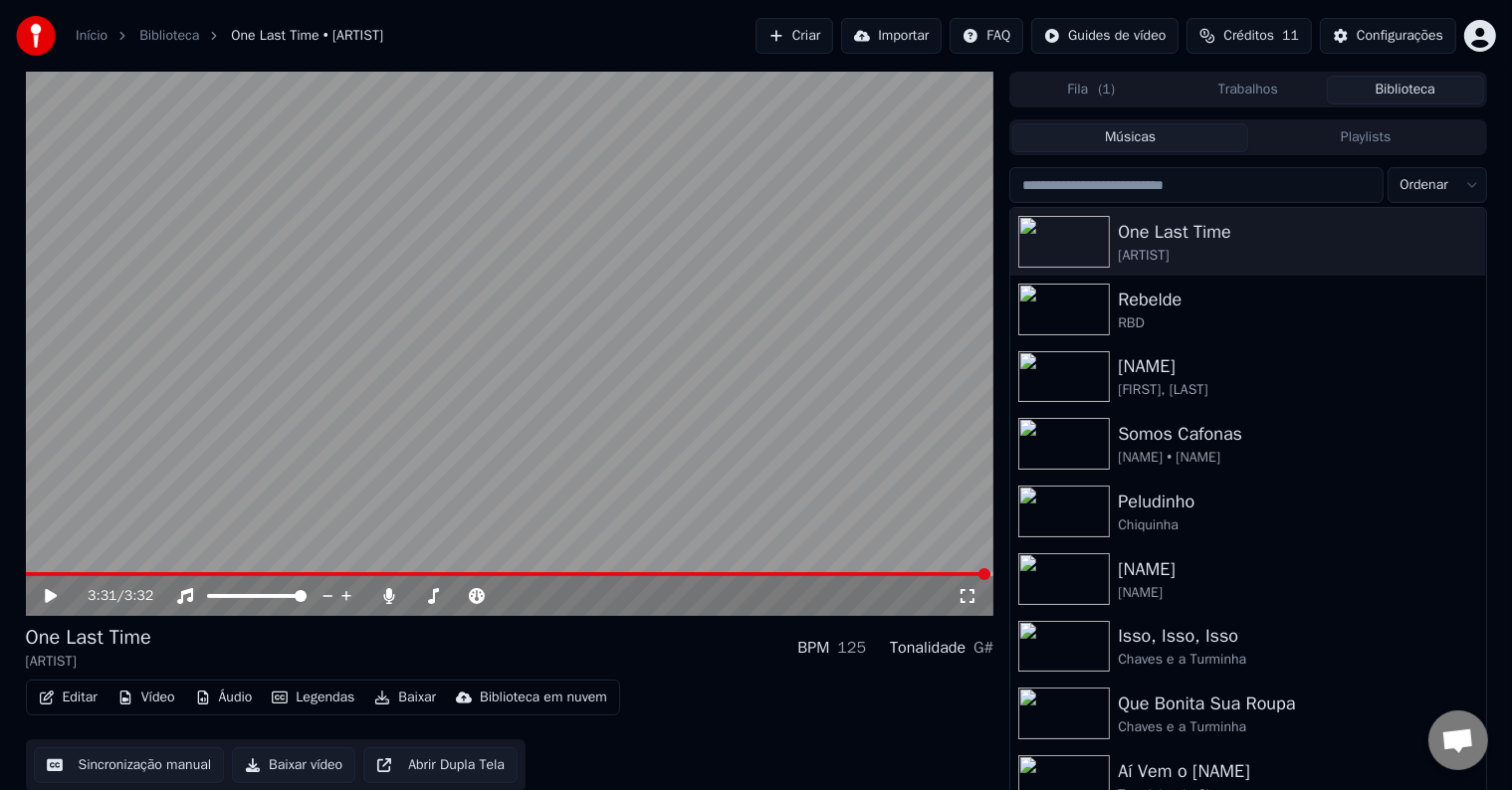 click on "Criar" at bounding box center (794, 36) 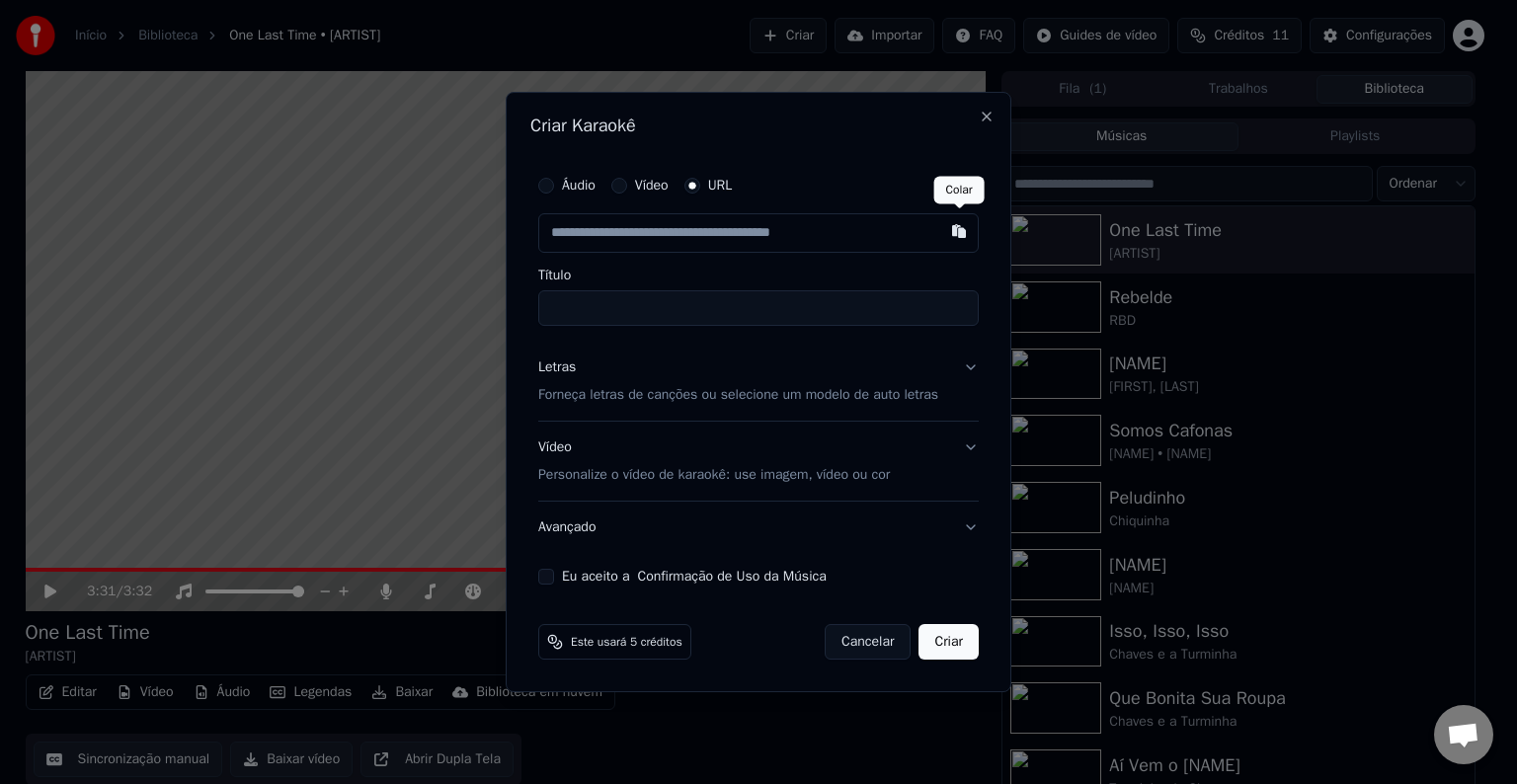 click at bounding box center (959, 231) 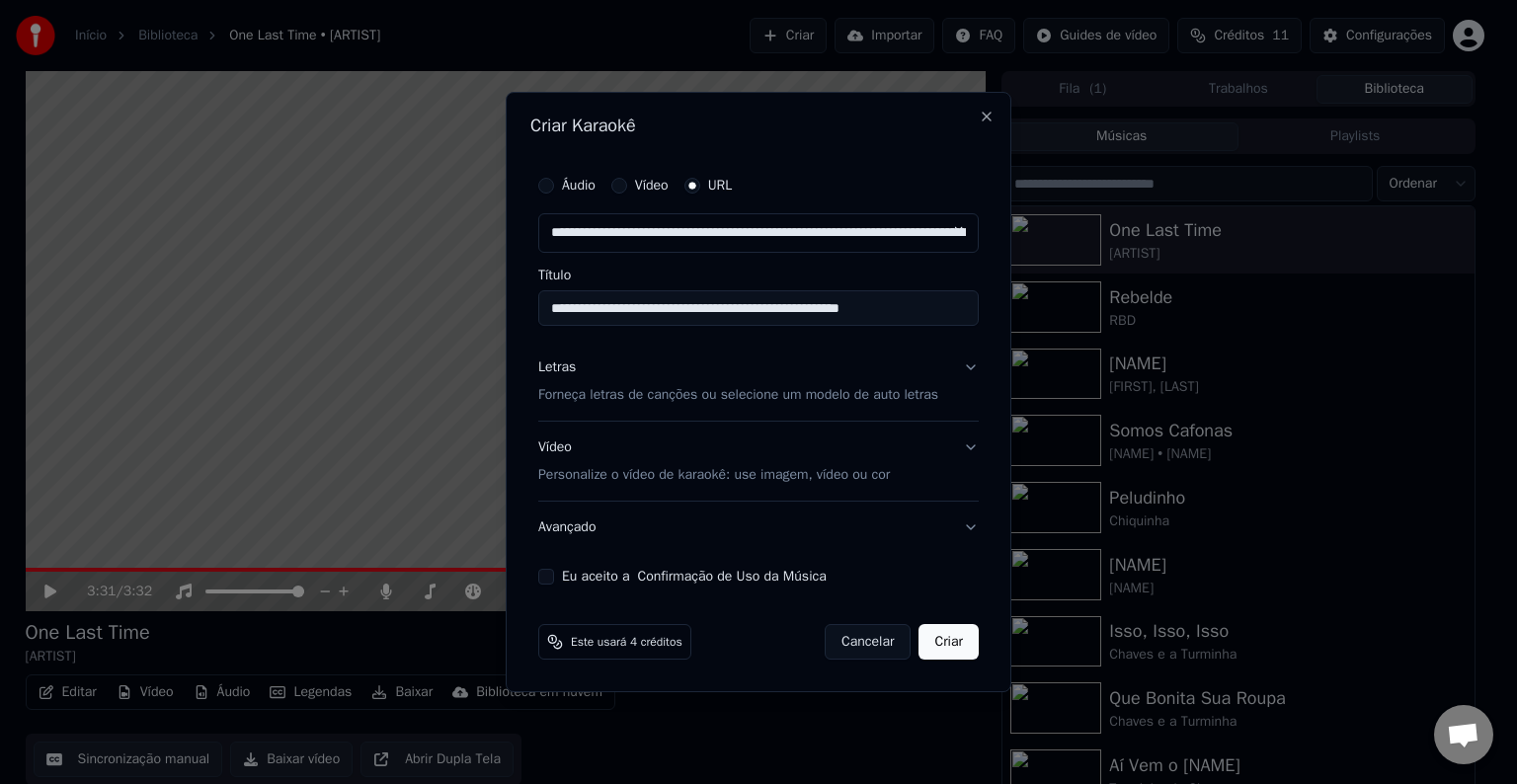 drag, startPoint x: 662, startPoint y: 313, endPoint x: 498, endPoint y: 324, distance: 164.36849 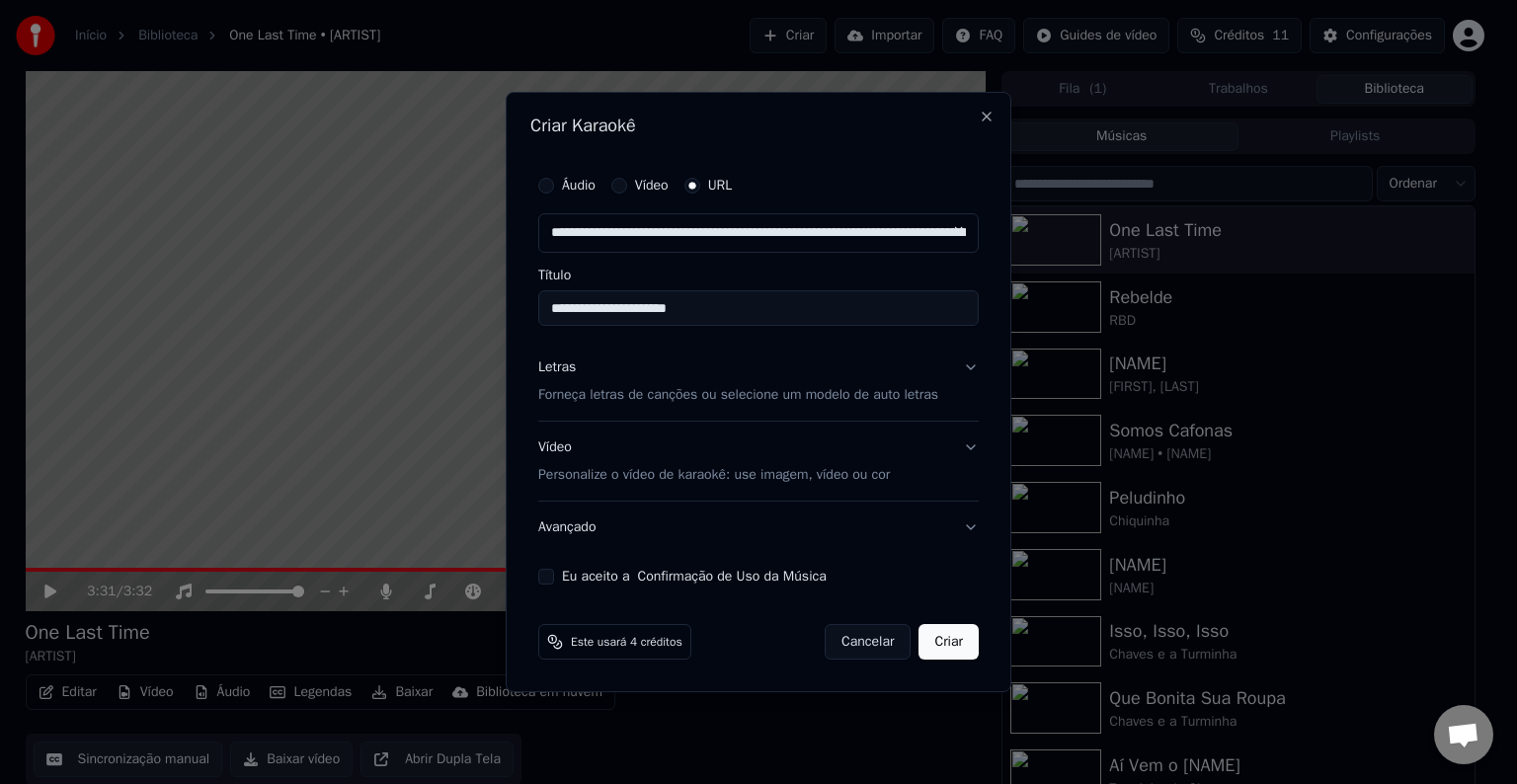 click on "Forneça letras de canções ou selecione um modelo de auto letras" at bounding box center [738, 395] 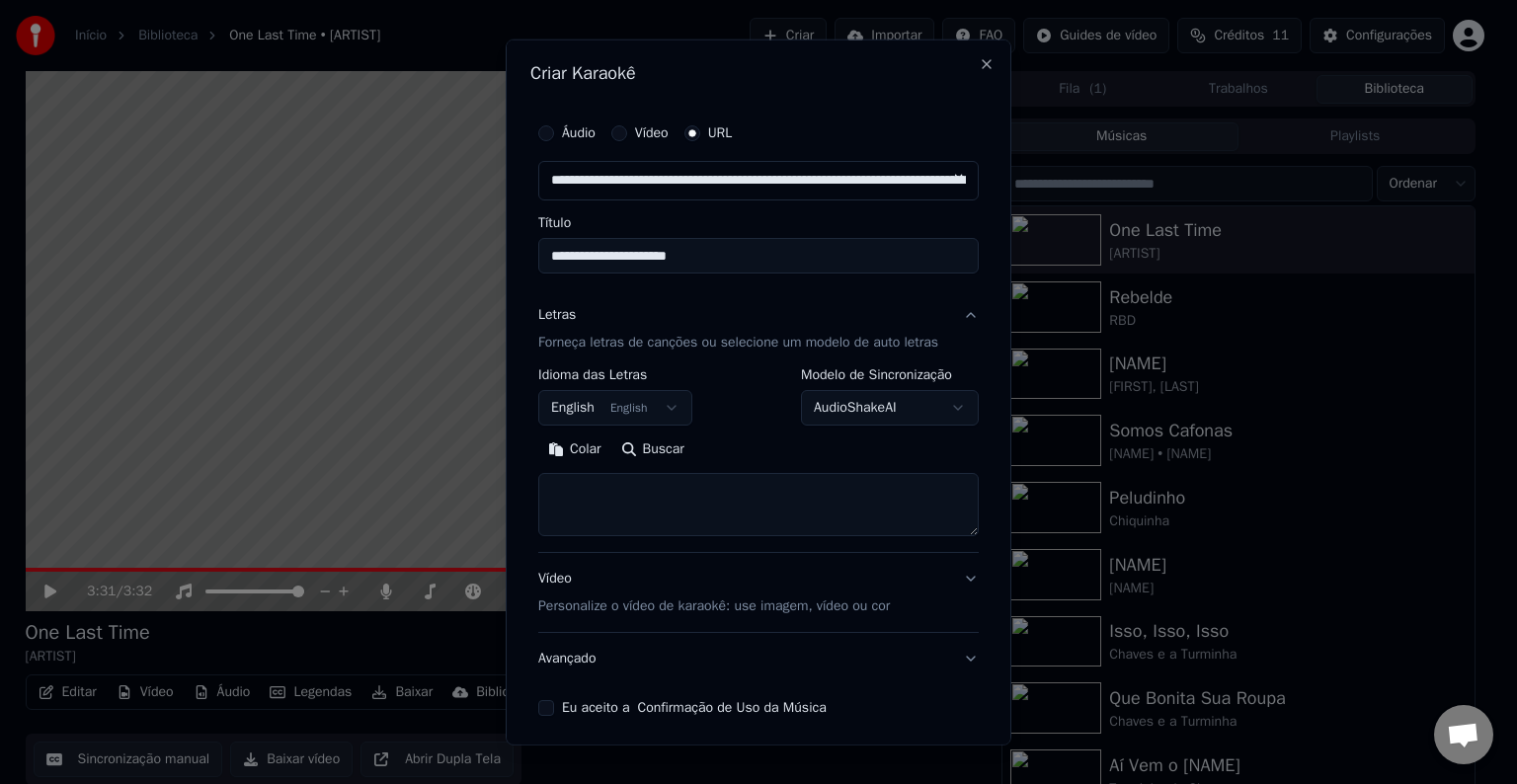 click on "English English" at bounding box center [615, 408] 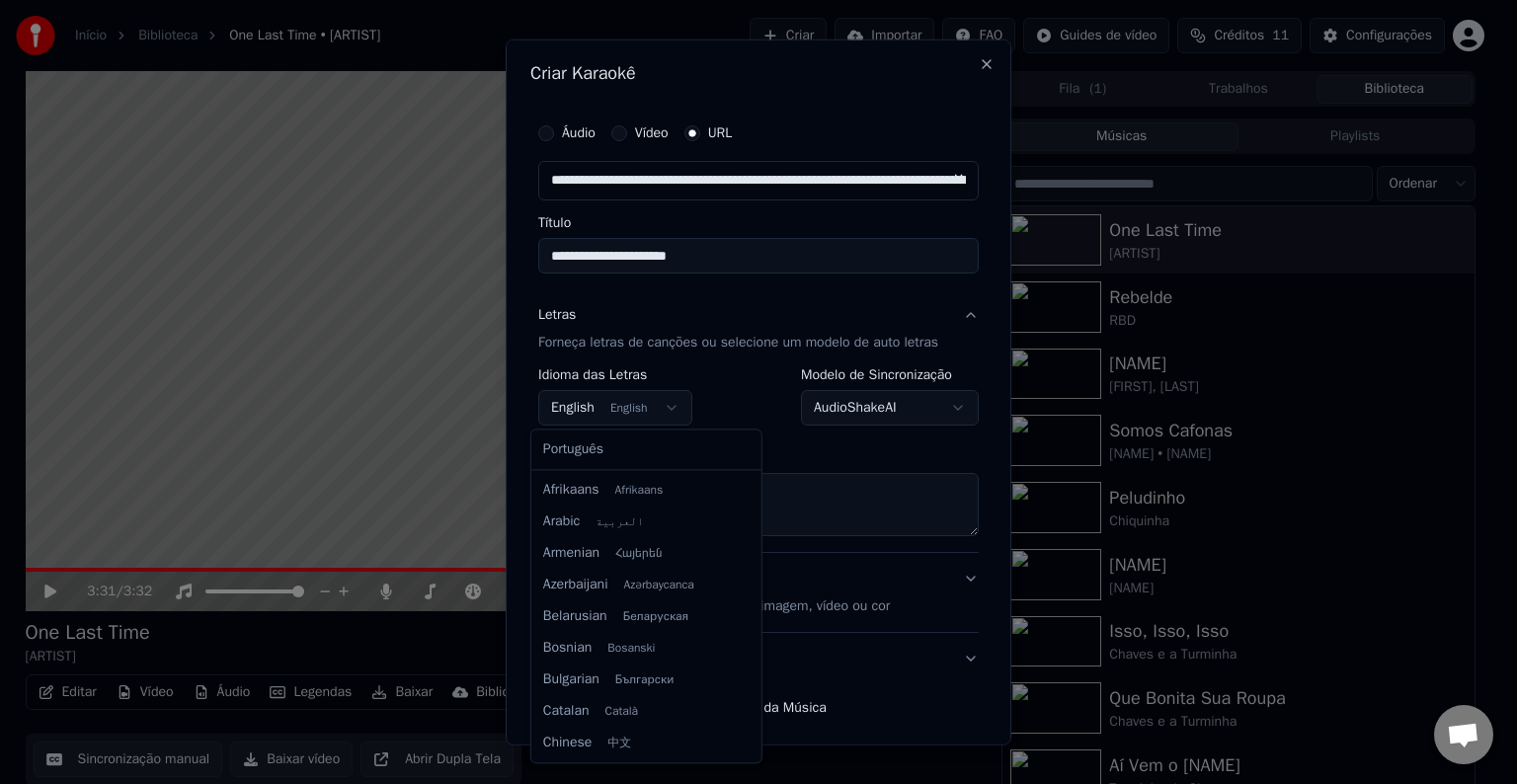 scroll, scrollTop: 158, scrollLeft: 0, axis: vertical 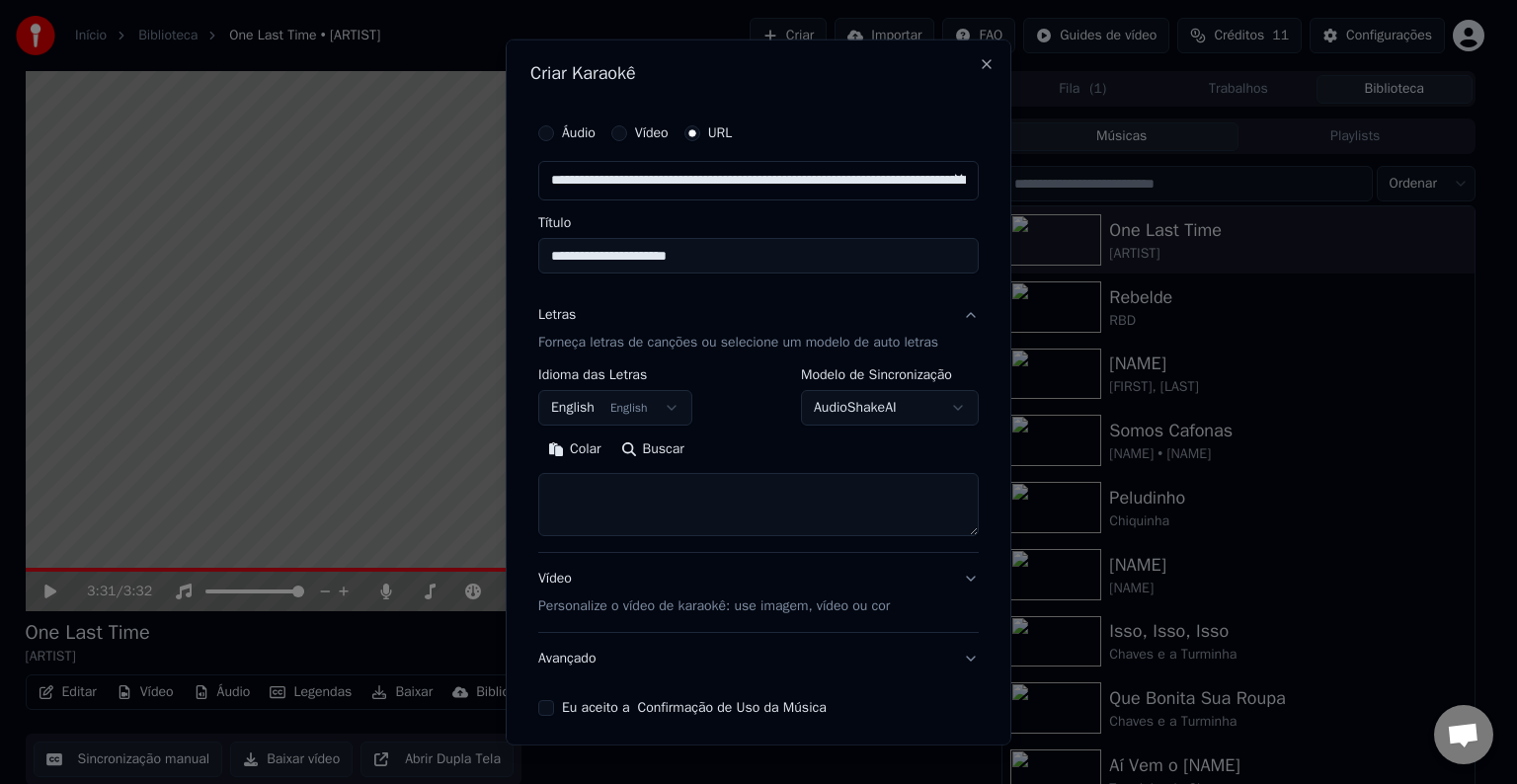 click on "**********" at bounding box center (750, 392) 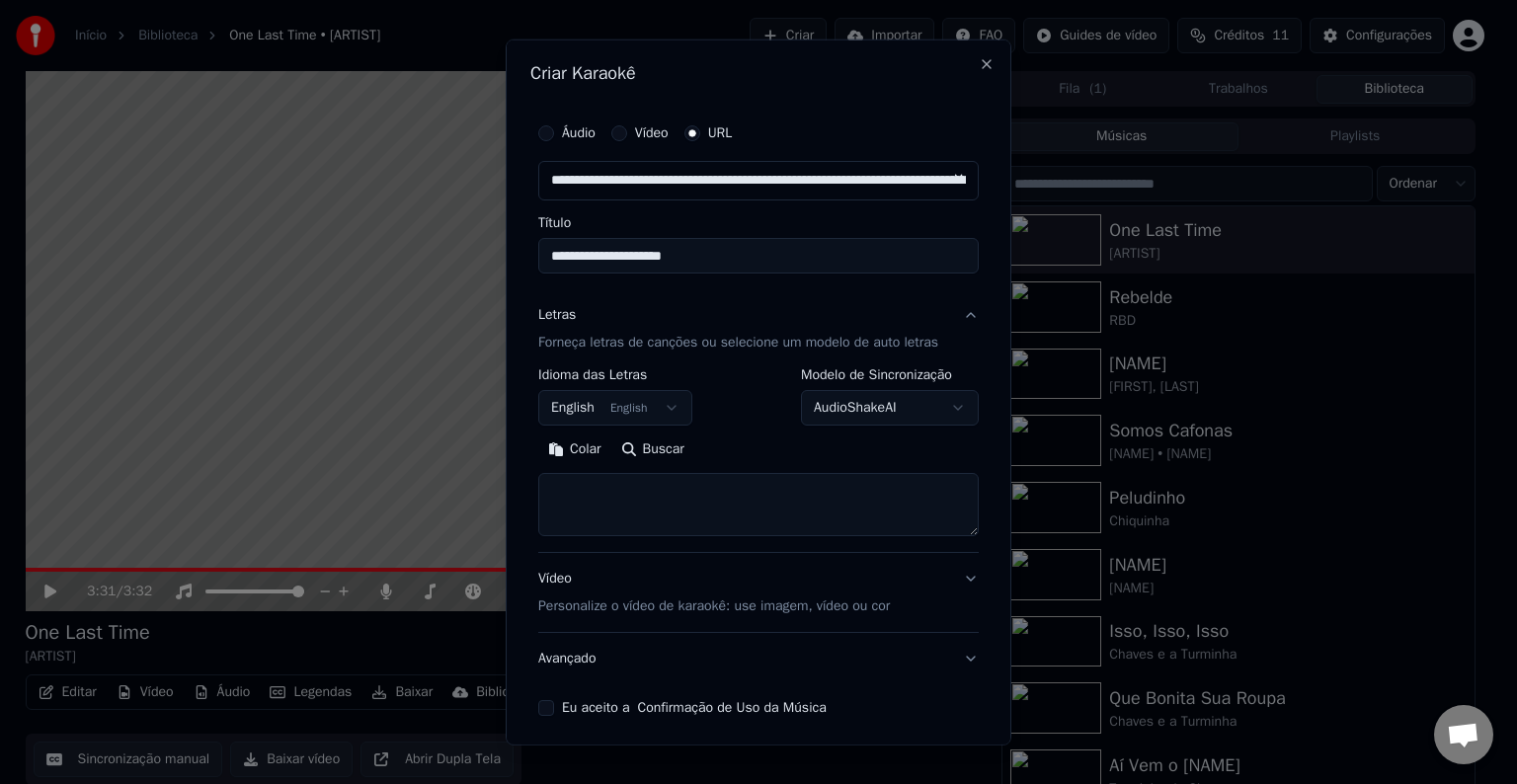 type on "**********" 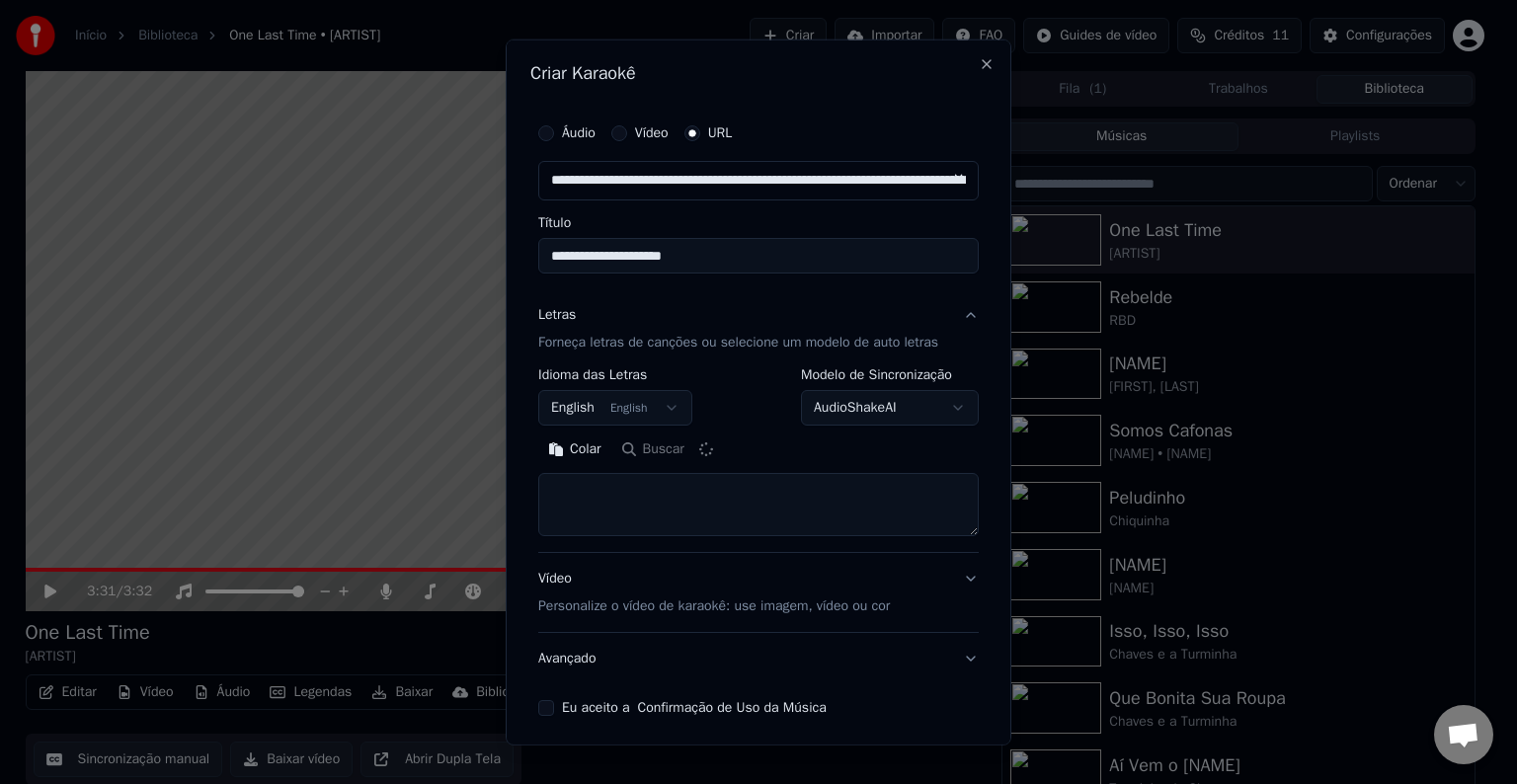 type on "**********" 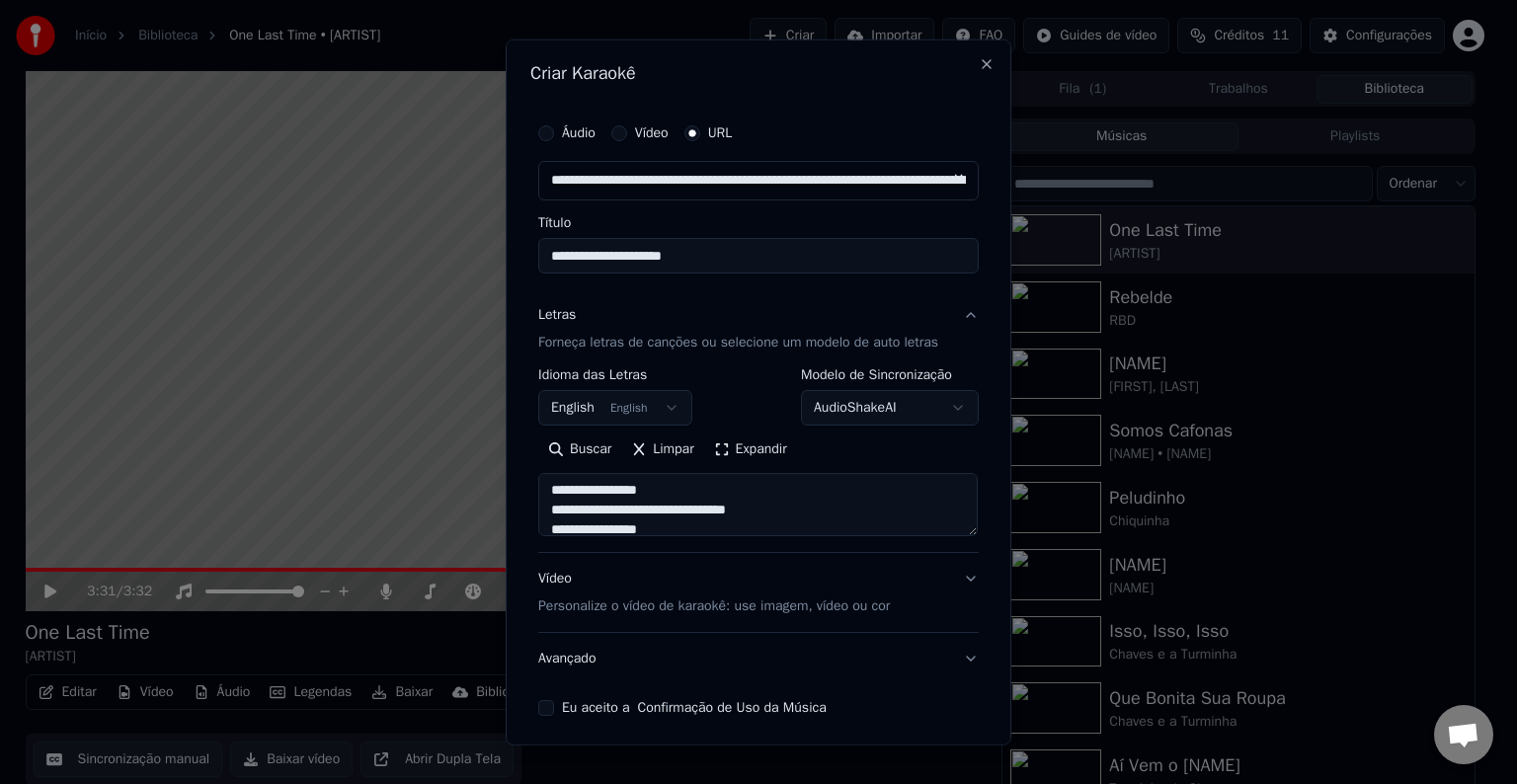 scroll, scrollTop: 1769, scrollLeft: 0, axis: vertical 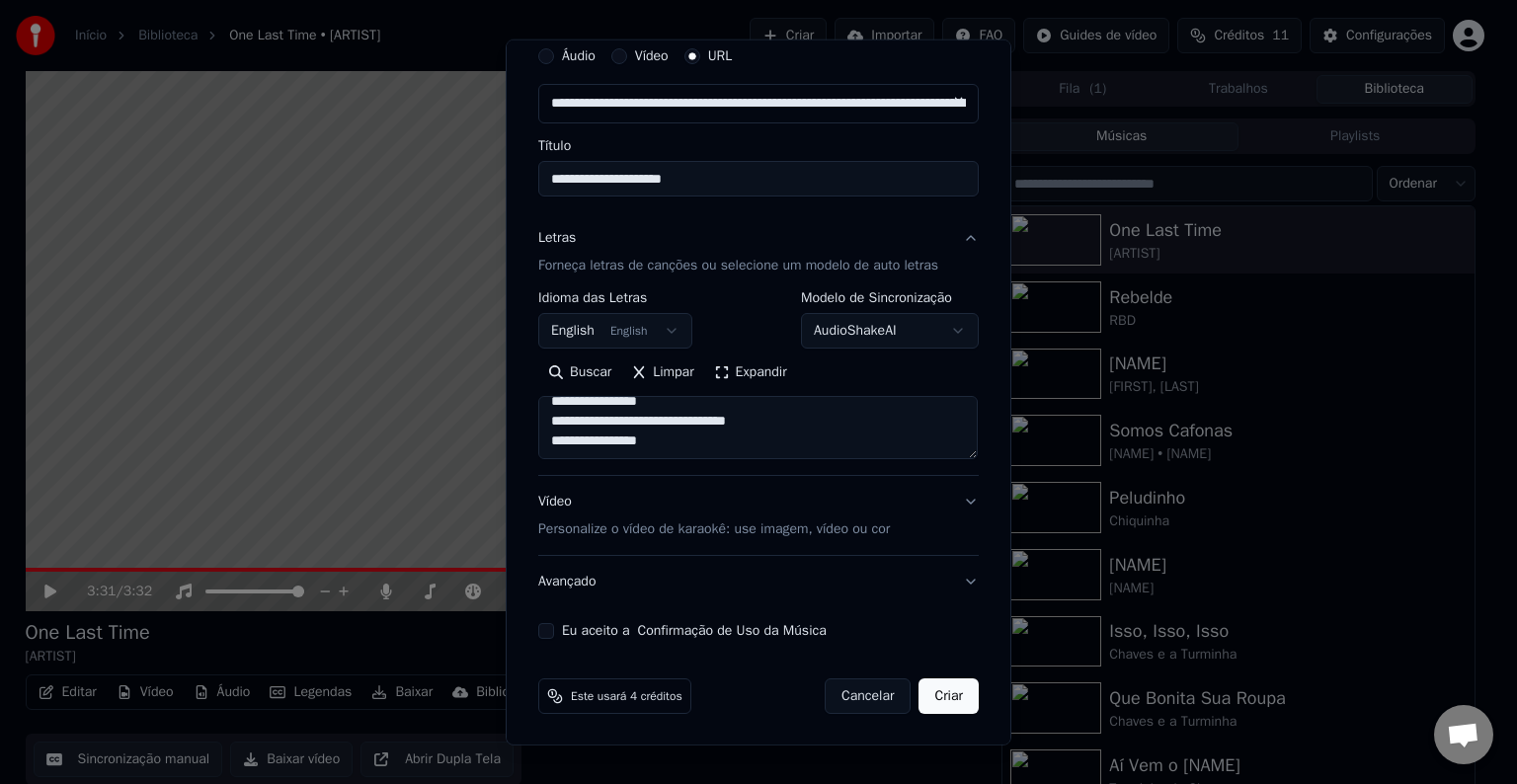 click on "Eu aceito a   Confirmação de Uso da Música" at bounding box center [546, 631] 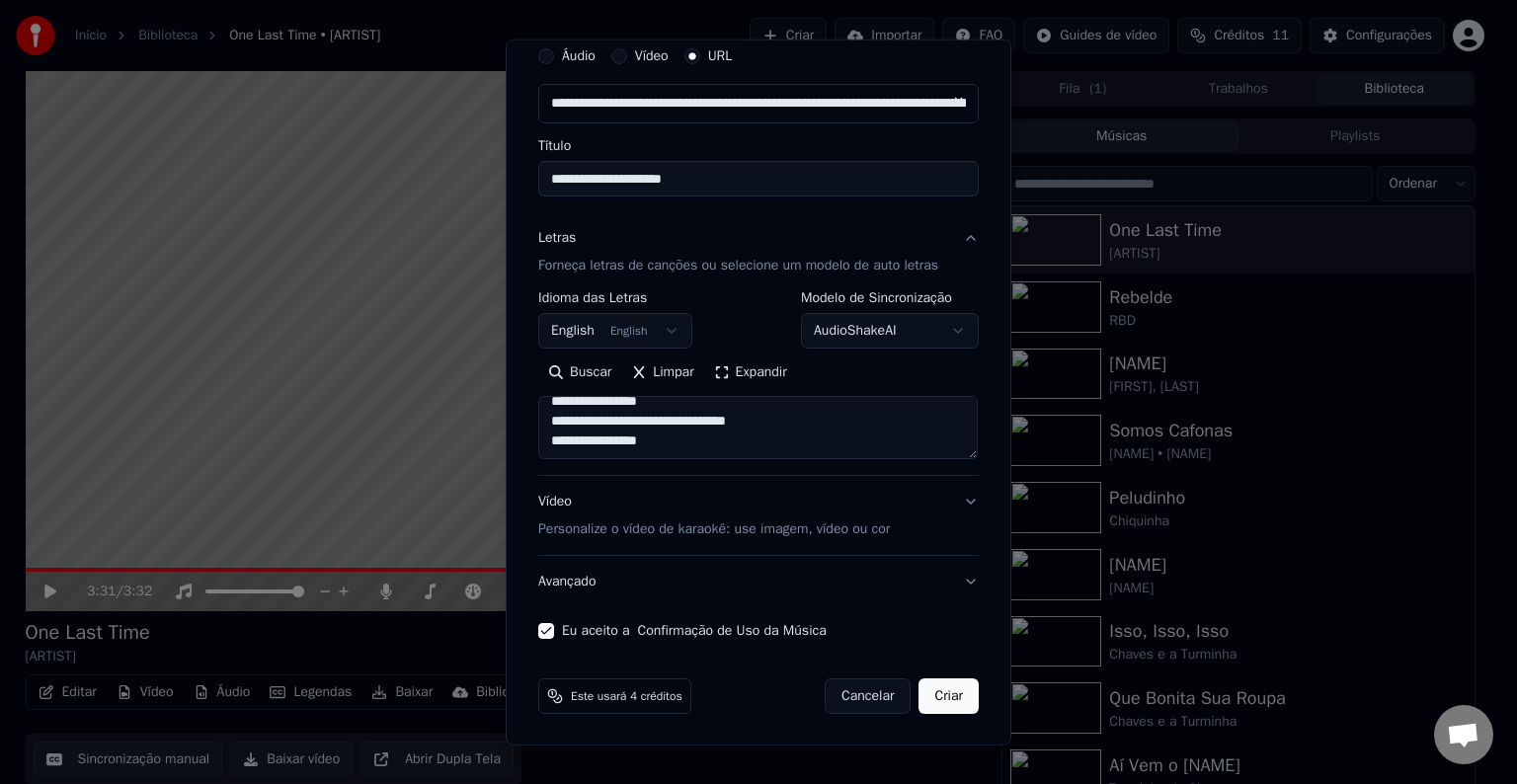 click on "Criar" at bounding box center (948, 696) 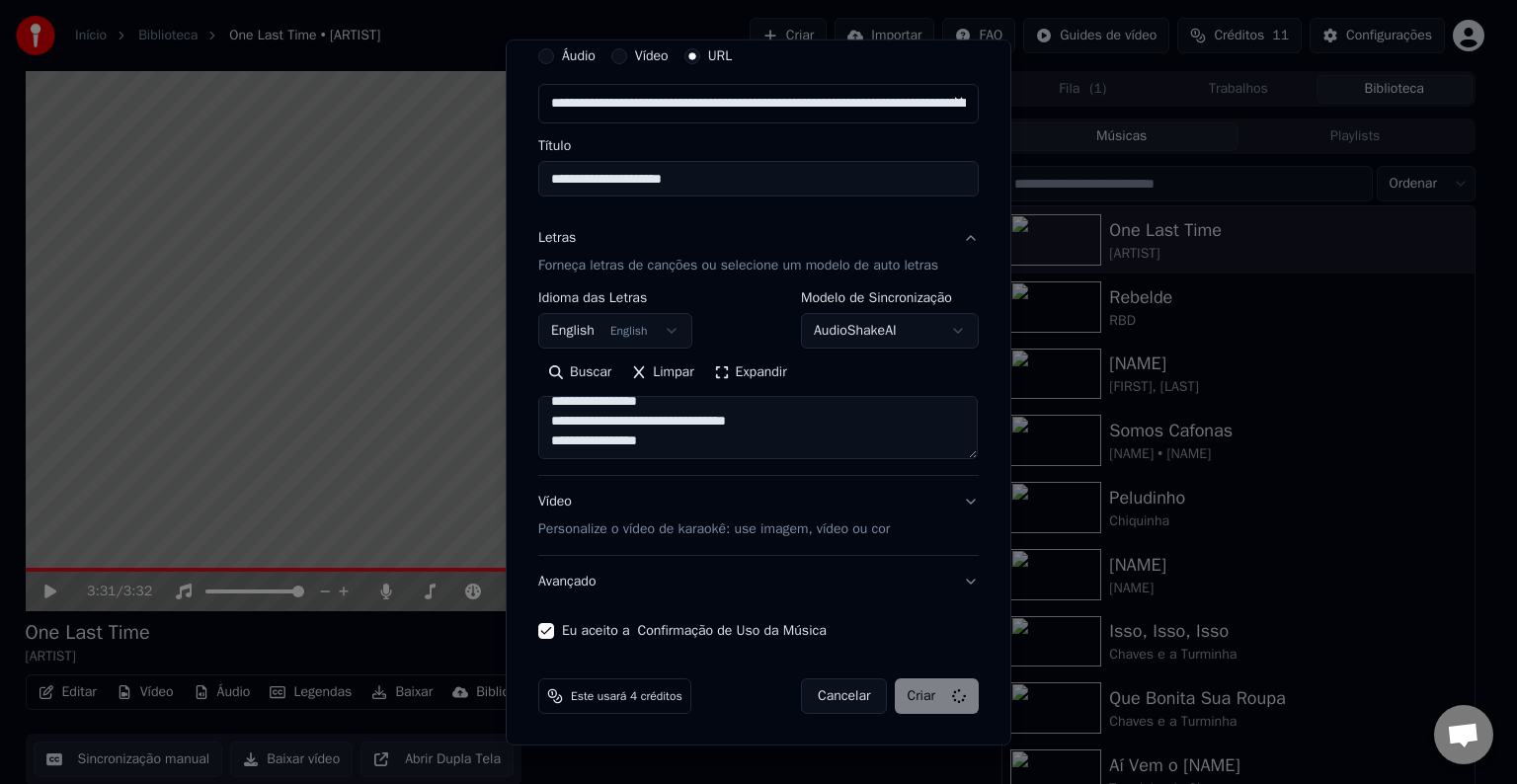 select 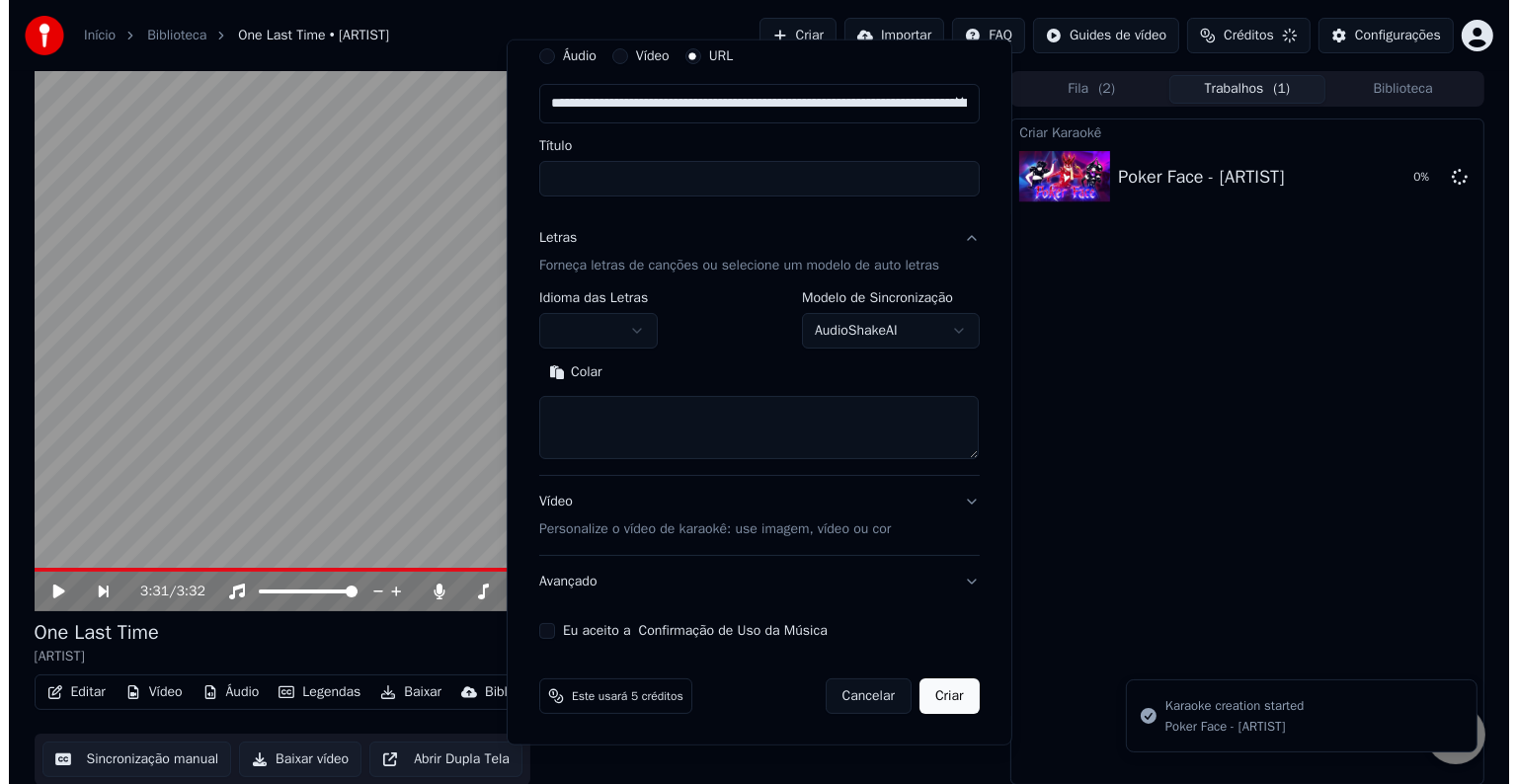 scroll, scrollTop: 0, scrollLeft: 0, axis: both 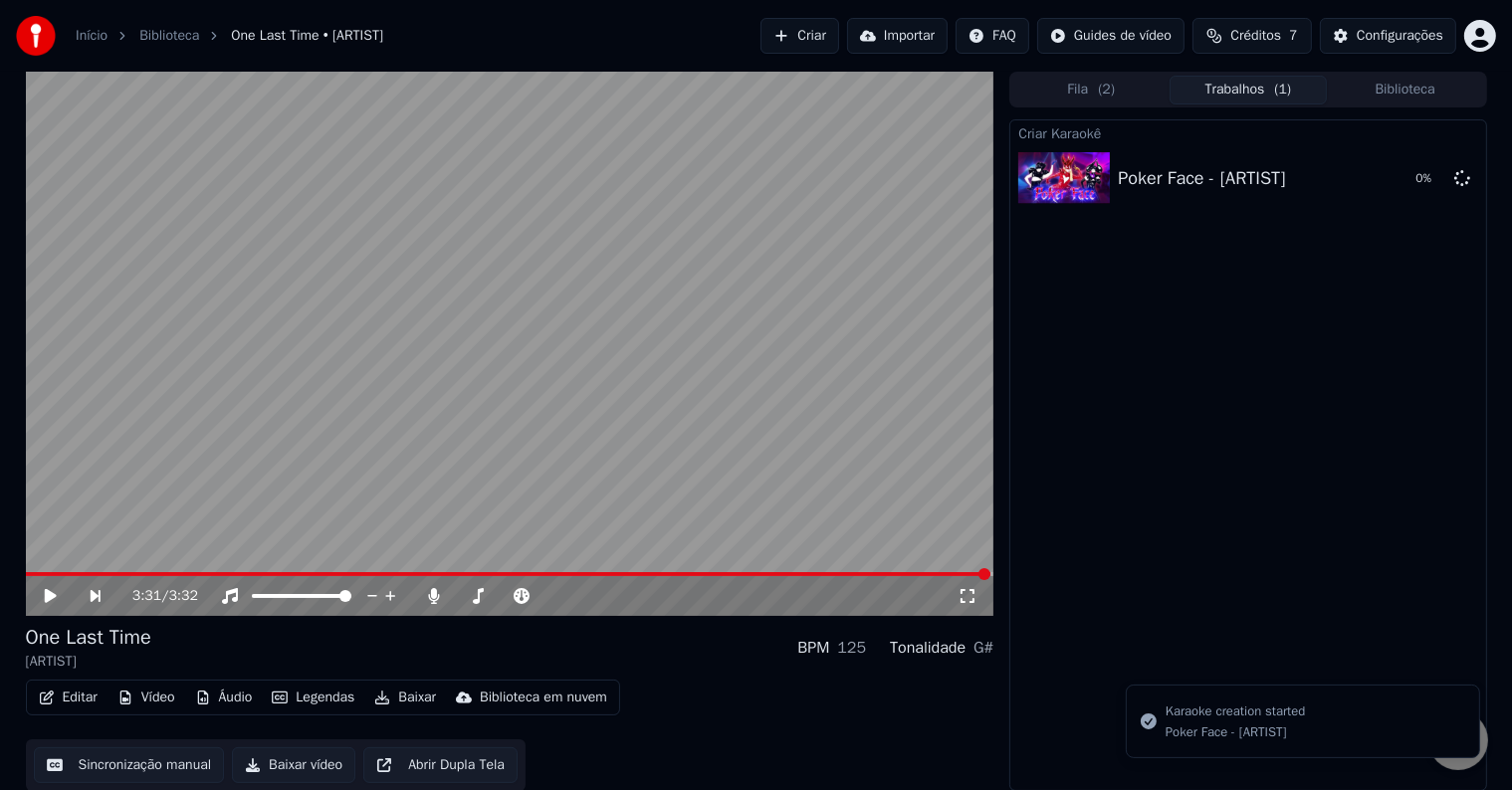 click at bounding box center [510, 343] 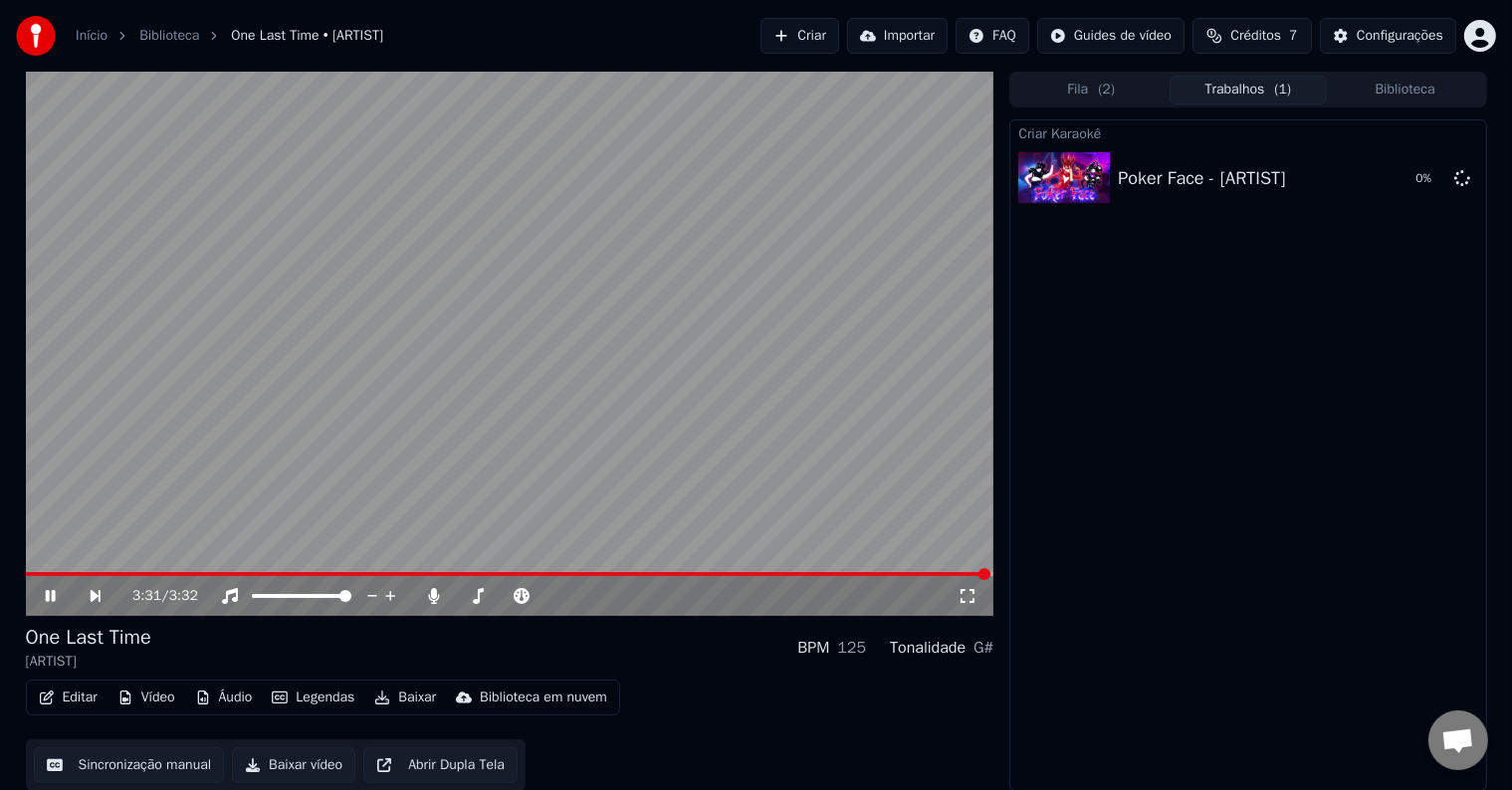 click 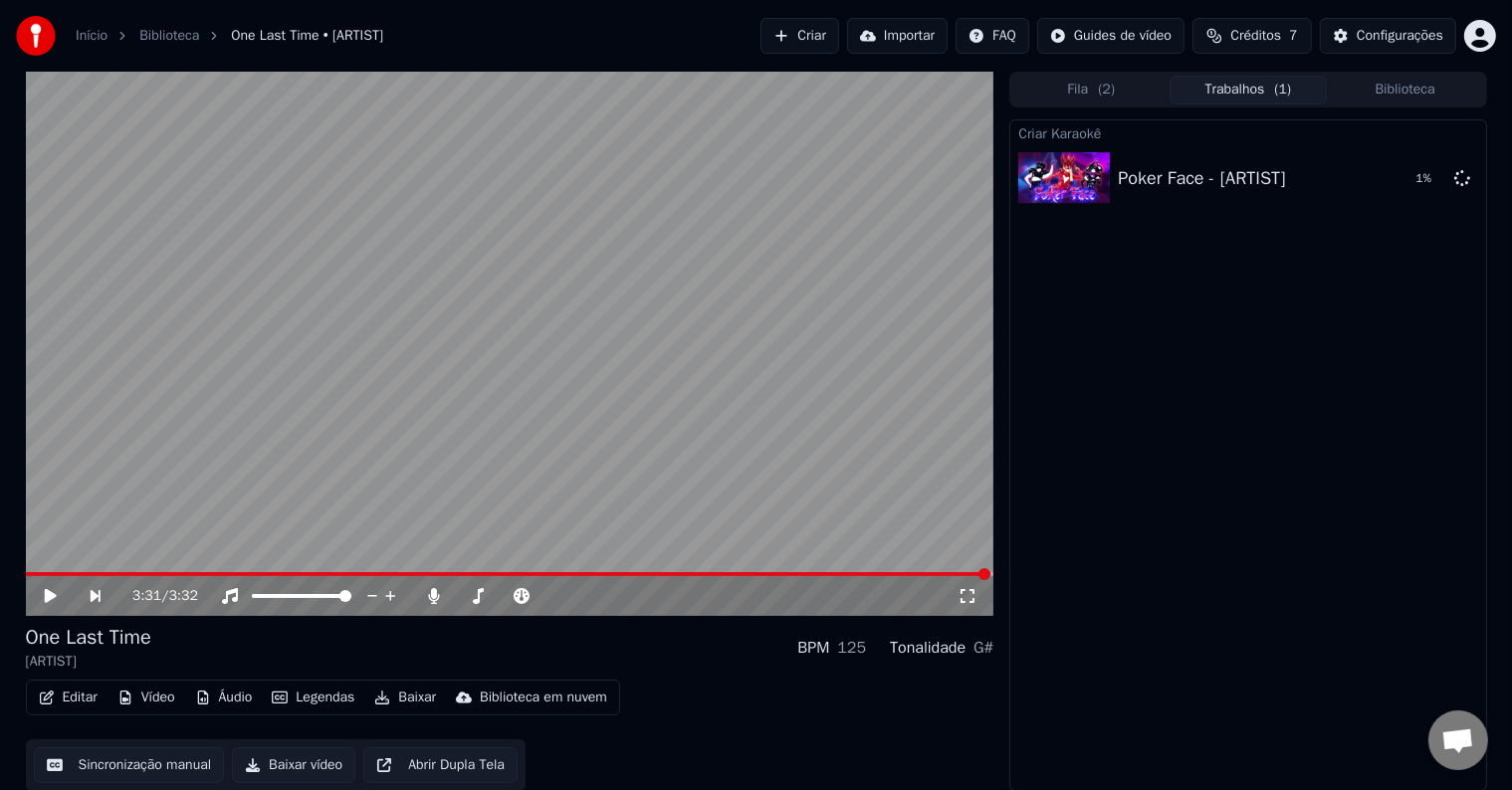 click 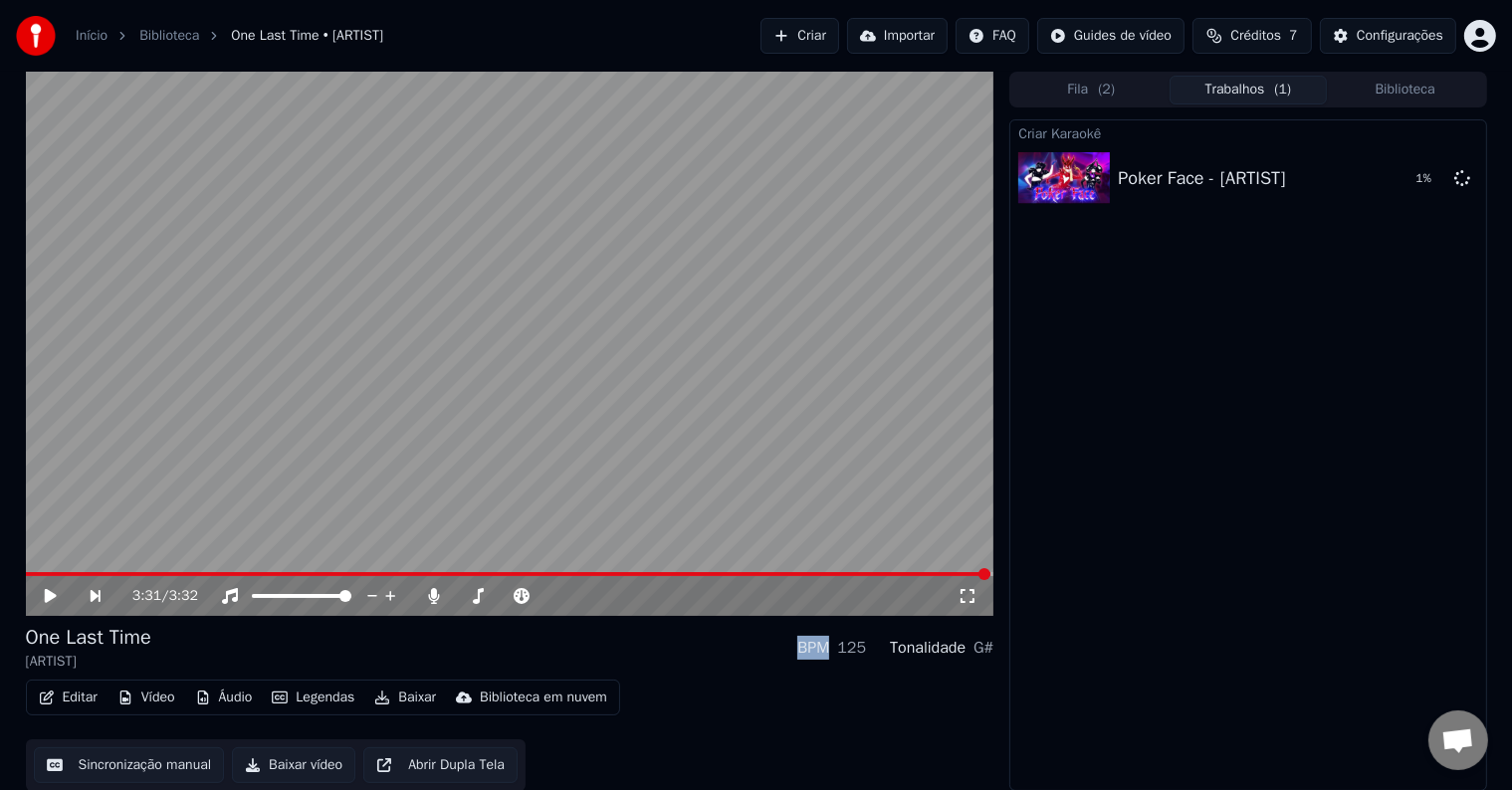 click 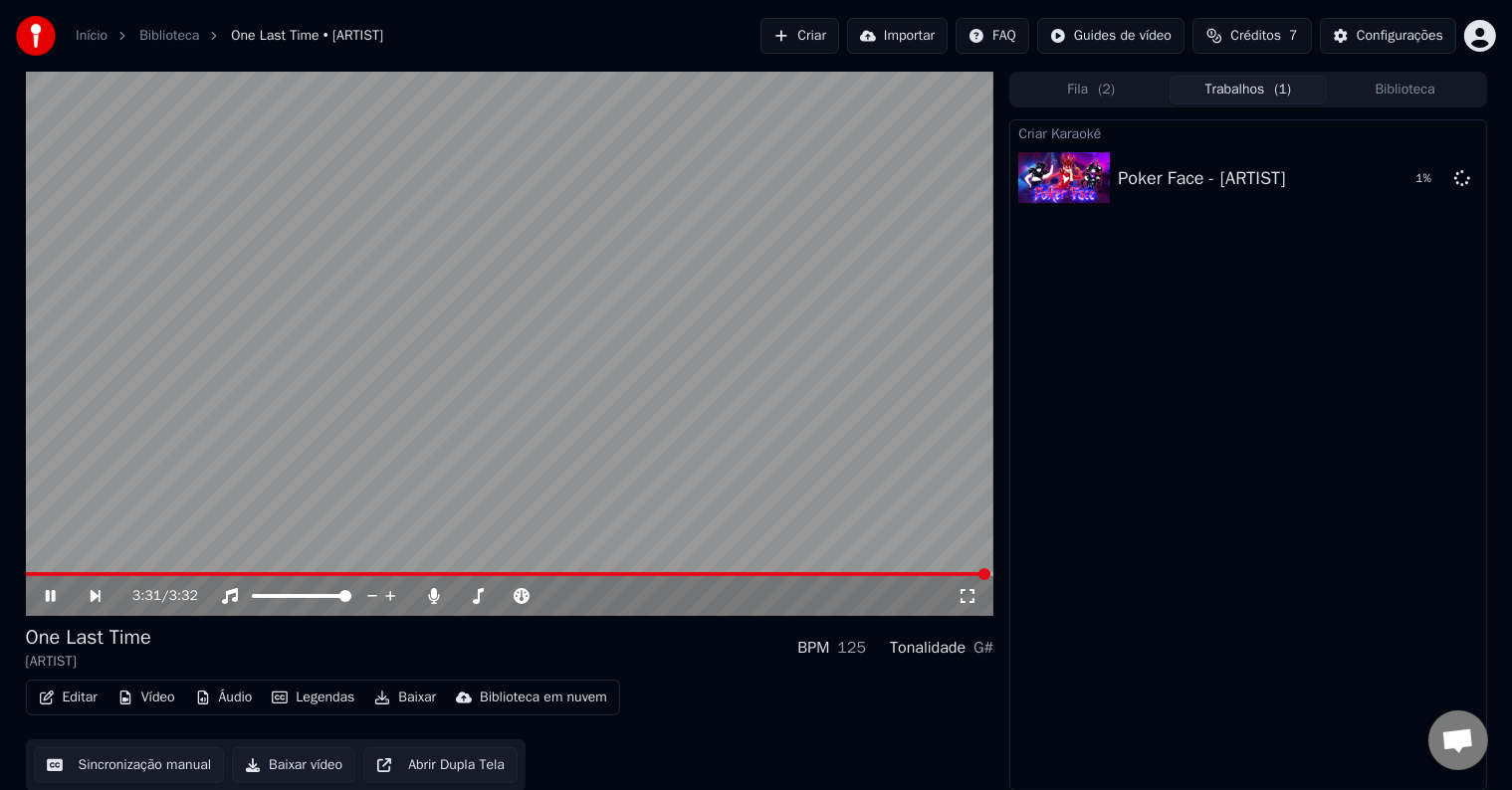 click 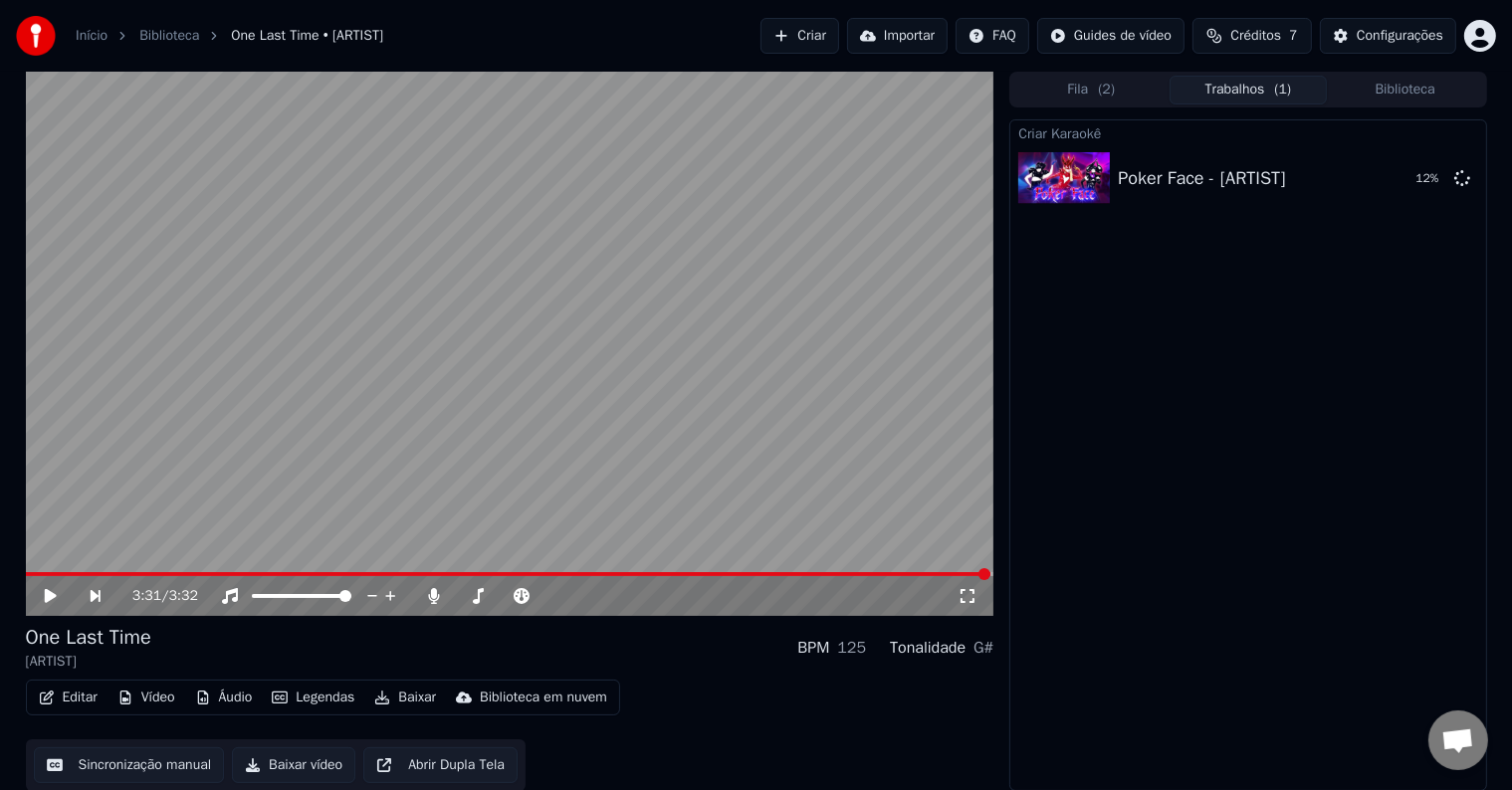 click on "Criar" at bounding box center [799, 36] 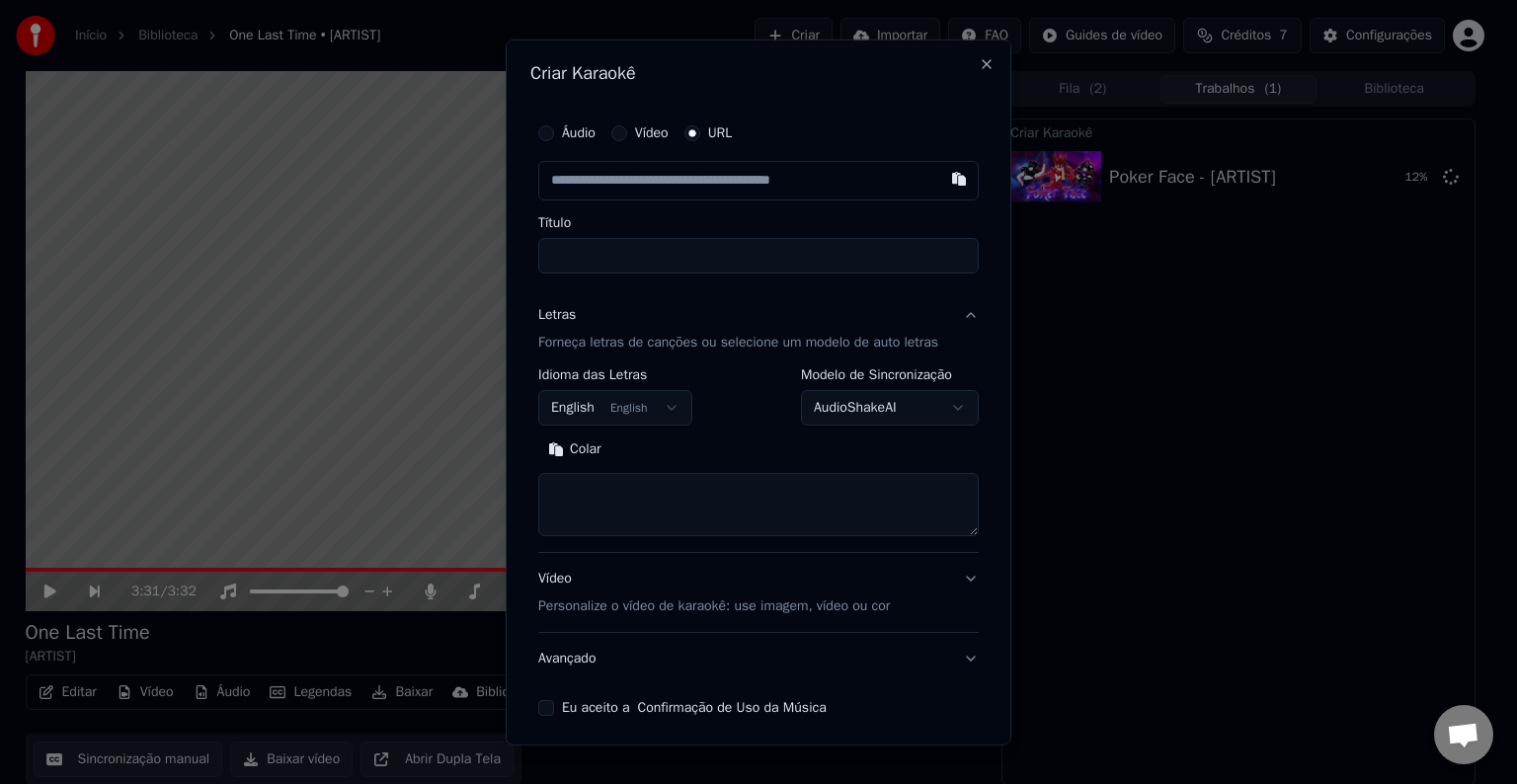 click at bounding box center [959, 179] 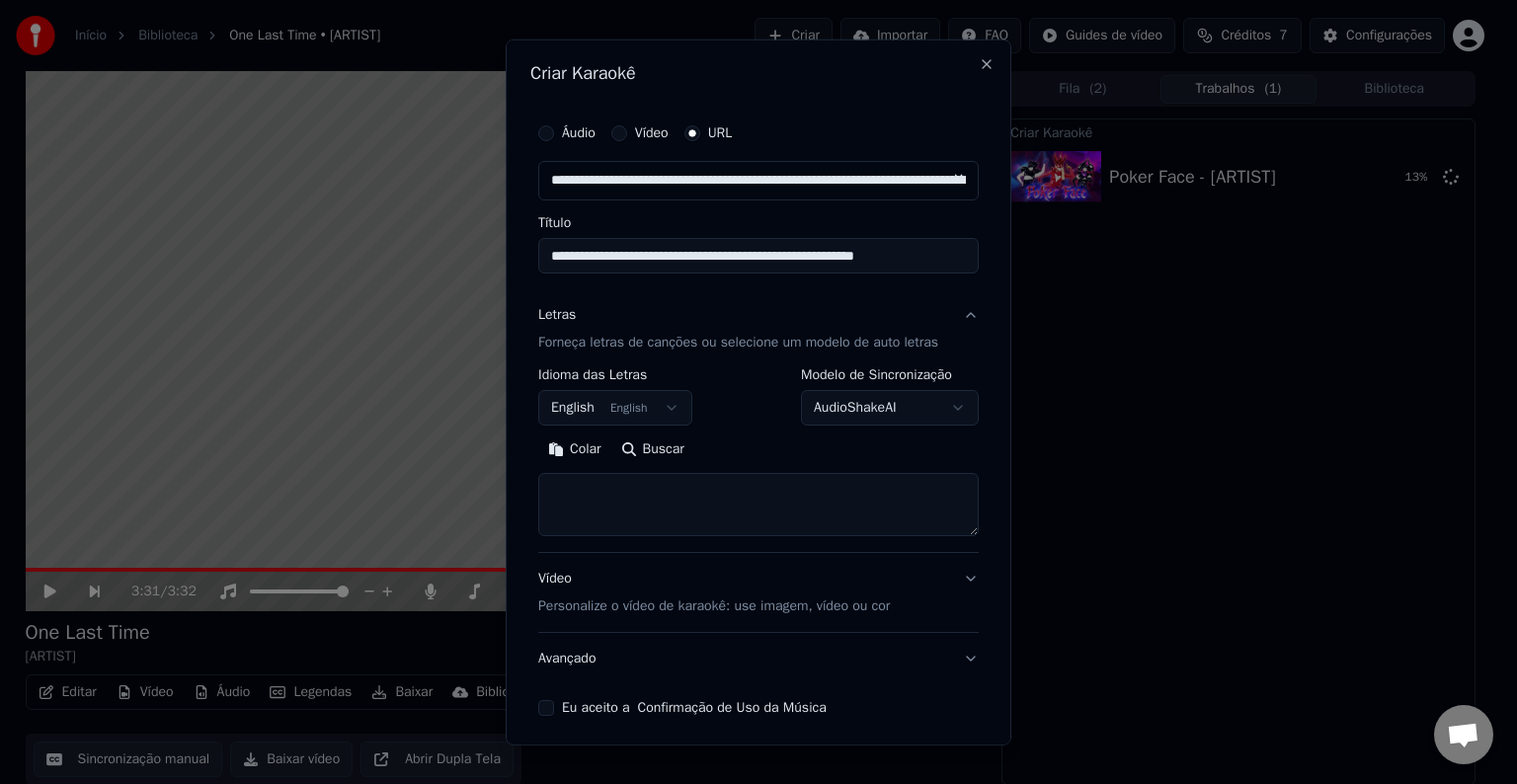 drag, startPoint x: 657, startPoint y: 259, endPoint x: 241, endPoint y: 261, distance: 416.00481 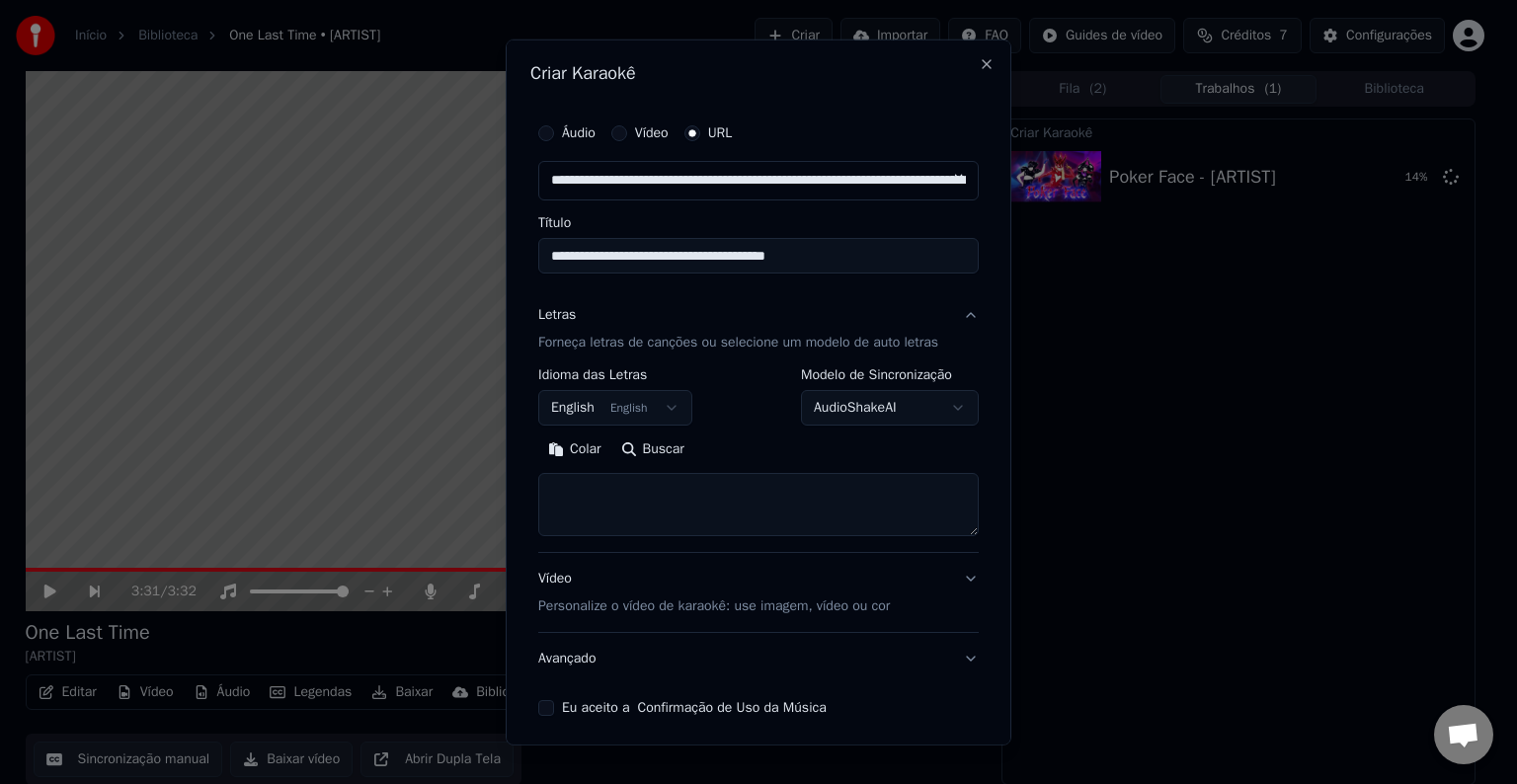 click on "**********" at bounding box center [758, 256] 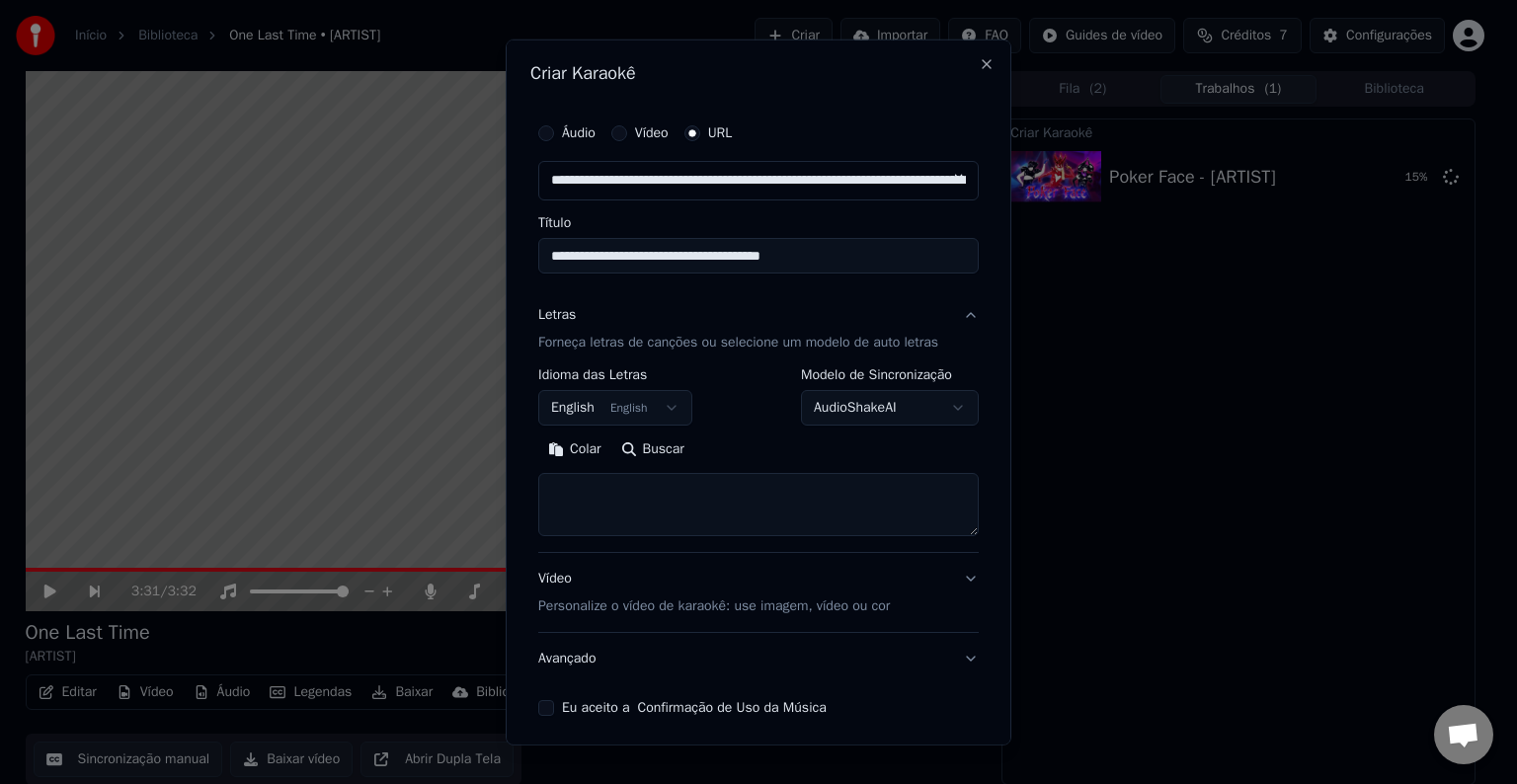 drag, startPoint x: 917, startPoint y: 253, endPoint x: 705, endPoint y: 261, distance: 212.15089 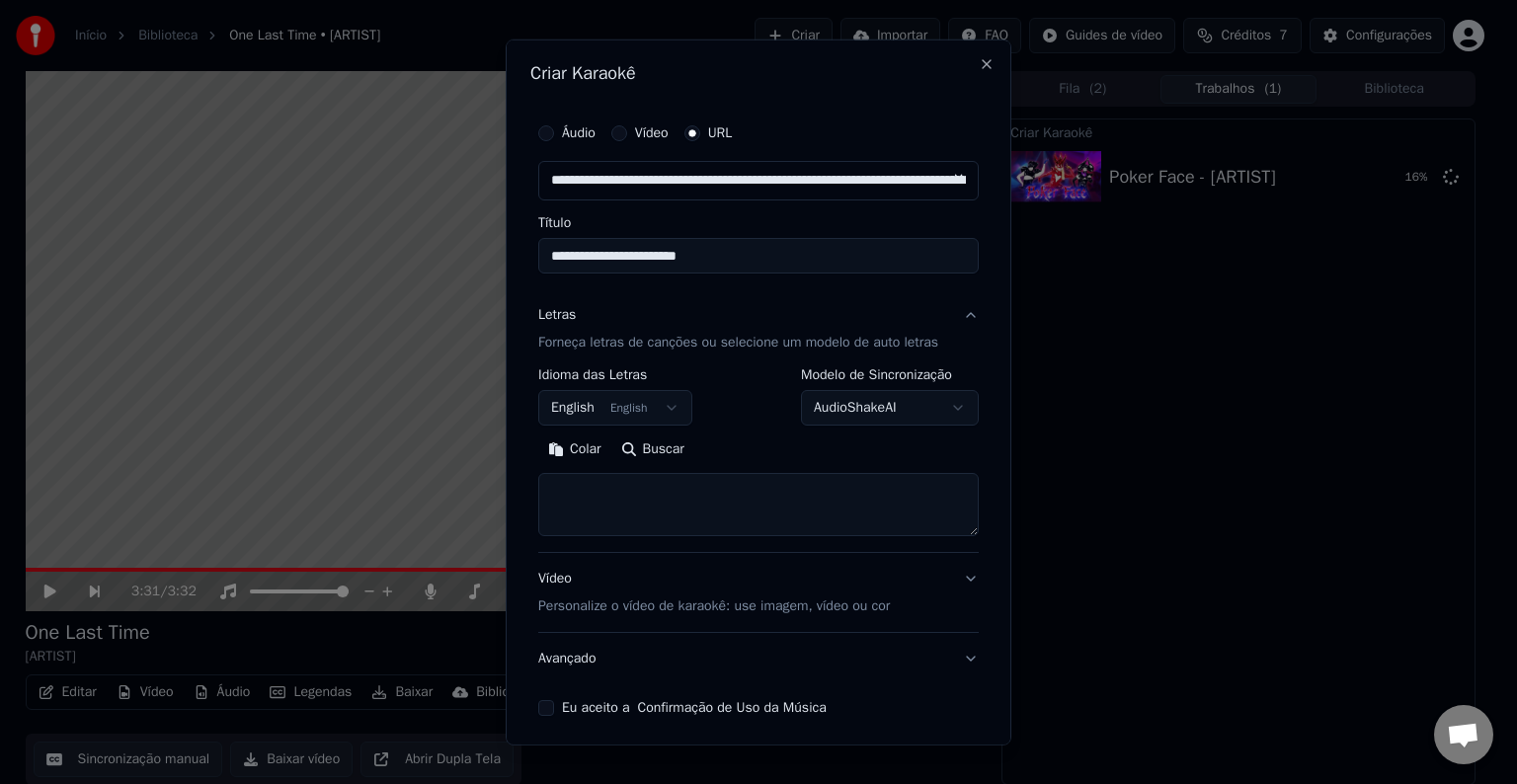type on "**********" 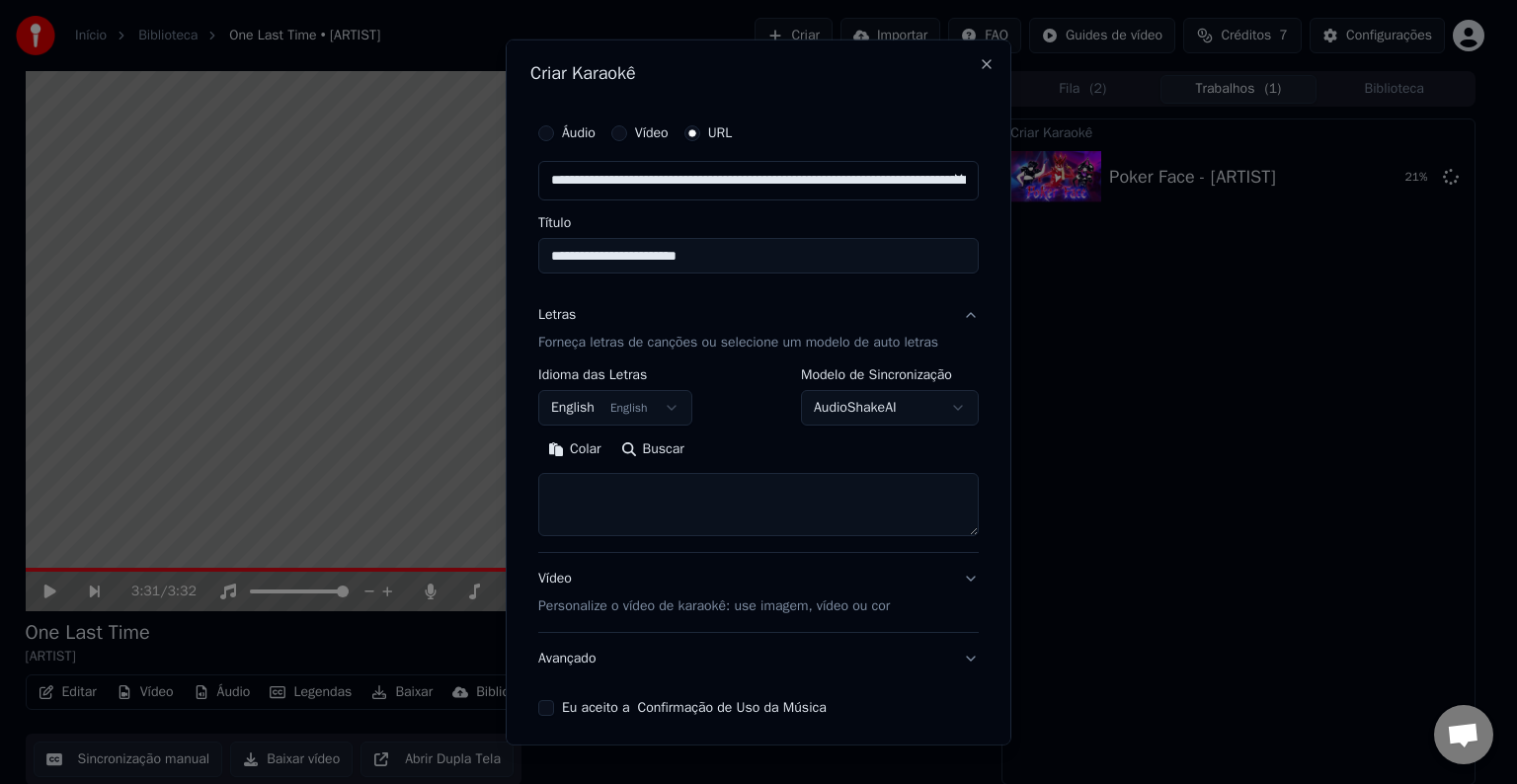click on "Colar" at bounding box center (575, 449) 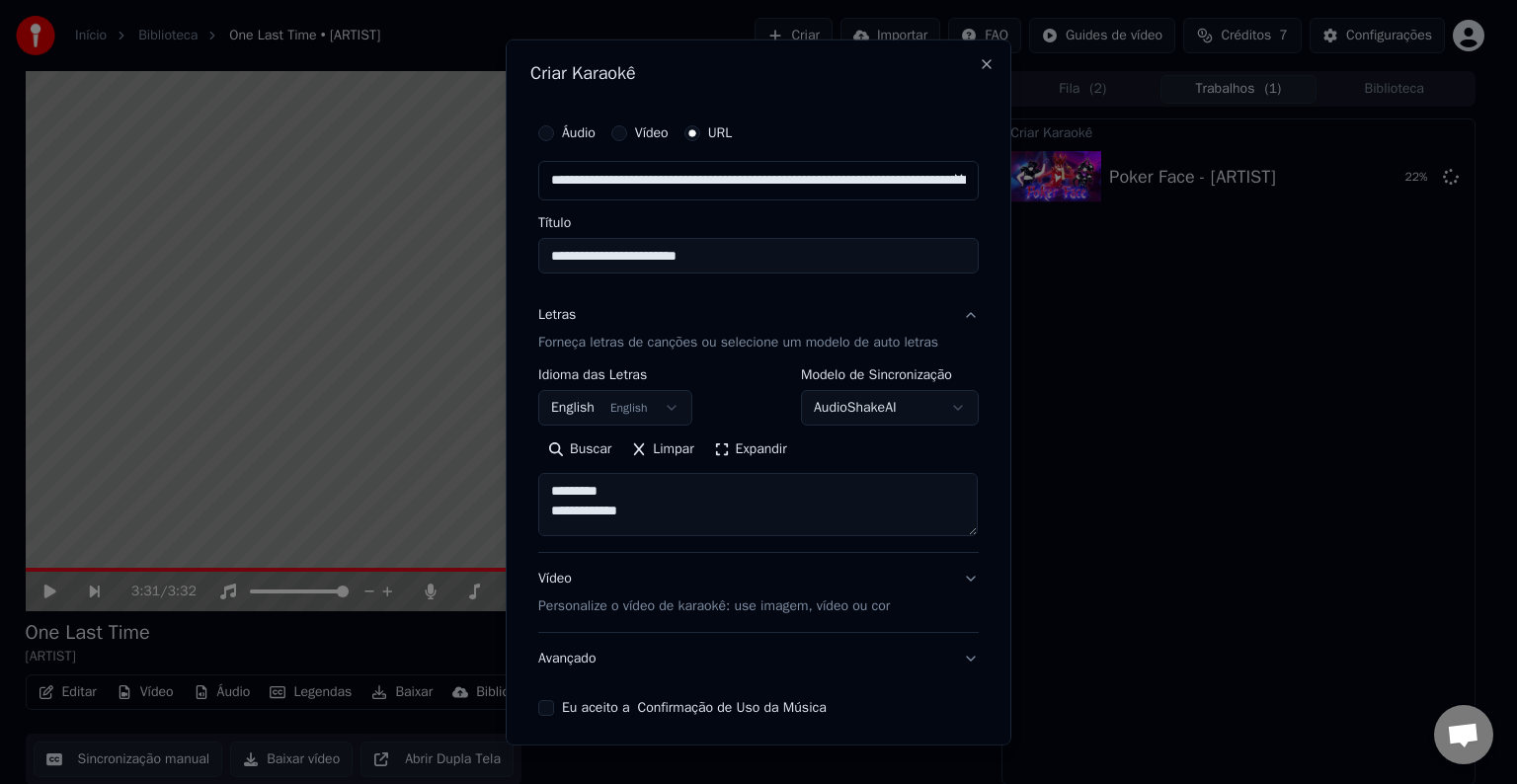 drag, startPoint x: 634, startPoint y: 514, endPoint x: 517, endPoint y: 482, distance: 121.29716 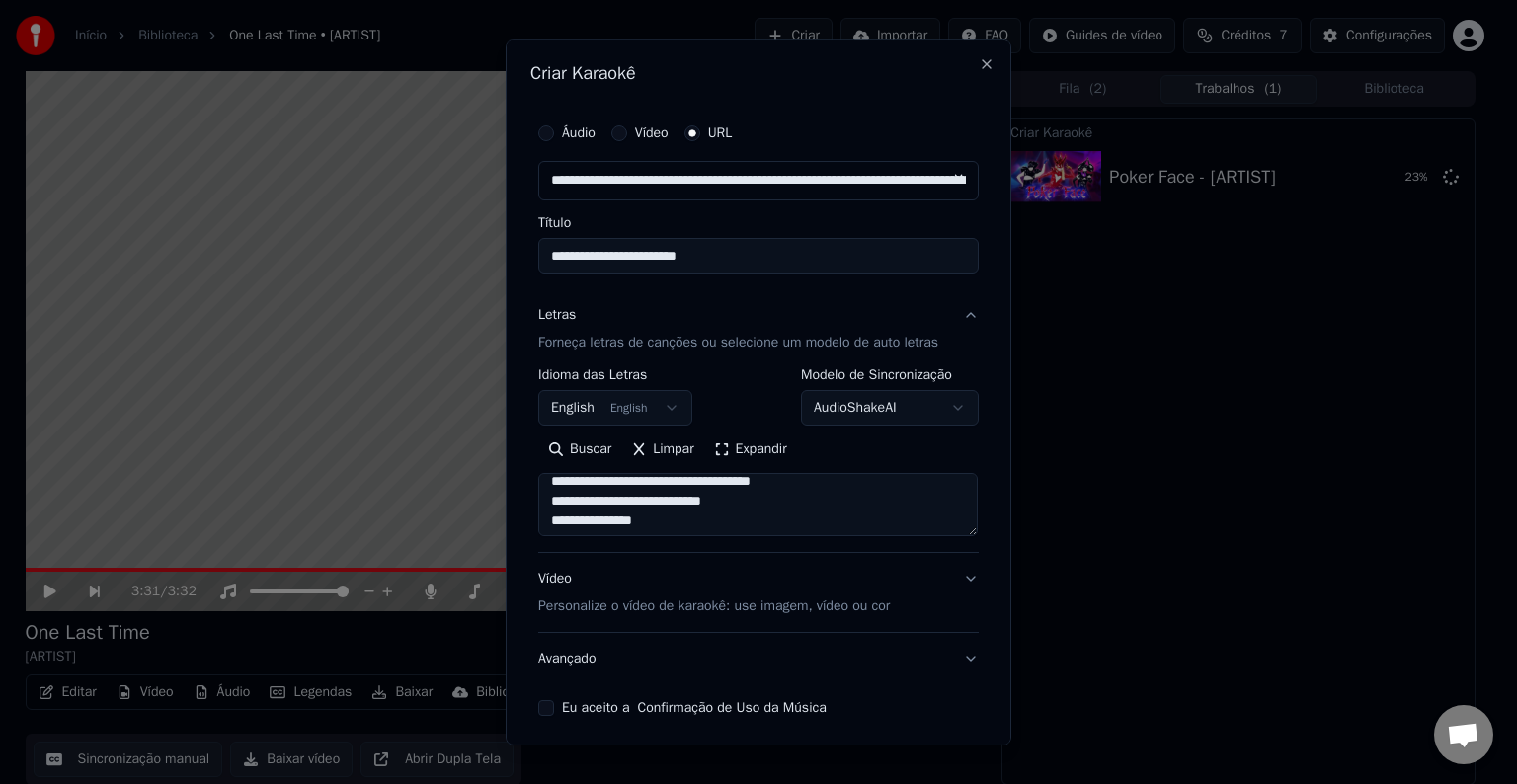scroll, scrollTop: 1197, scrollLeft: 0, axis: vertical 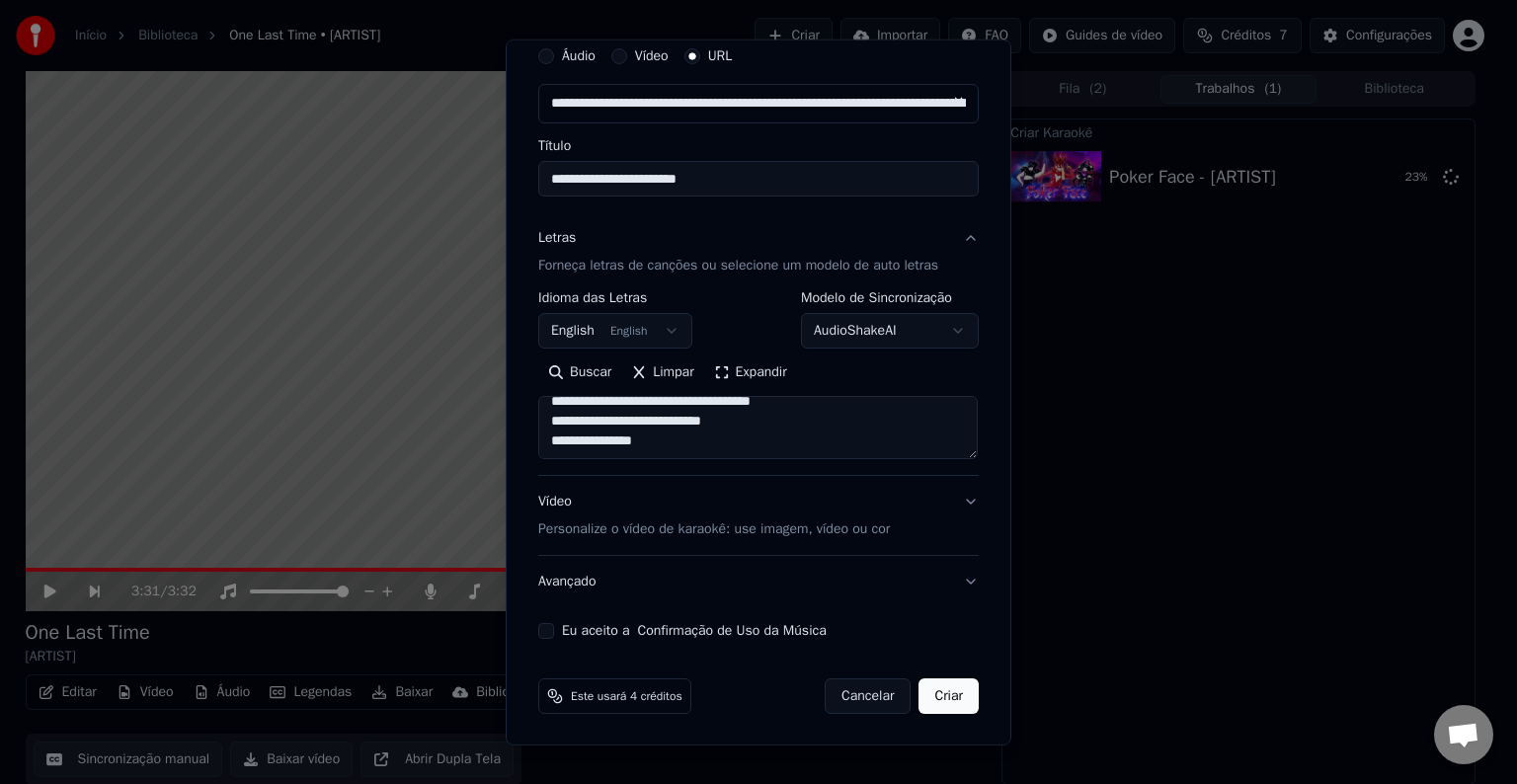 type on "**********" 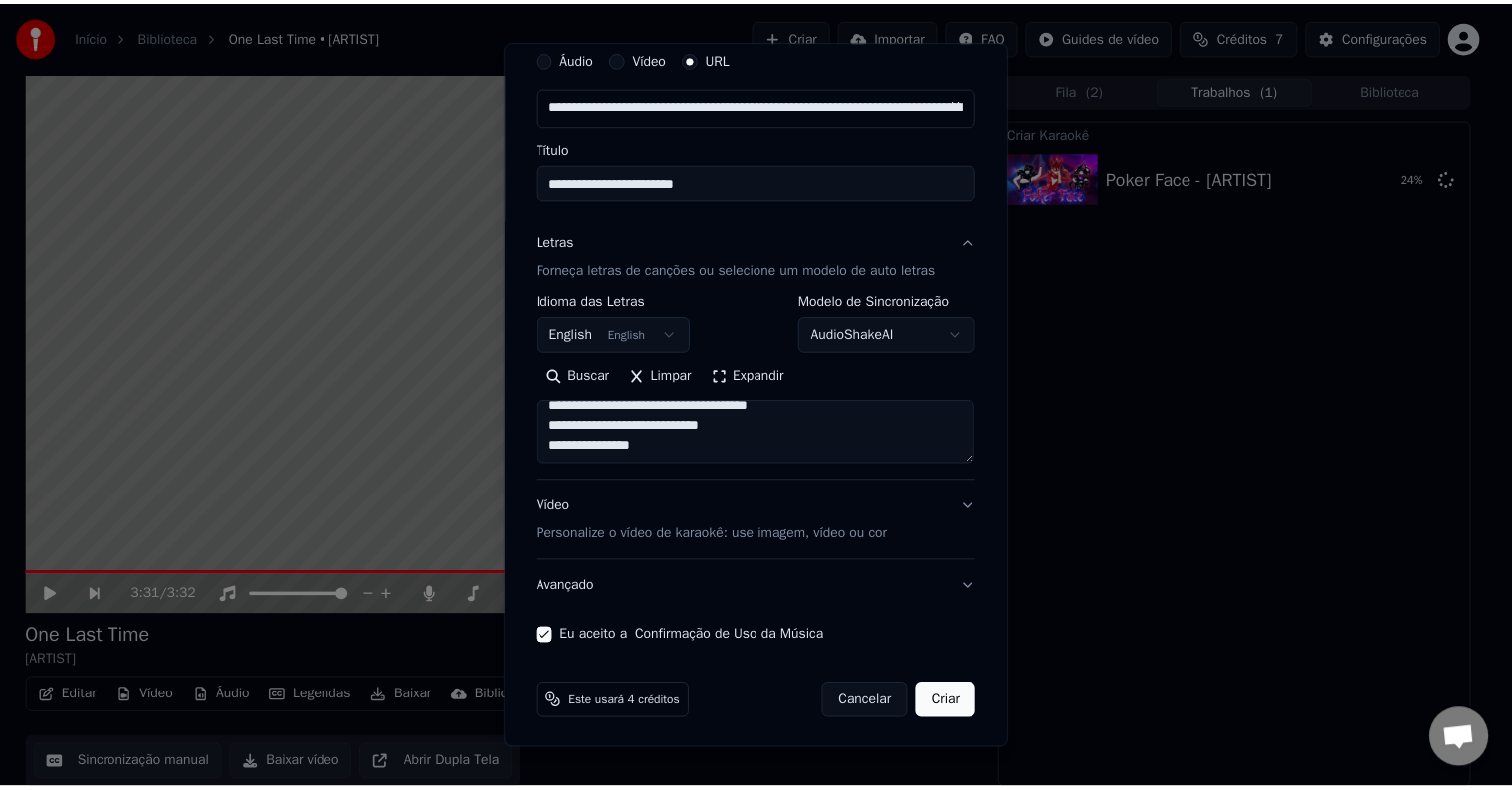 scroll, scrollTop: 78, scrollLeft: 0, axis: vertical 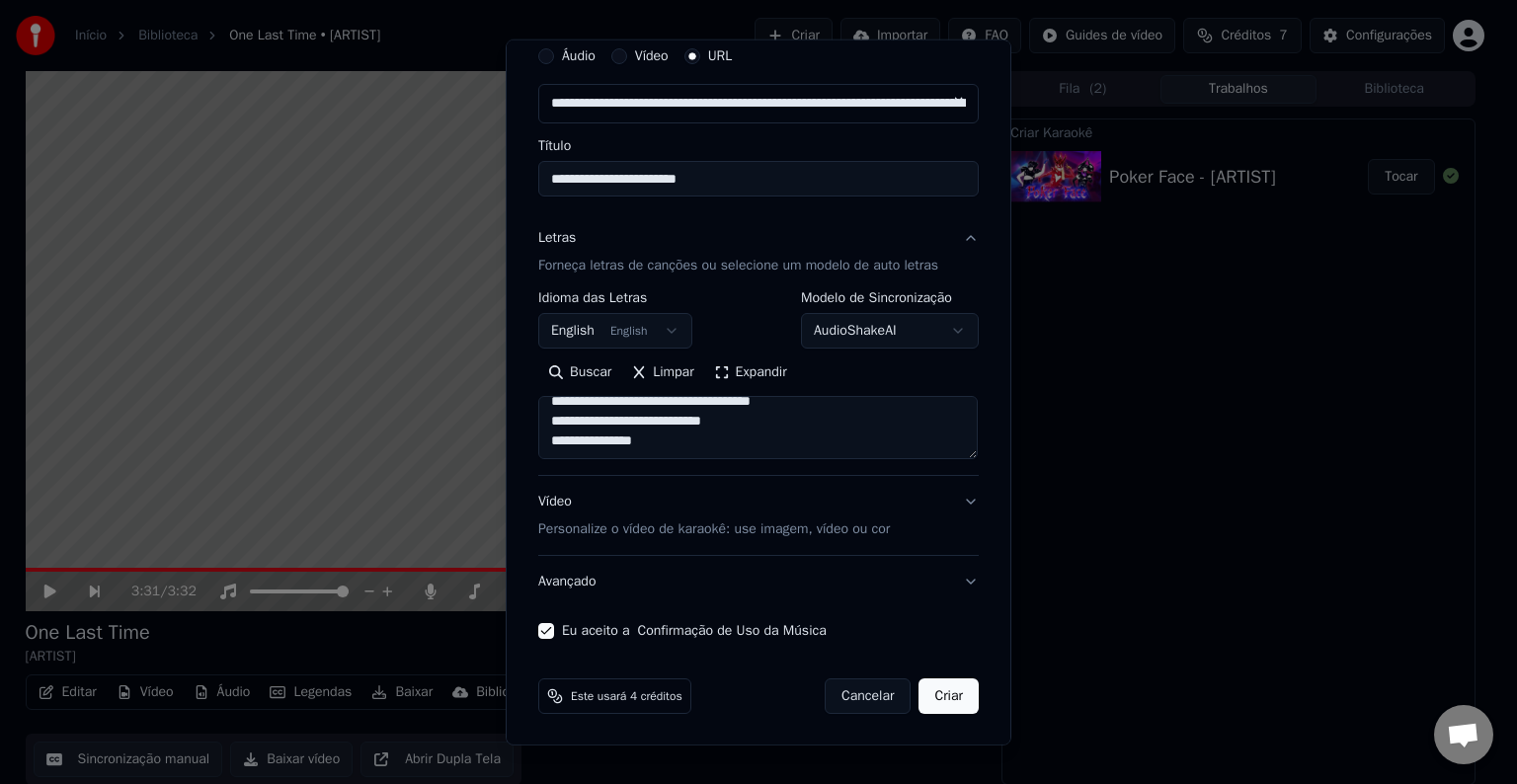 click on "Criar" at bounding box center (948, 696) 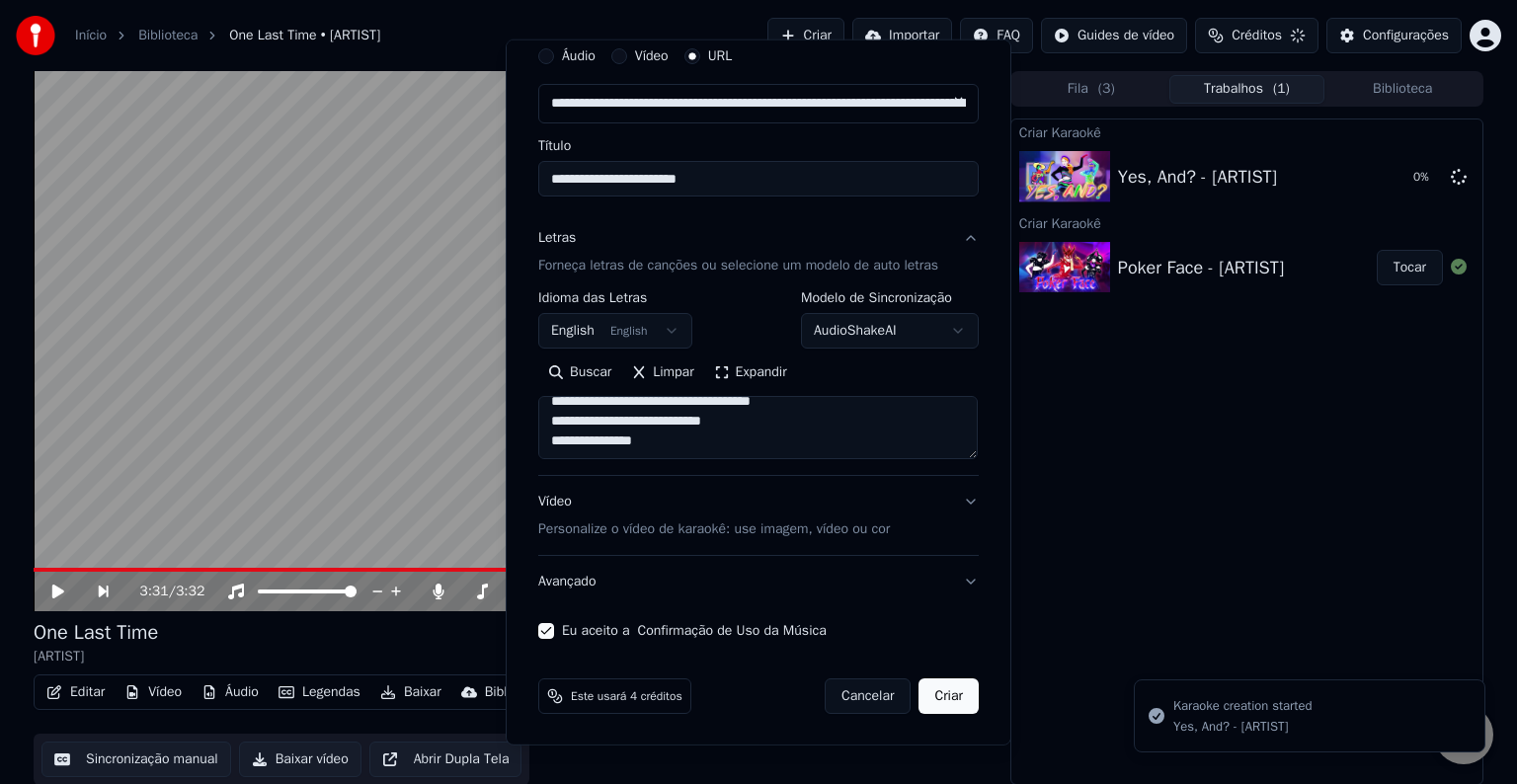 type 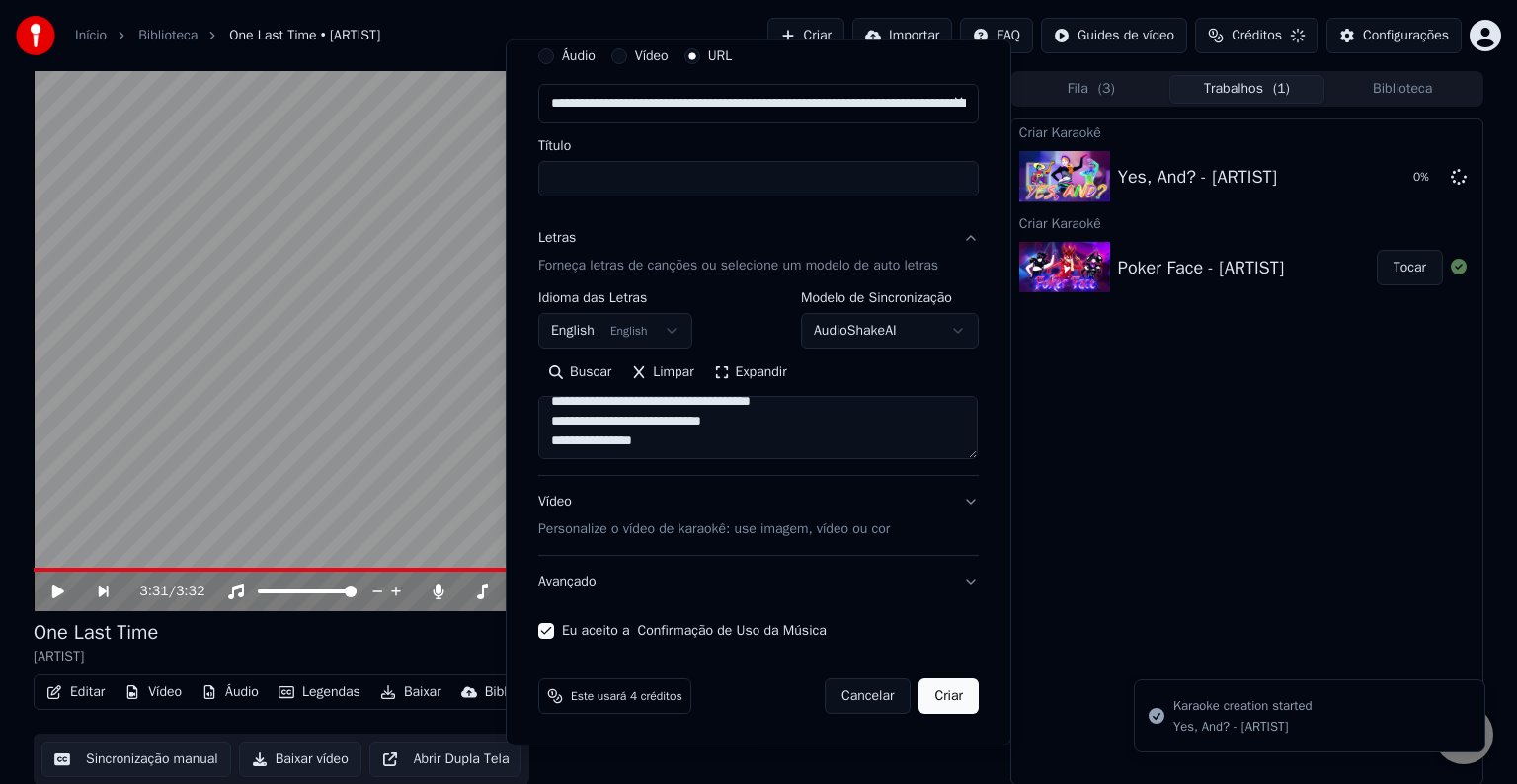 type 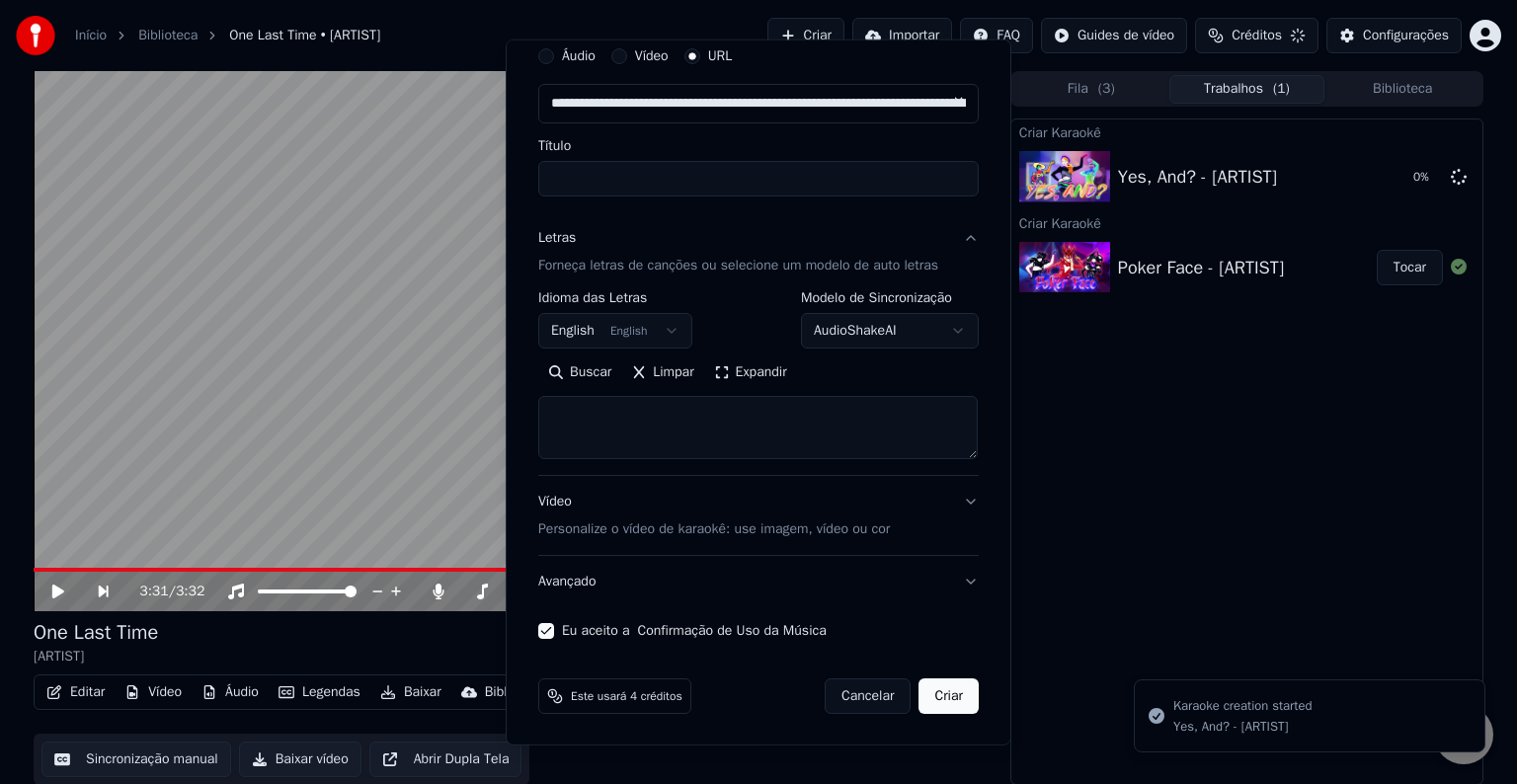 select 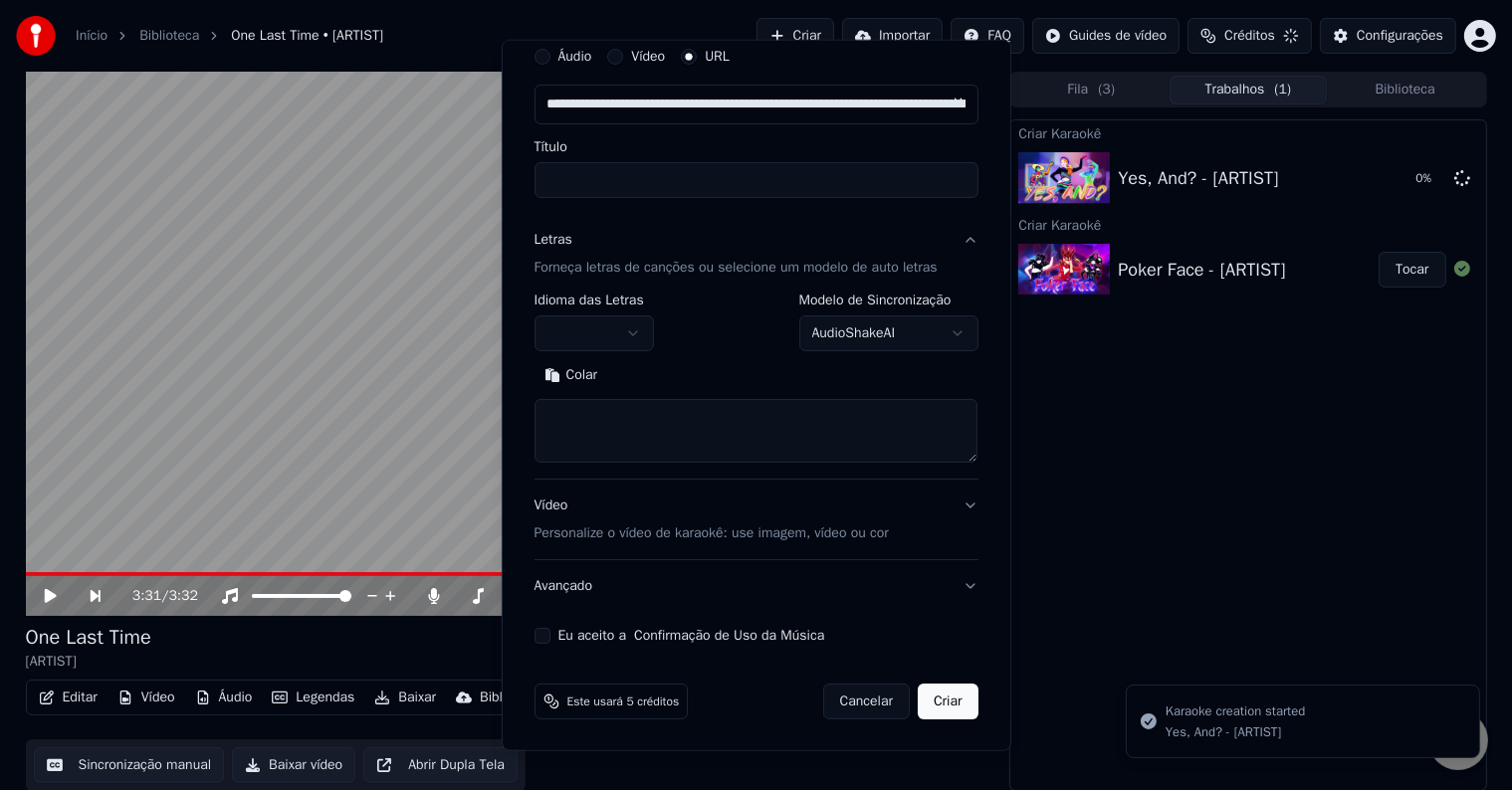 scroll, scrollTop: 0, scrollLeft: 0, axis: both 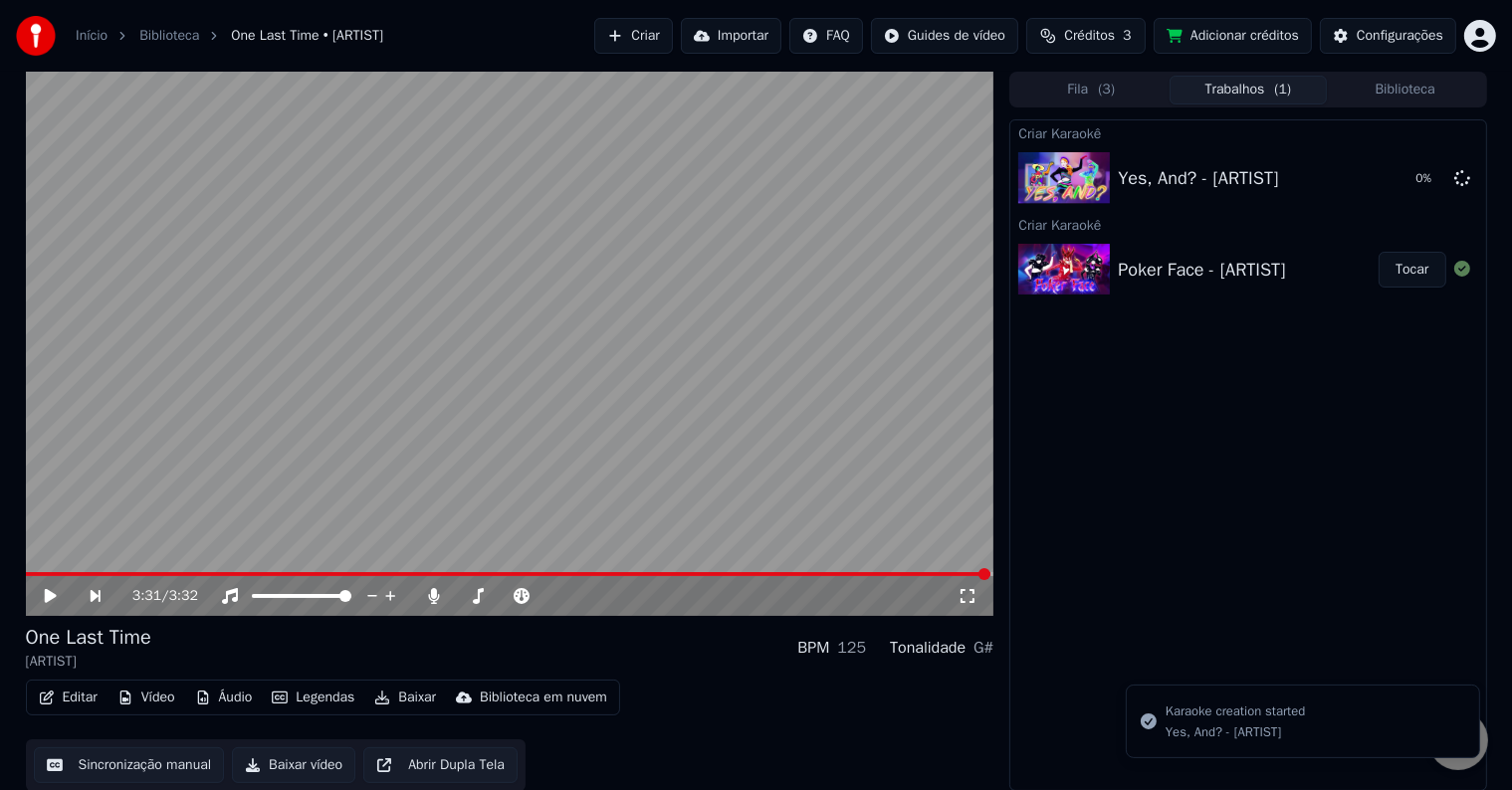 click on "Tocar" at bounding box center [1411, 270] 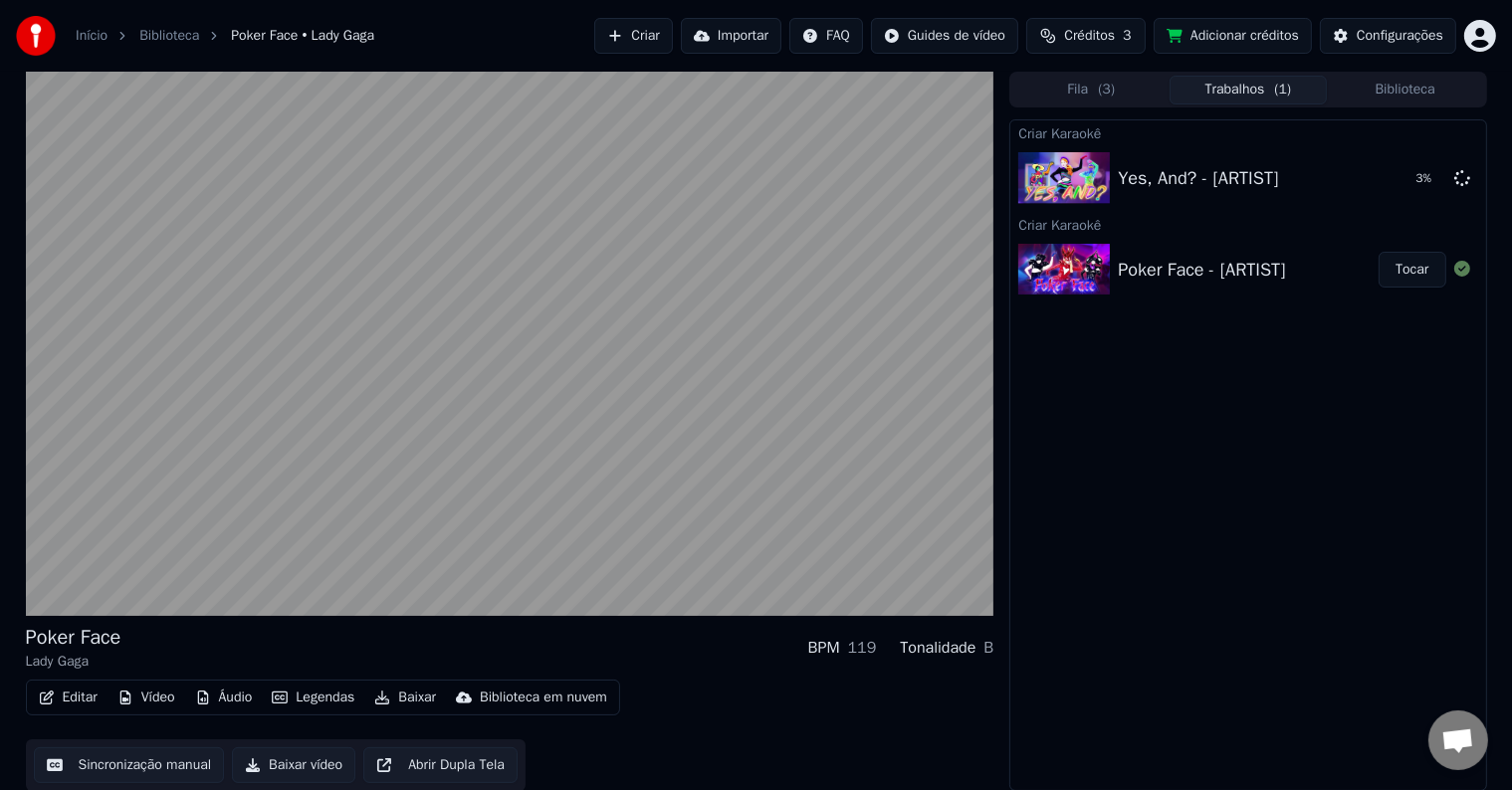 click on "Criar Karaokê Yes, And? - [ARTIST] 3 % Criar Karaokê Poker Face - [ARTIST] Tocar" at bounding box center [1247, 455] 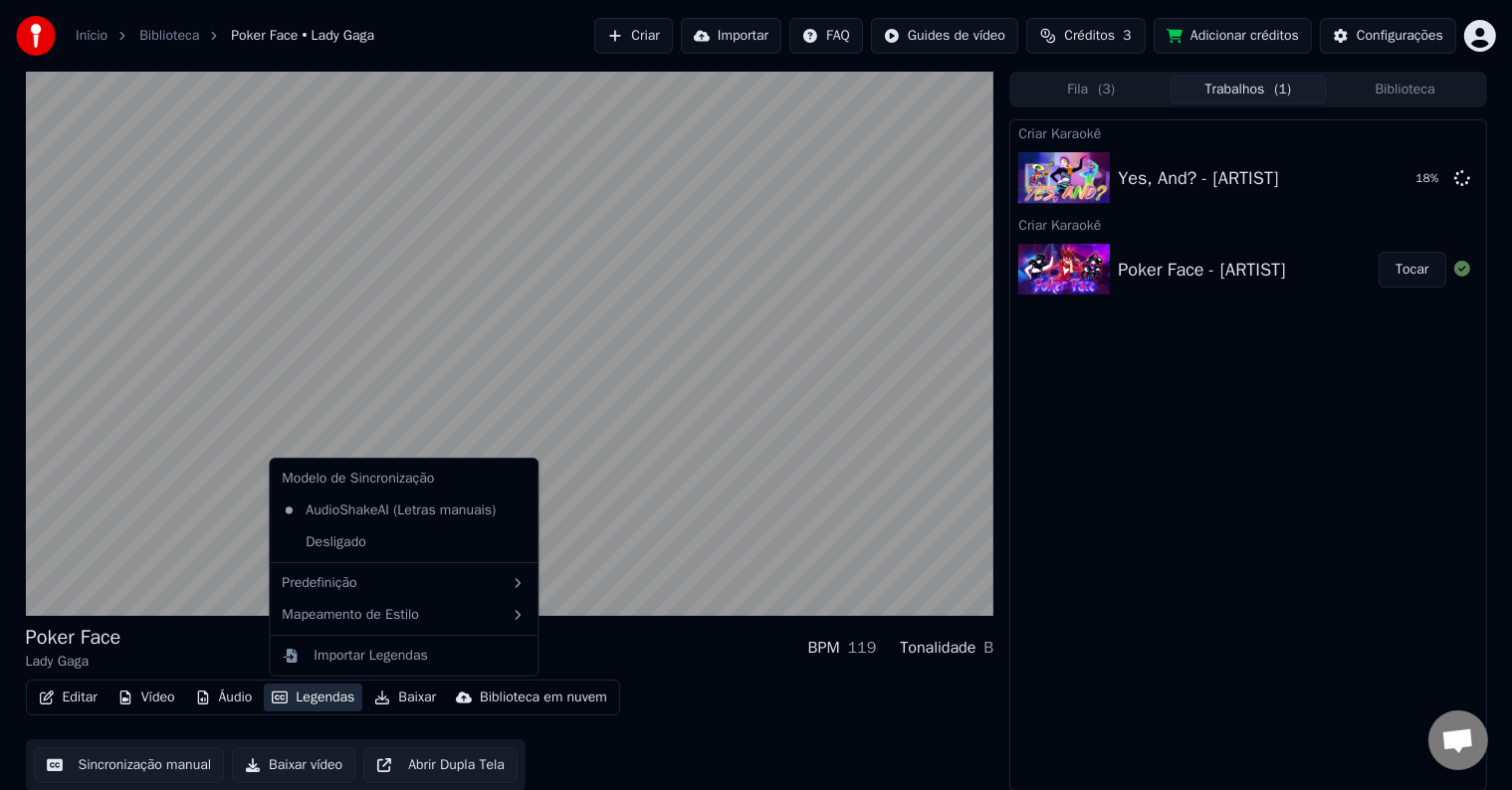 click on "Legendas" at bounding box center [313, 697] 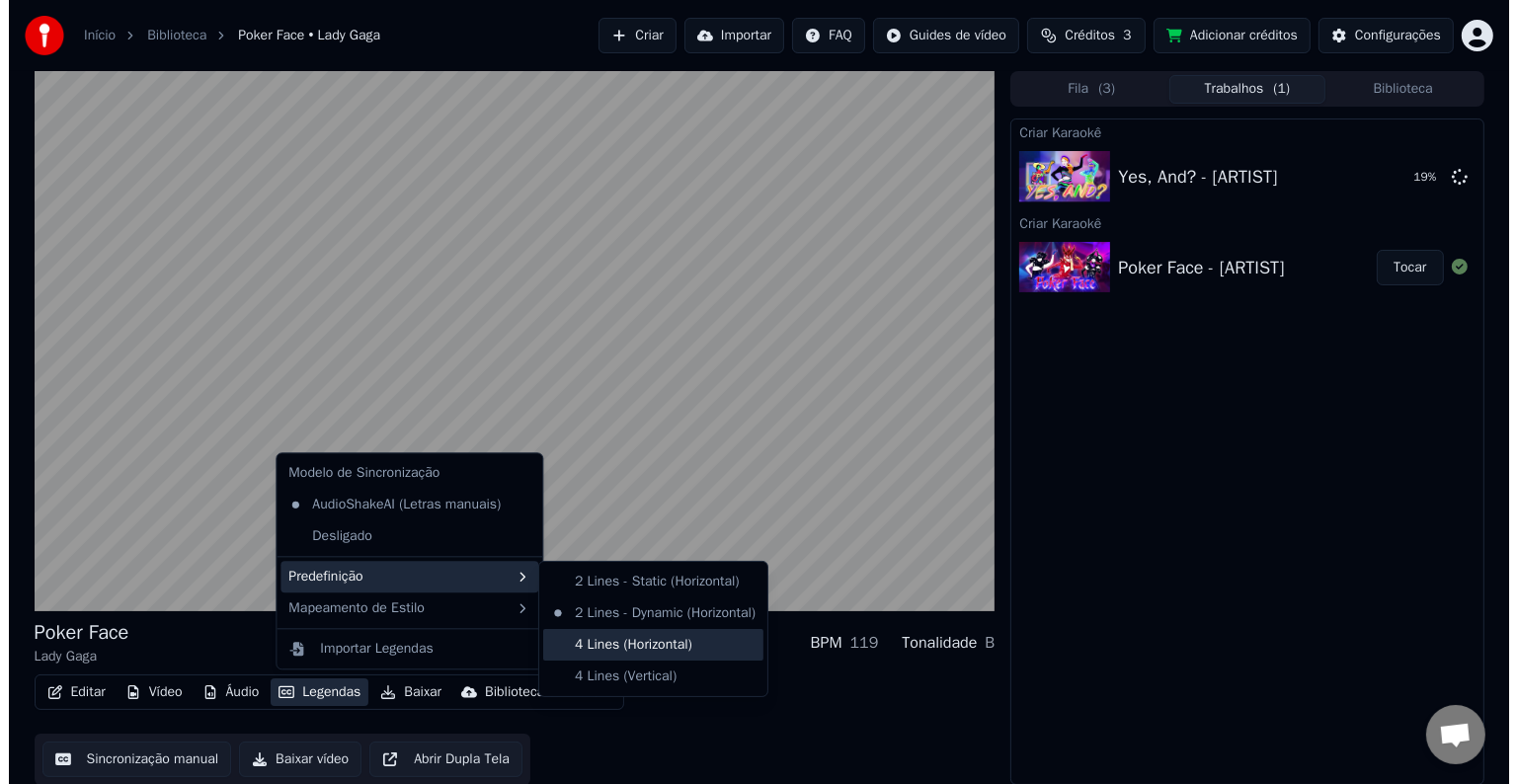 scroll, scrollTop: 1, scrollLeft: 0, axis: vertical 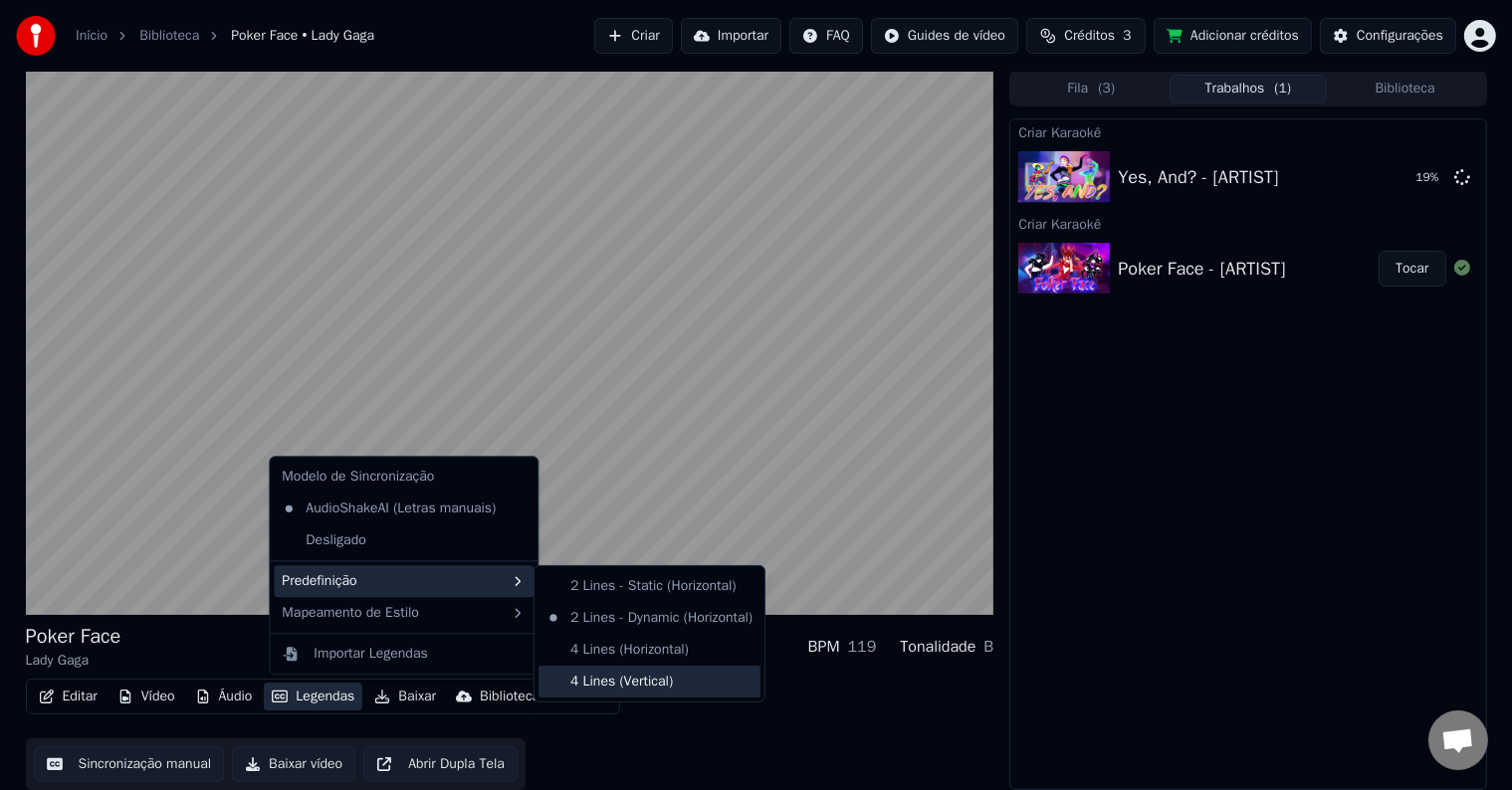 click on "4 Lines (Vertical)" at bounding box center (649, 682) 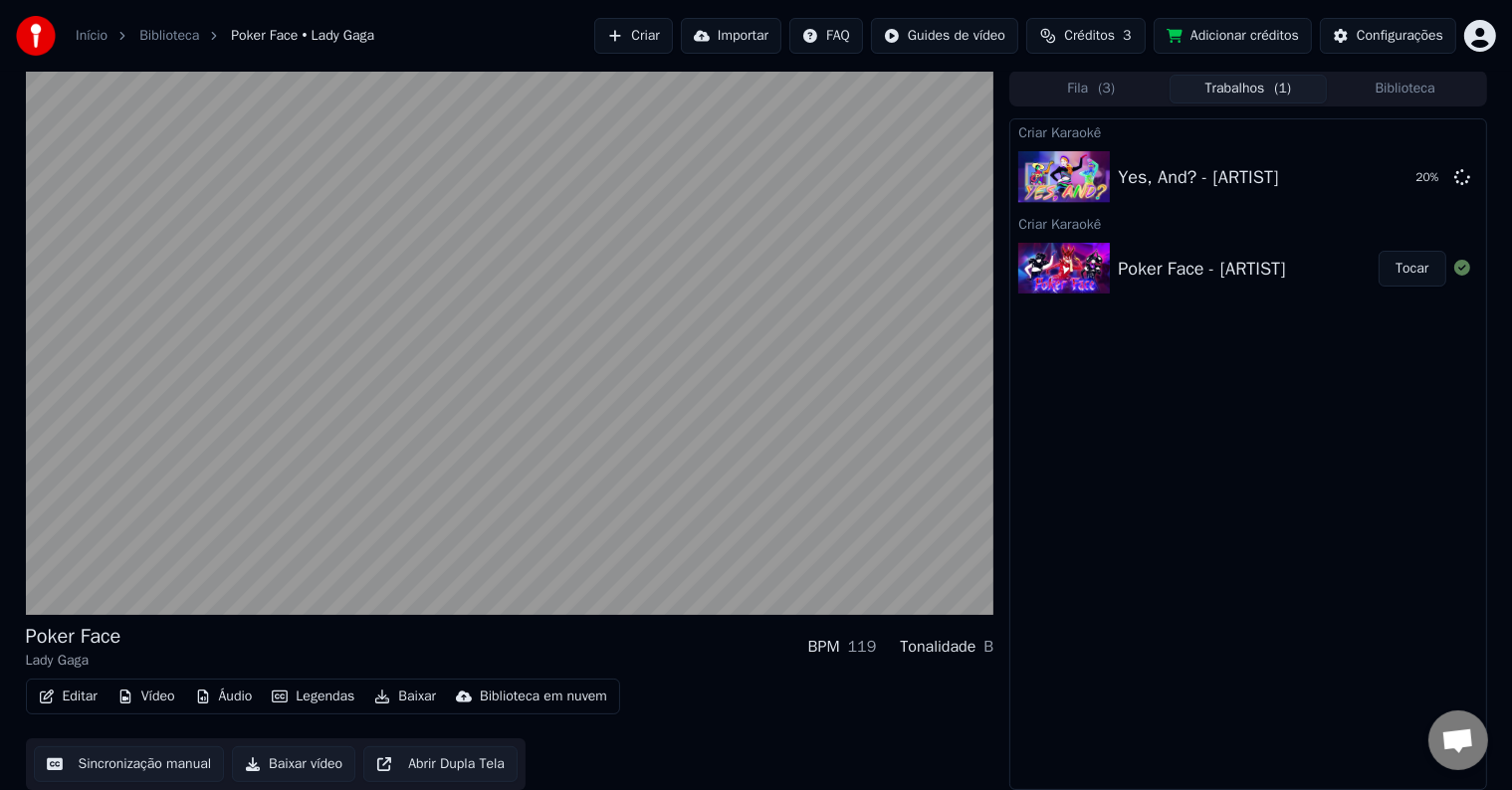 click on "Legendas" at bounding box center [313, 696] 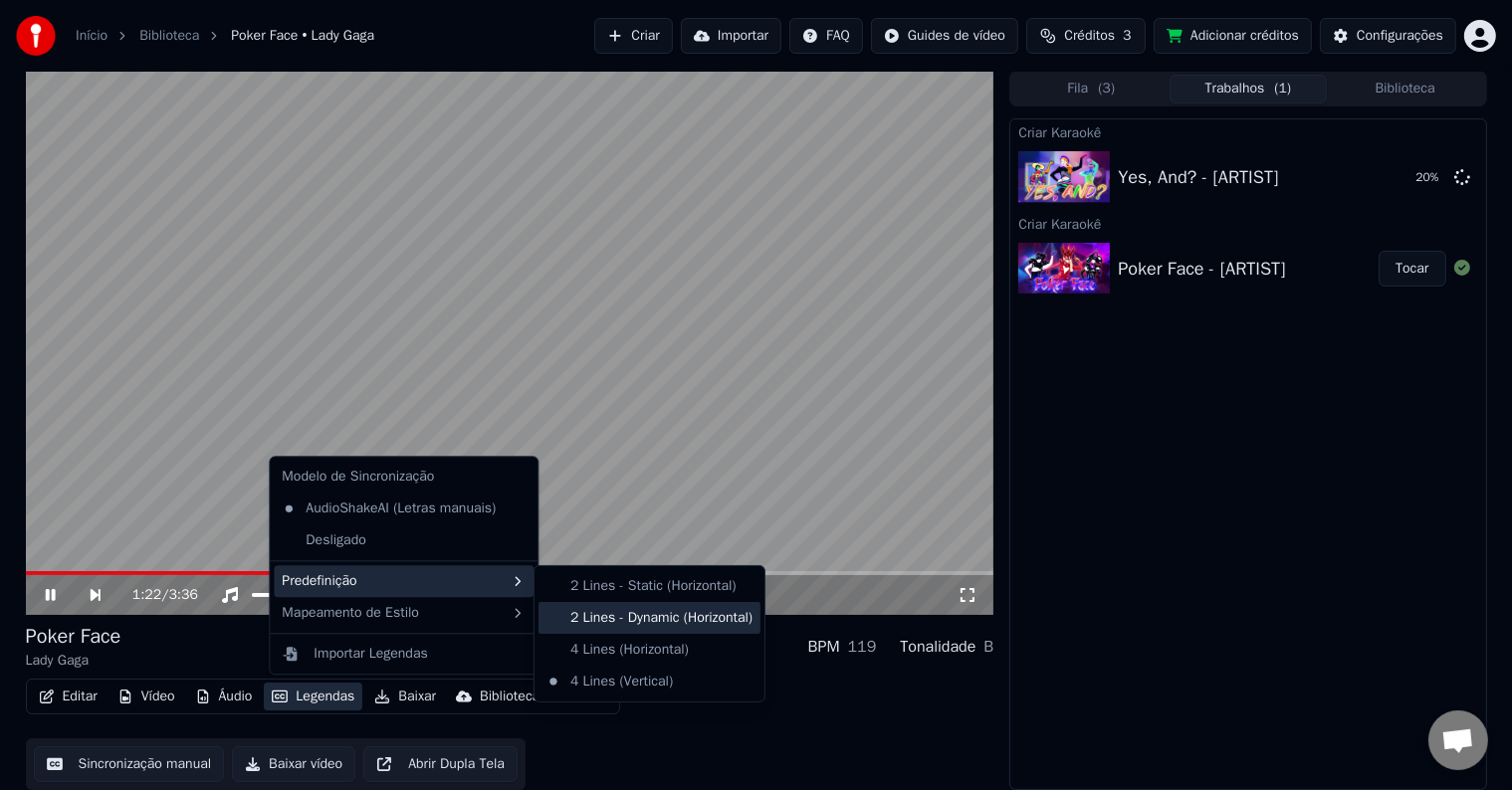 click on "2 Lines - Dynamic (Horizontal)" at bounding box center (649, 618) 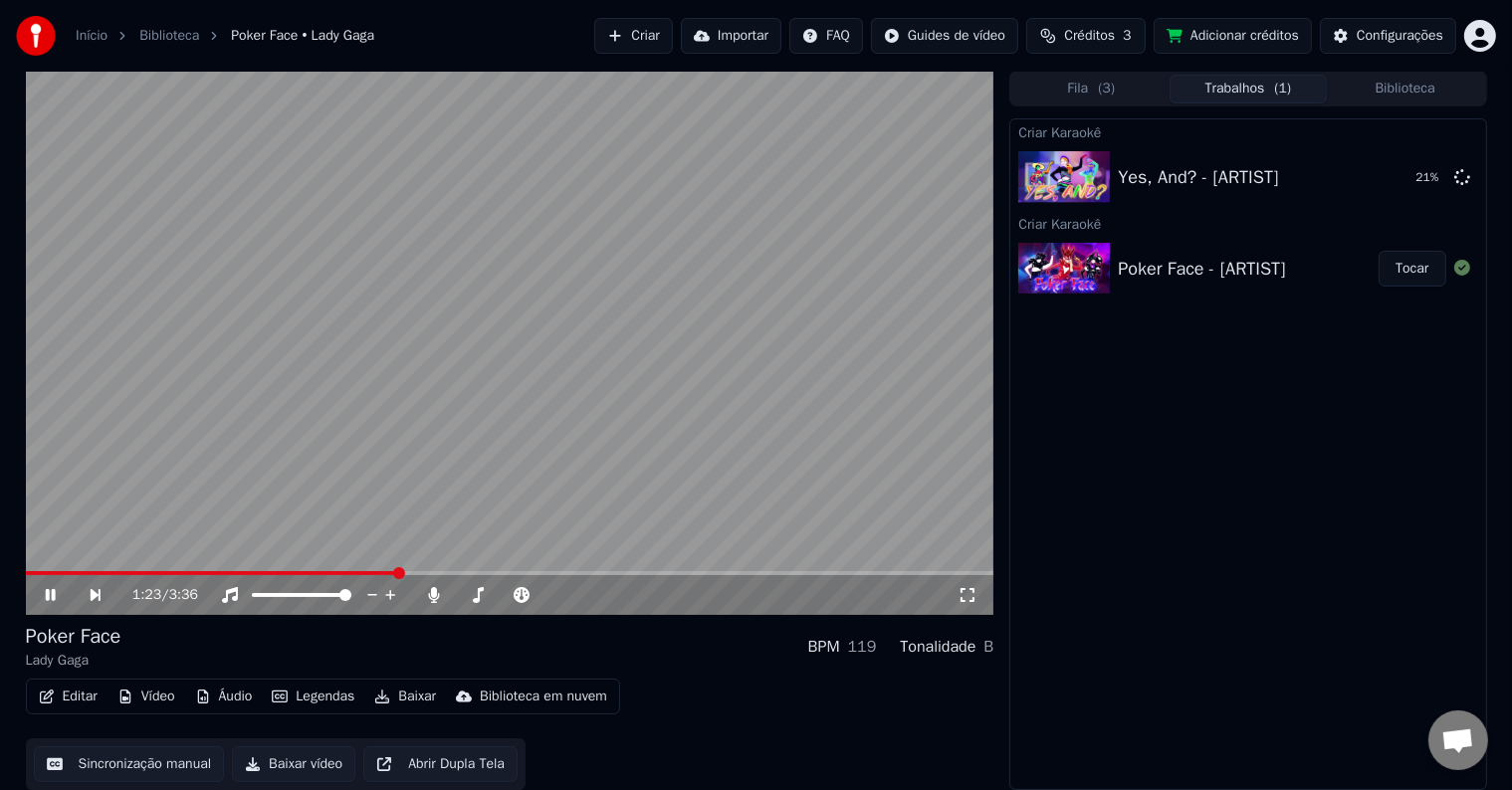 click on "Legendas" at bounding box center (313, 696) 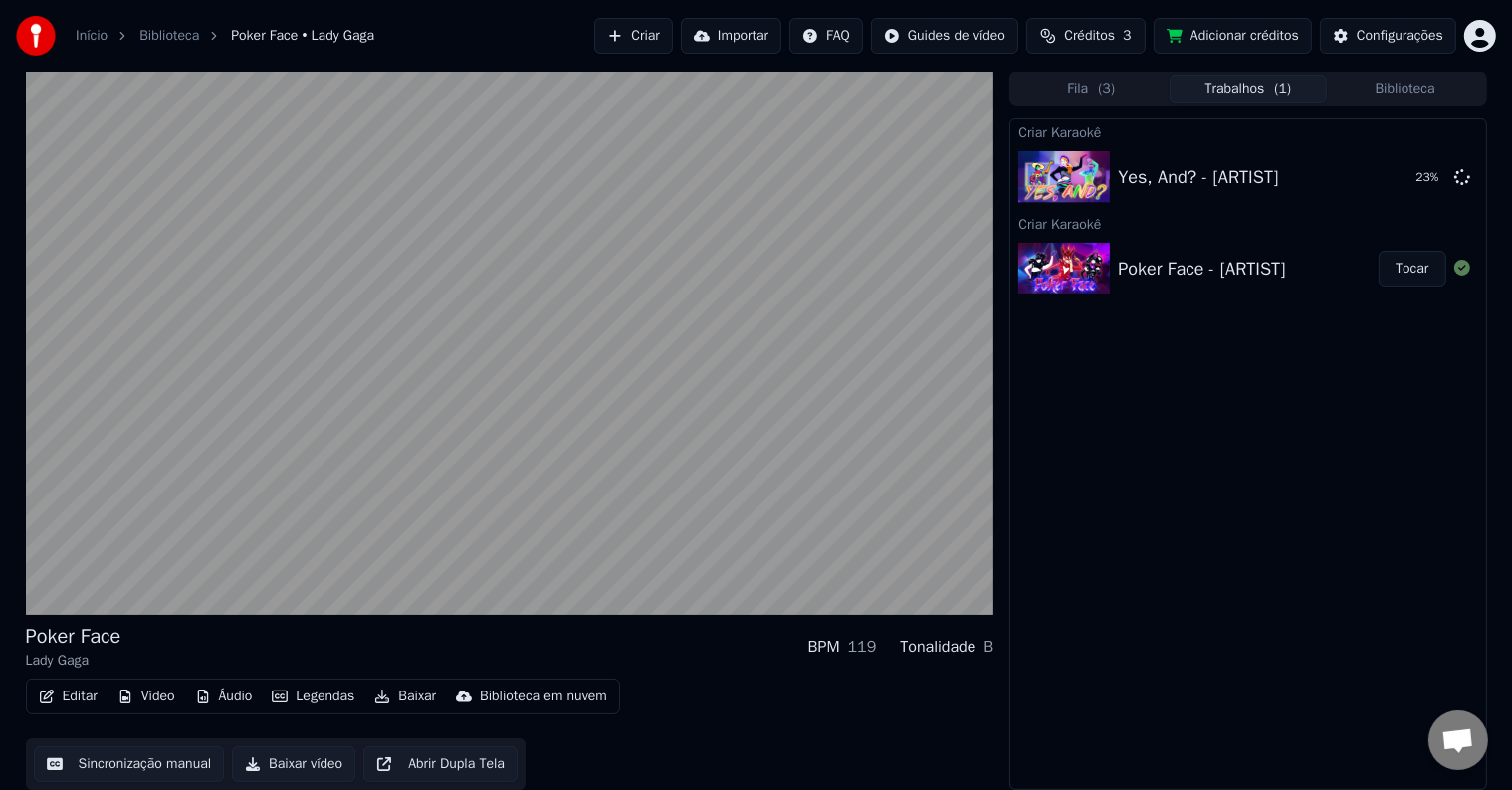 click on "Editar Vídeo Áudio Legendas Baixar Biblioteca em nuvem Sincronização manual Baixar vídeo Abrir Dupla Tela" at bounding box center [510, 734] 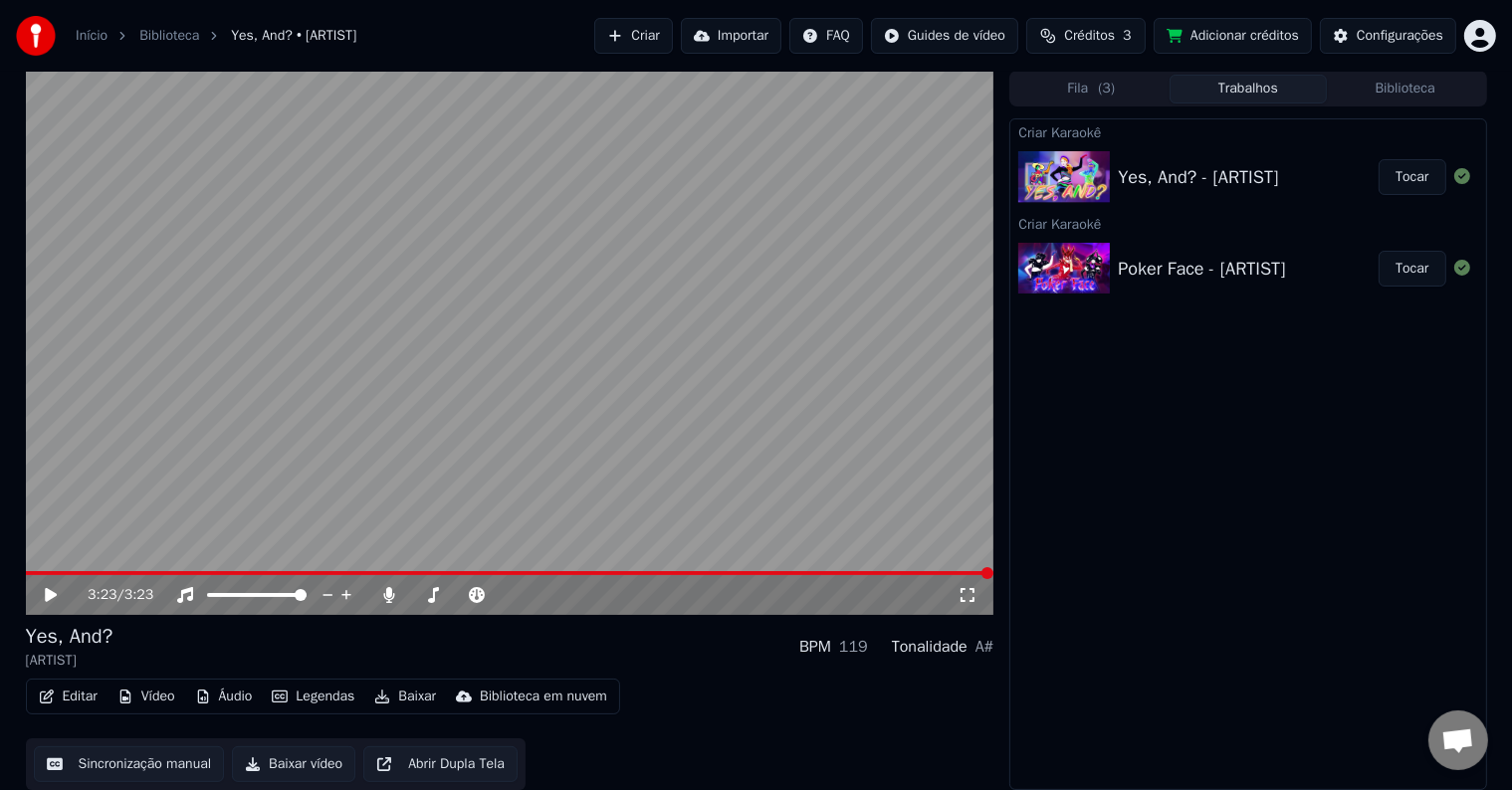 click on "Início Biblioteca Yes, And? • [ARTIST] Criar Importar FAQ Guides de vídeo Créditos 3 Adicionar créditos Configurações" at bounding box center [756, 36] 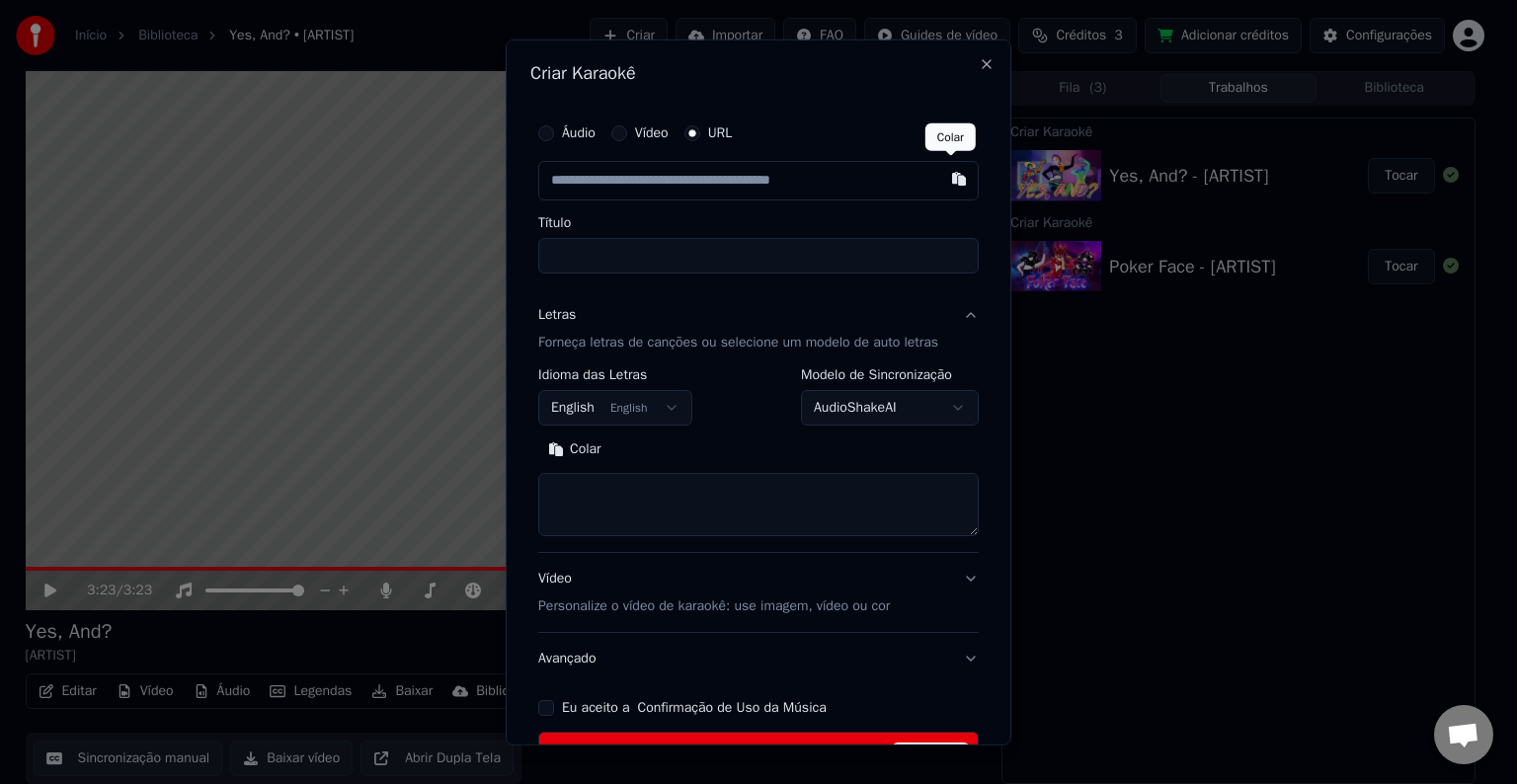 click at bounding box center [959, 179] 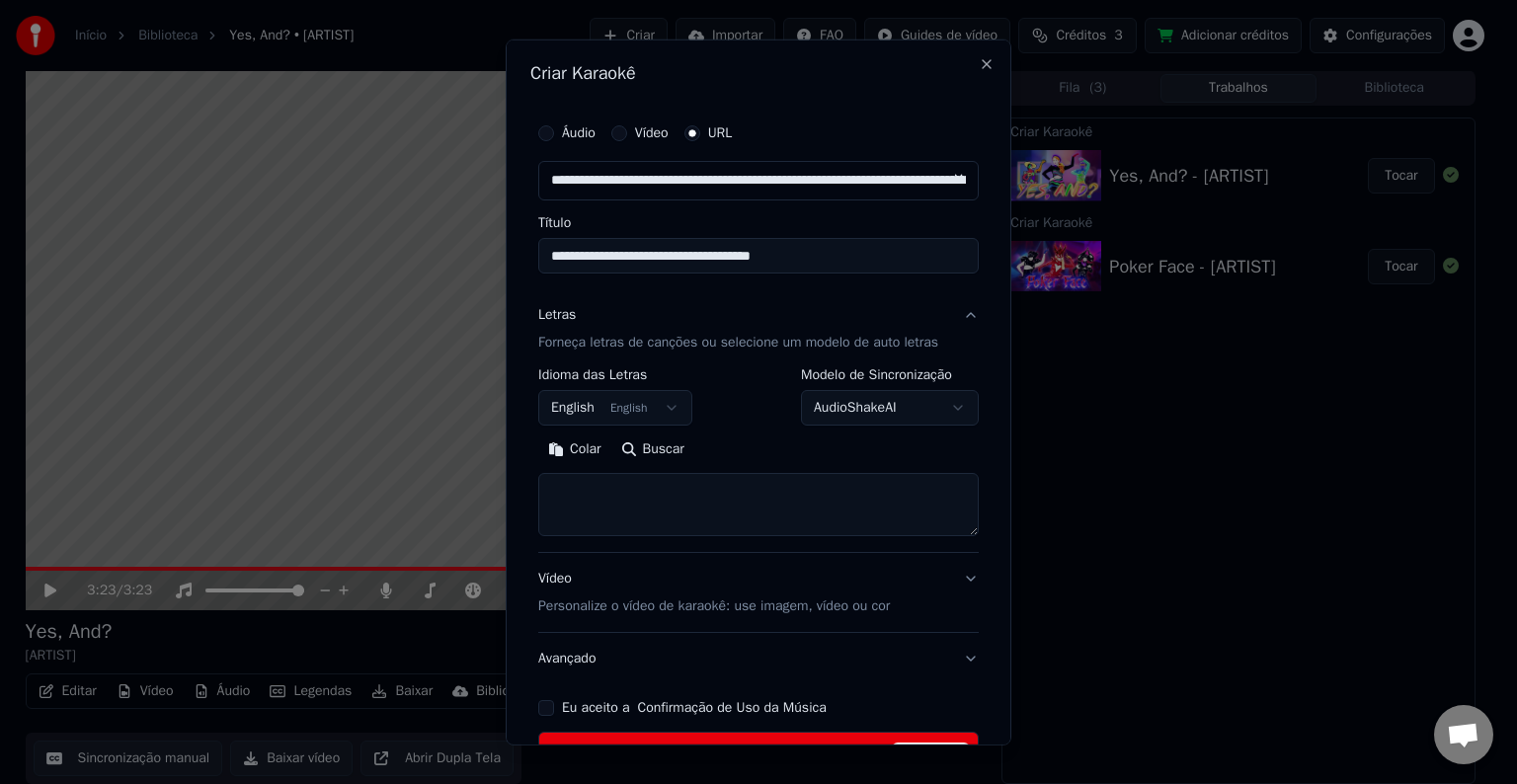click on "**********" at bounding box center [758, 256] 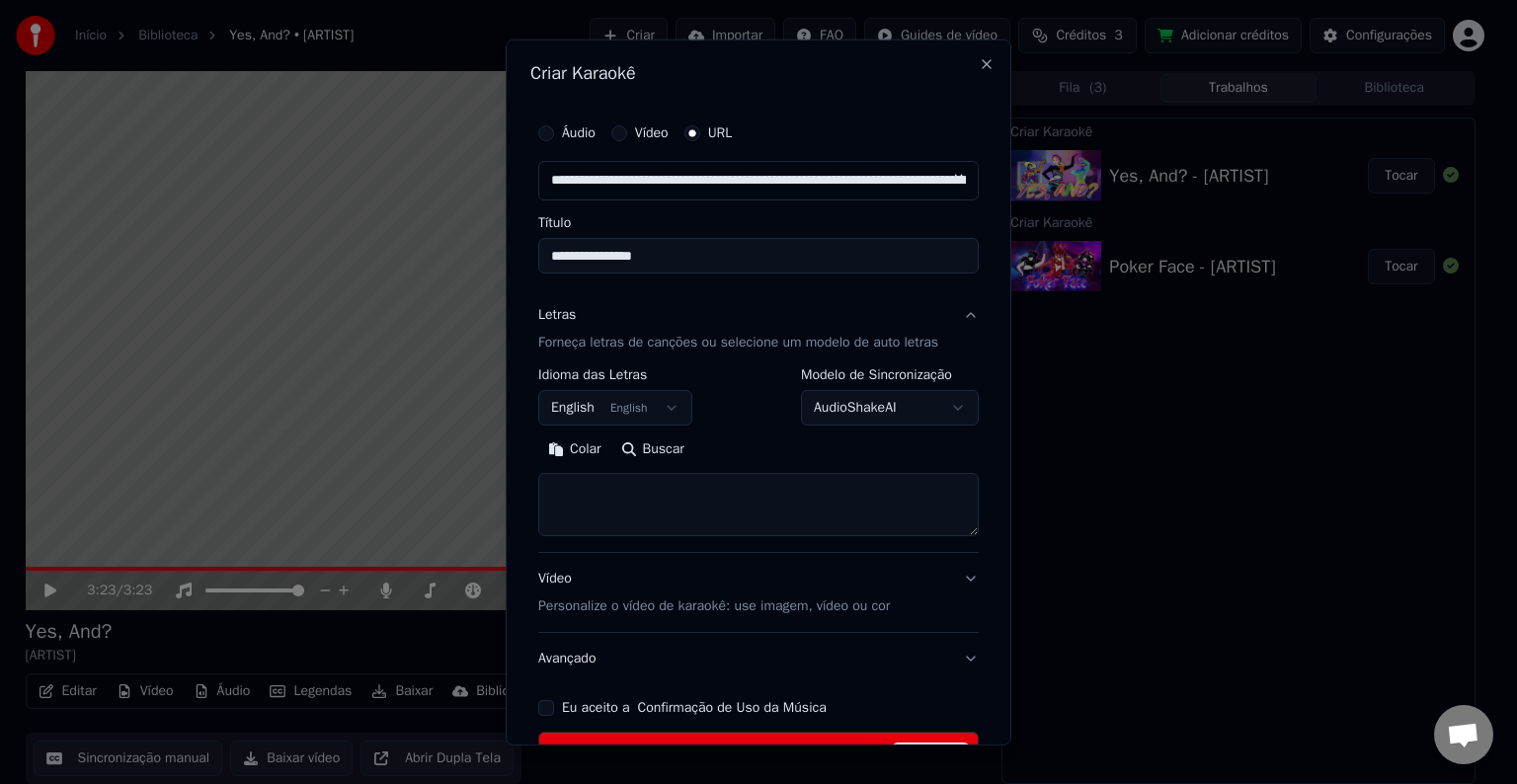 paste on "**********" 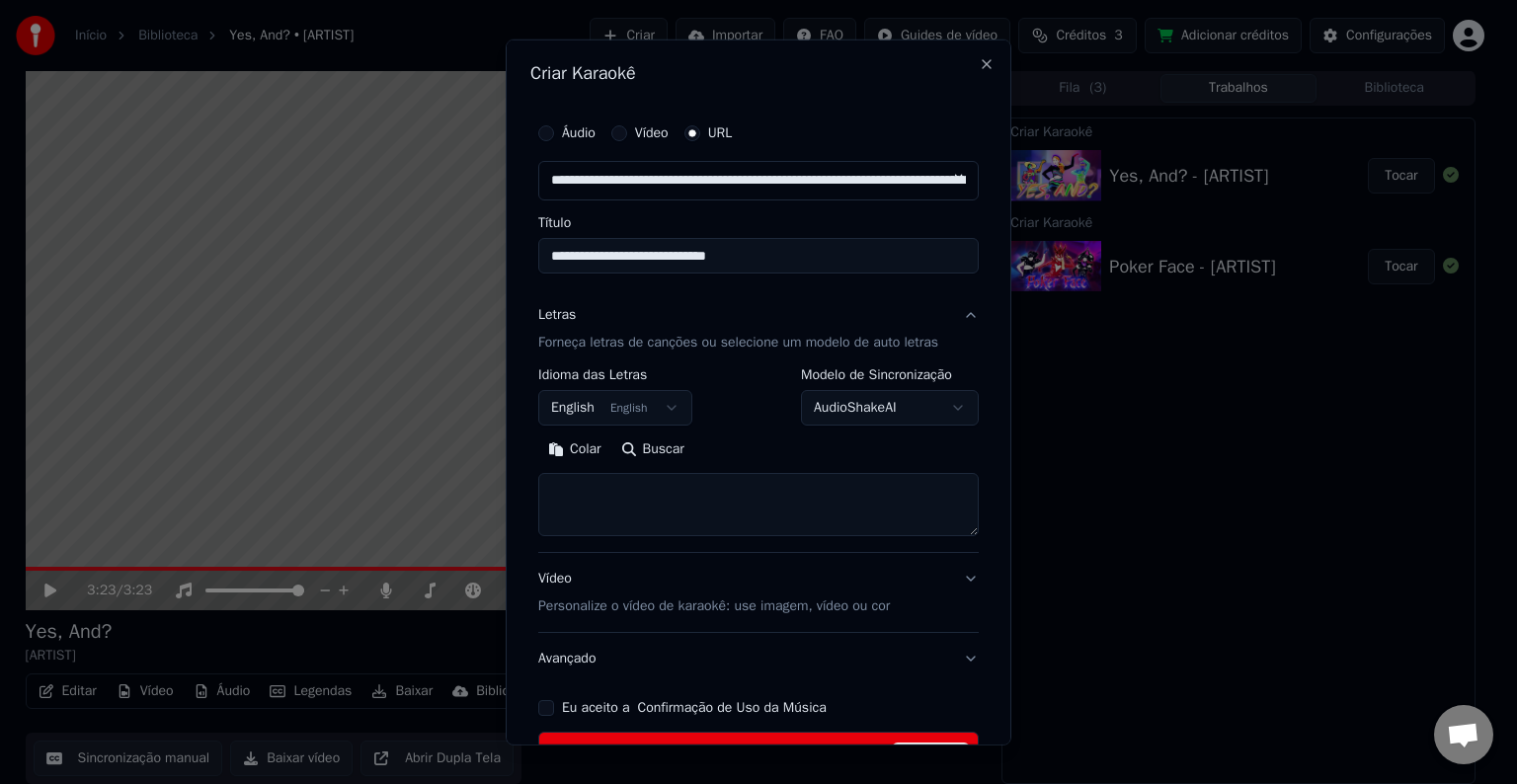 type on "**********" 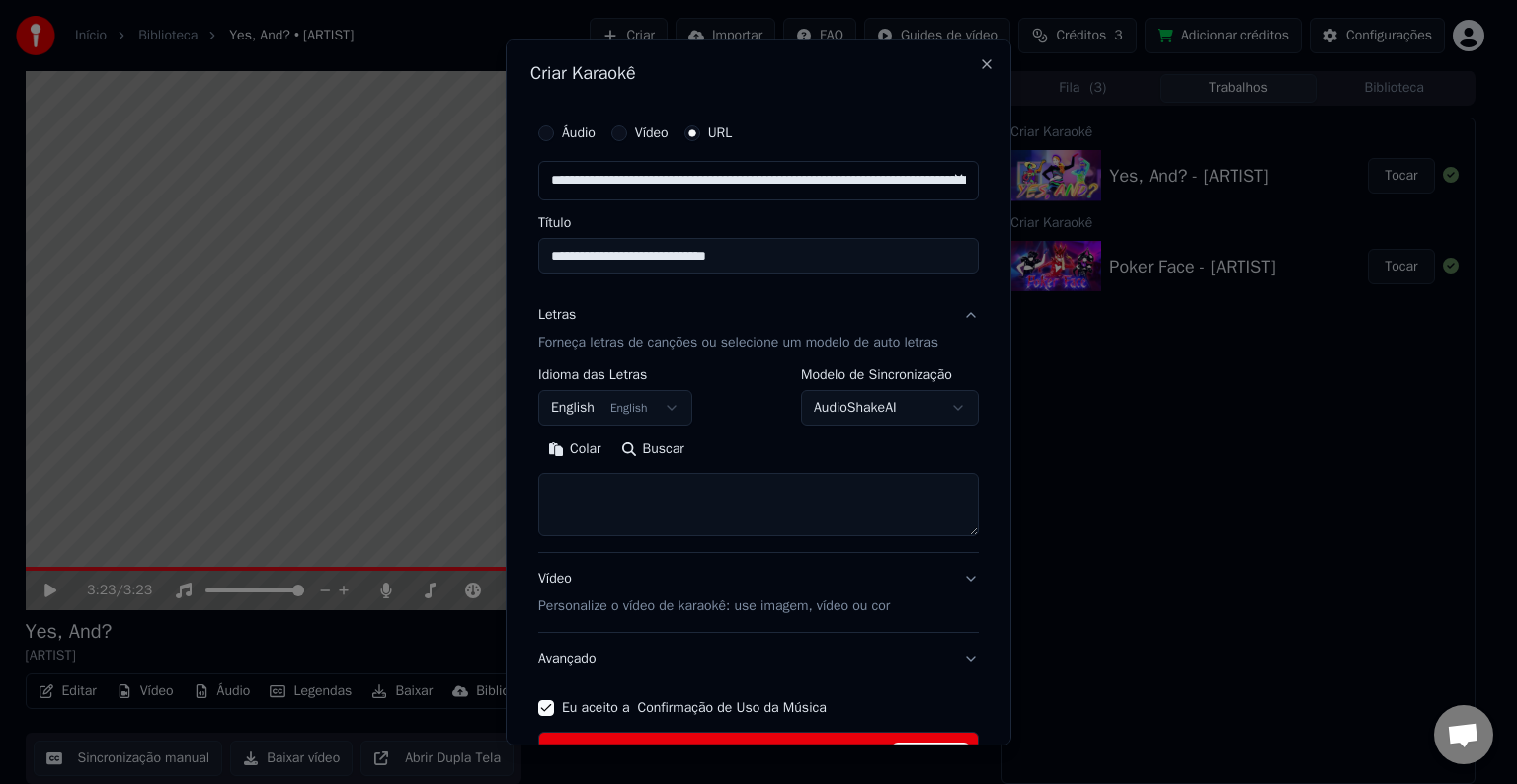 click on "Buscar" at bounding box center [653, 449] 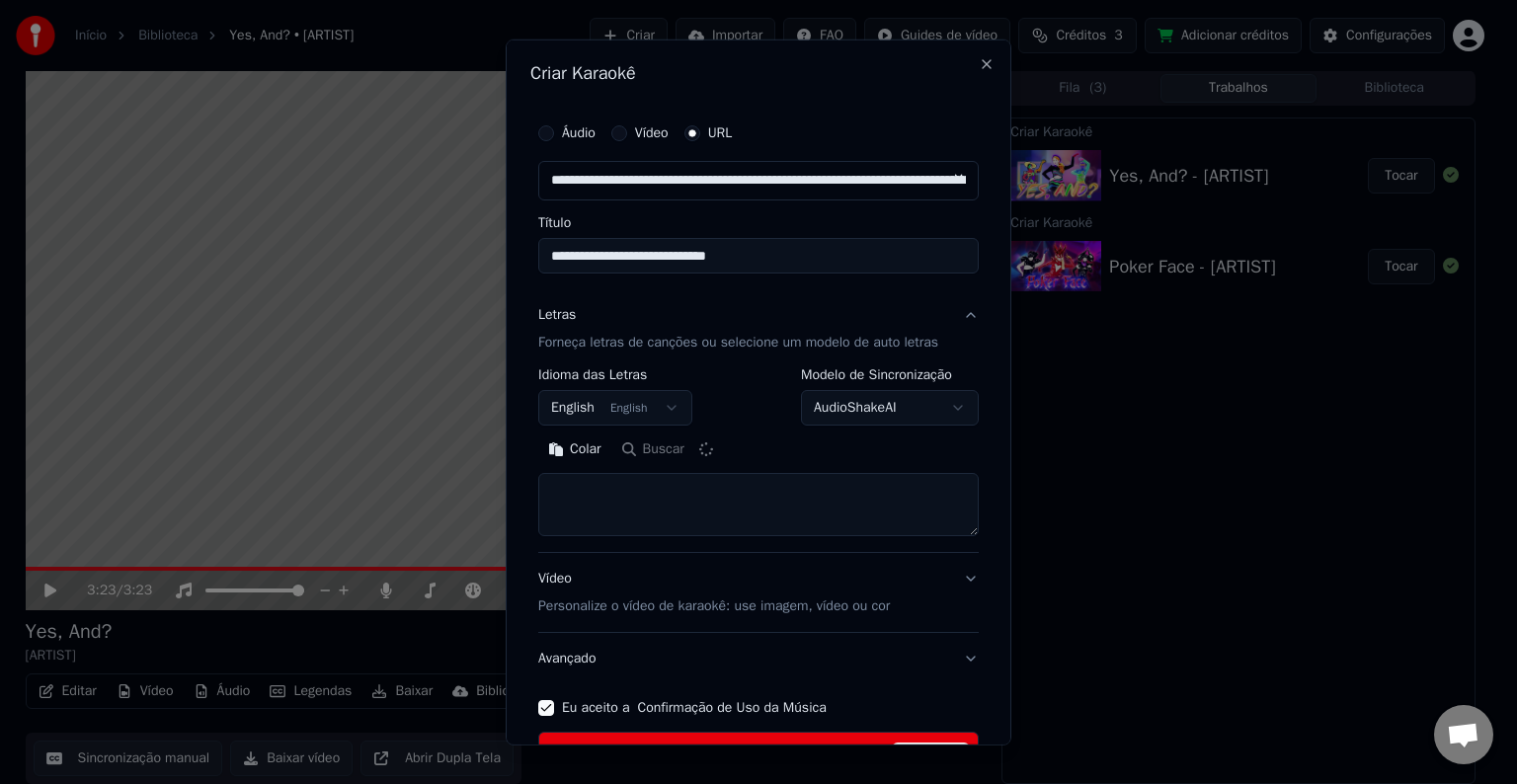 type on "**********" 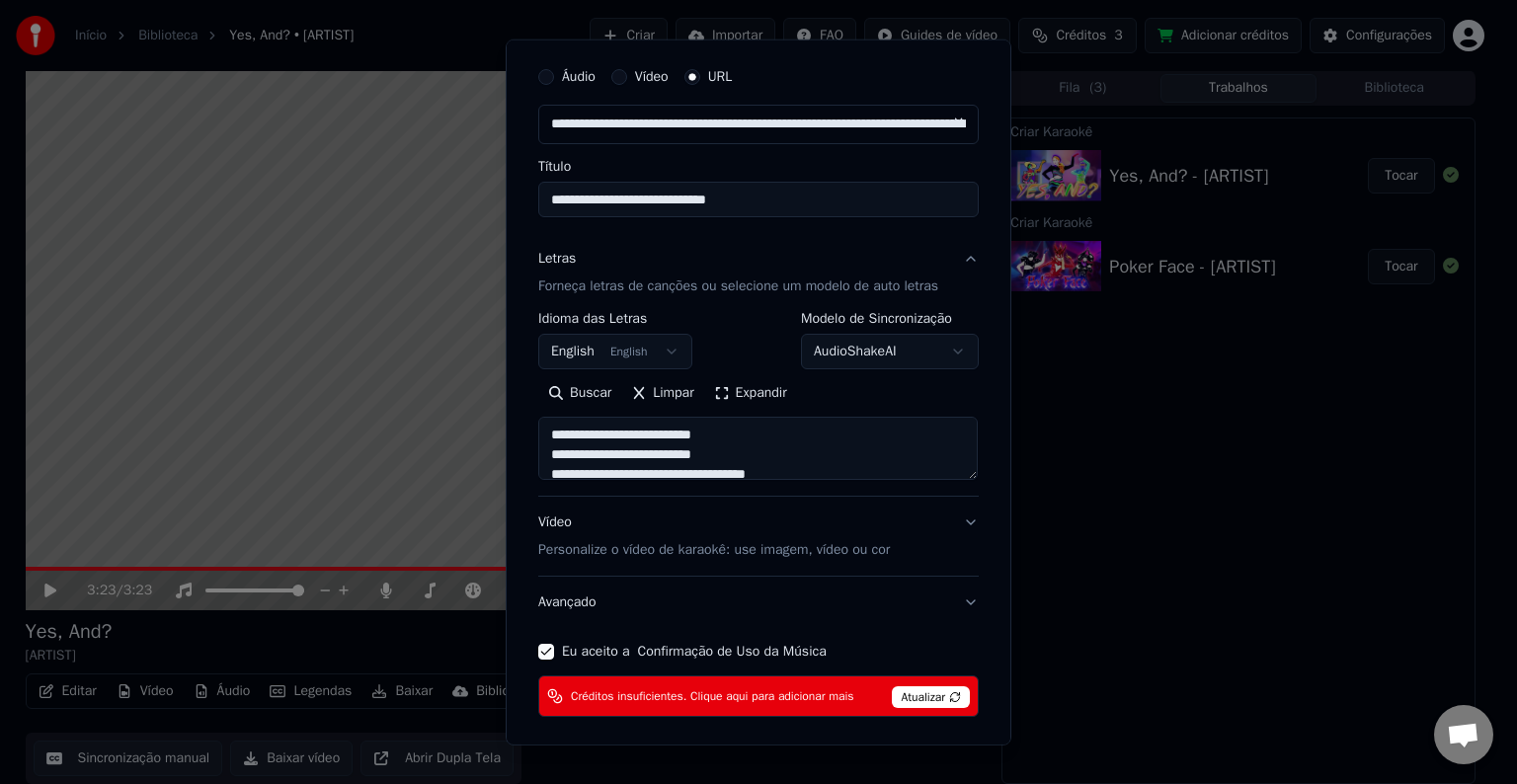 scroll, scrollTop: 134, scrollLeft: 0, axis: vertical 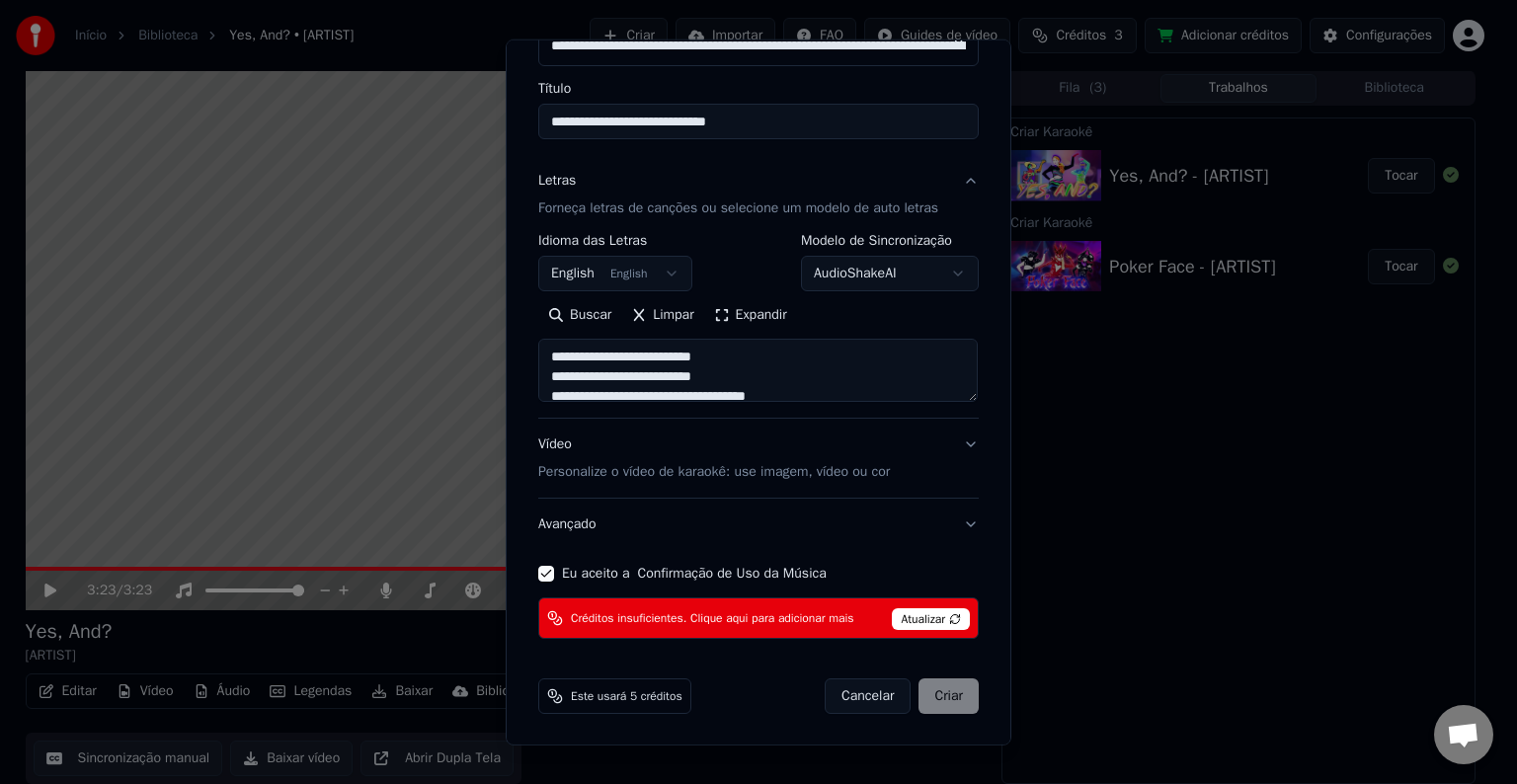 click on "Atualizar" at bounding box center [930, 619] 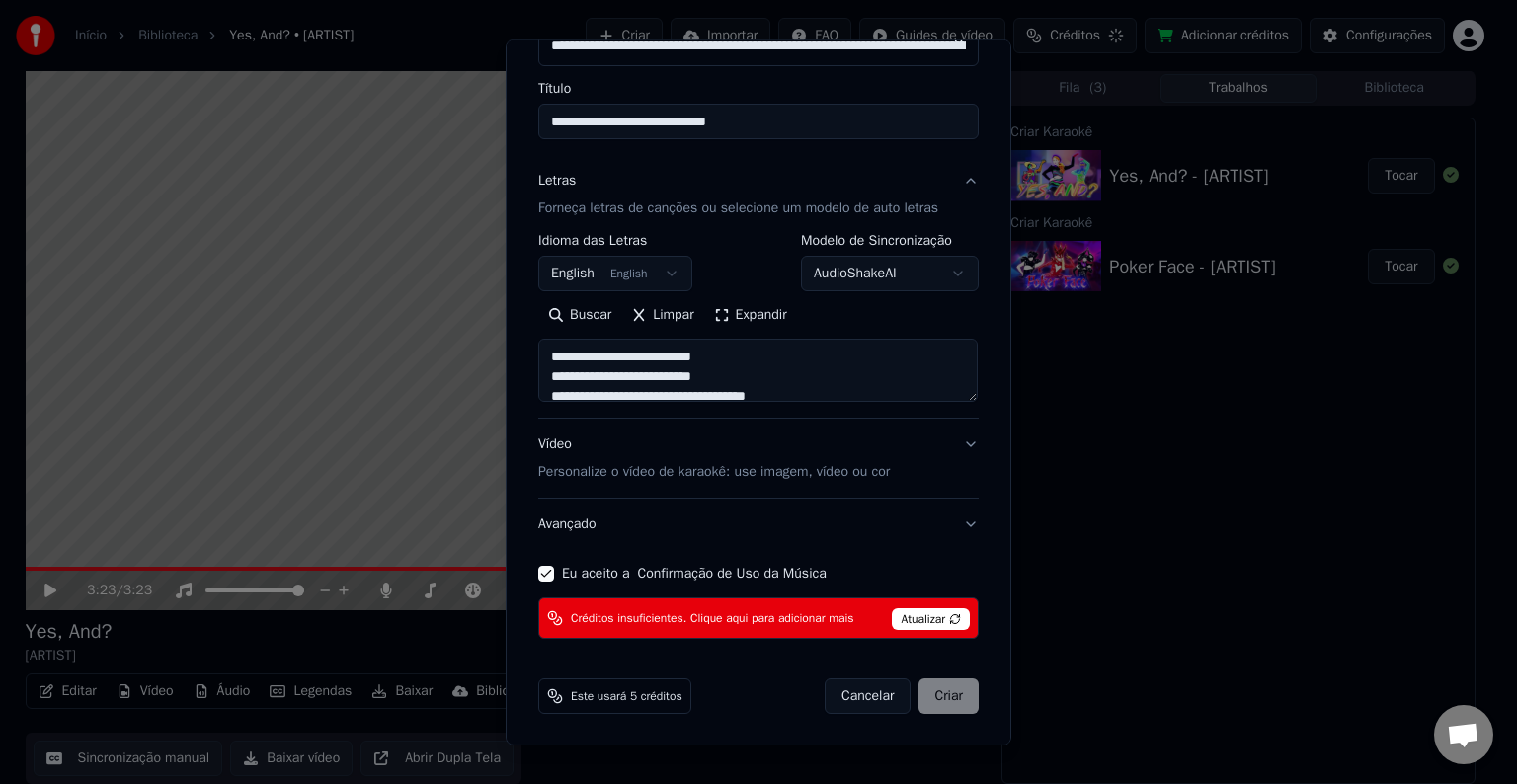 click on "Atualizar" at bounding box center (930, 619) 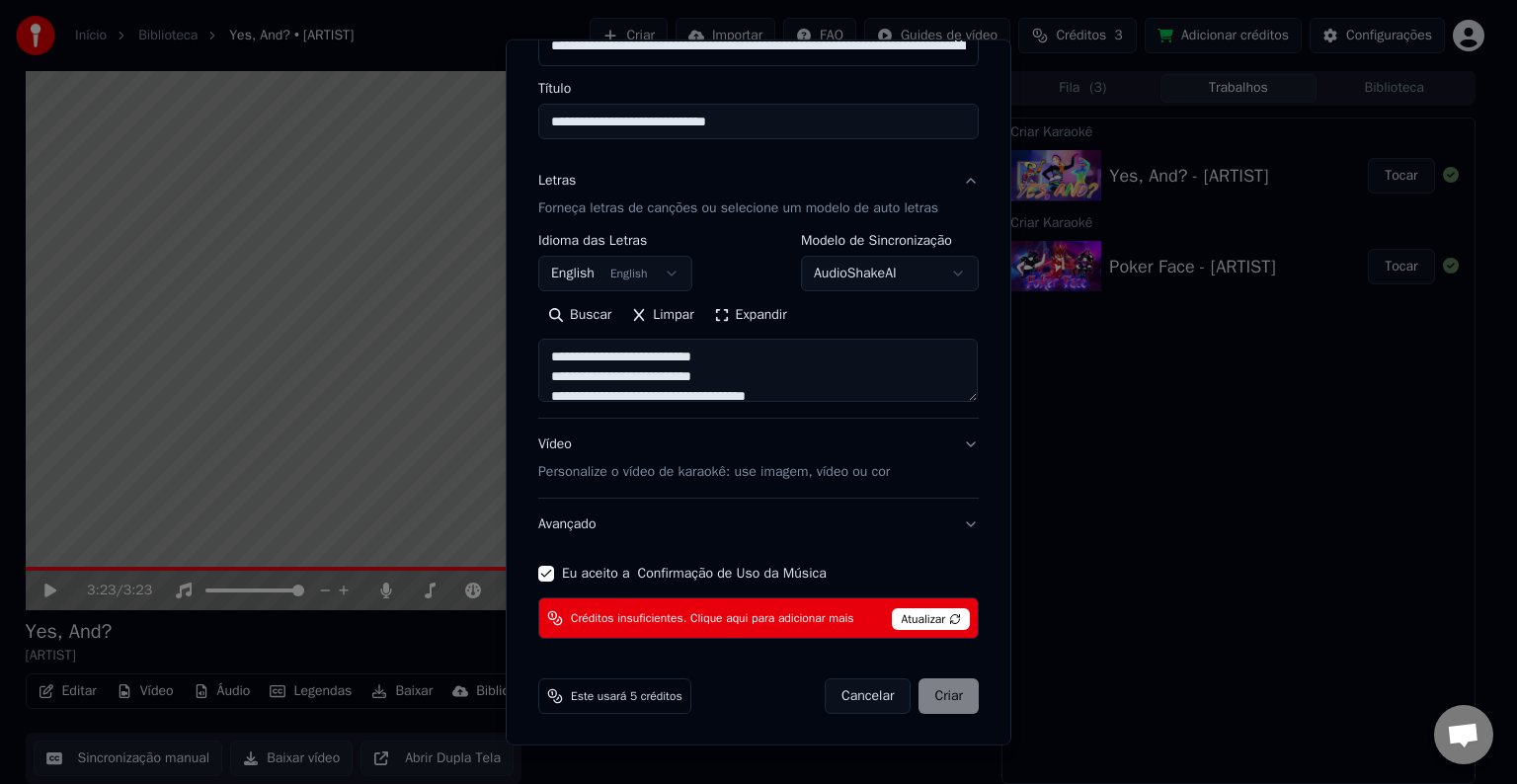 click on "Atualizar" at bounding box center [930, 619] 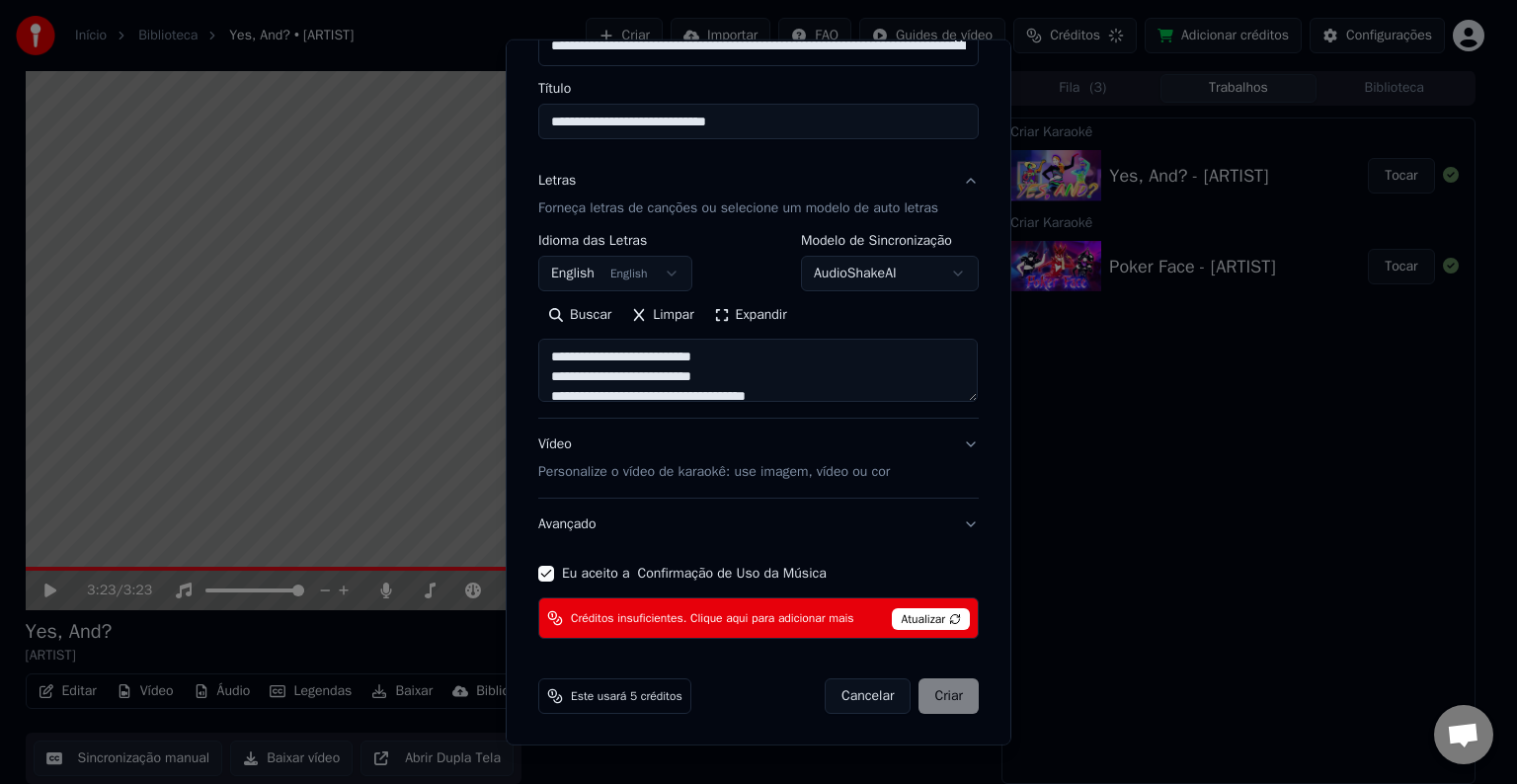 click on "Atualizar" at bounding box center [930, 619] 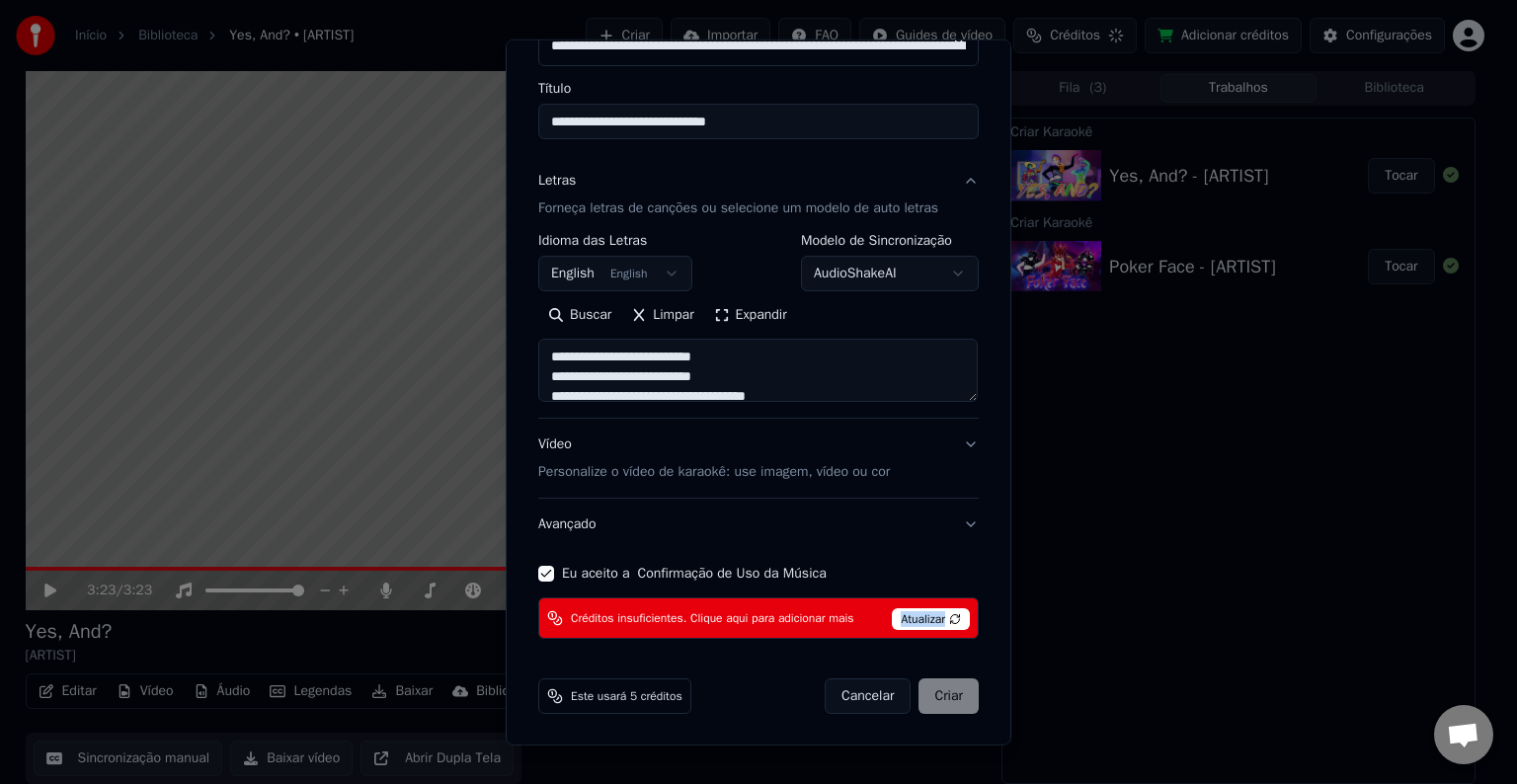 click on "Atualizar" at bounding box center [930, 619] 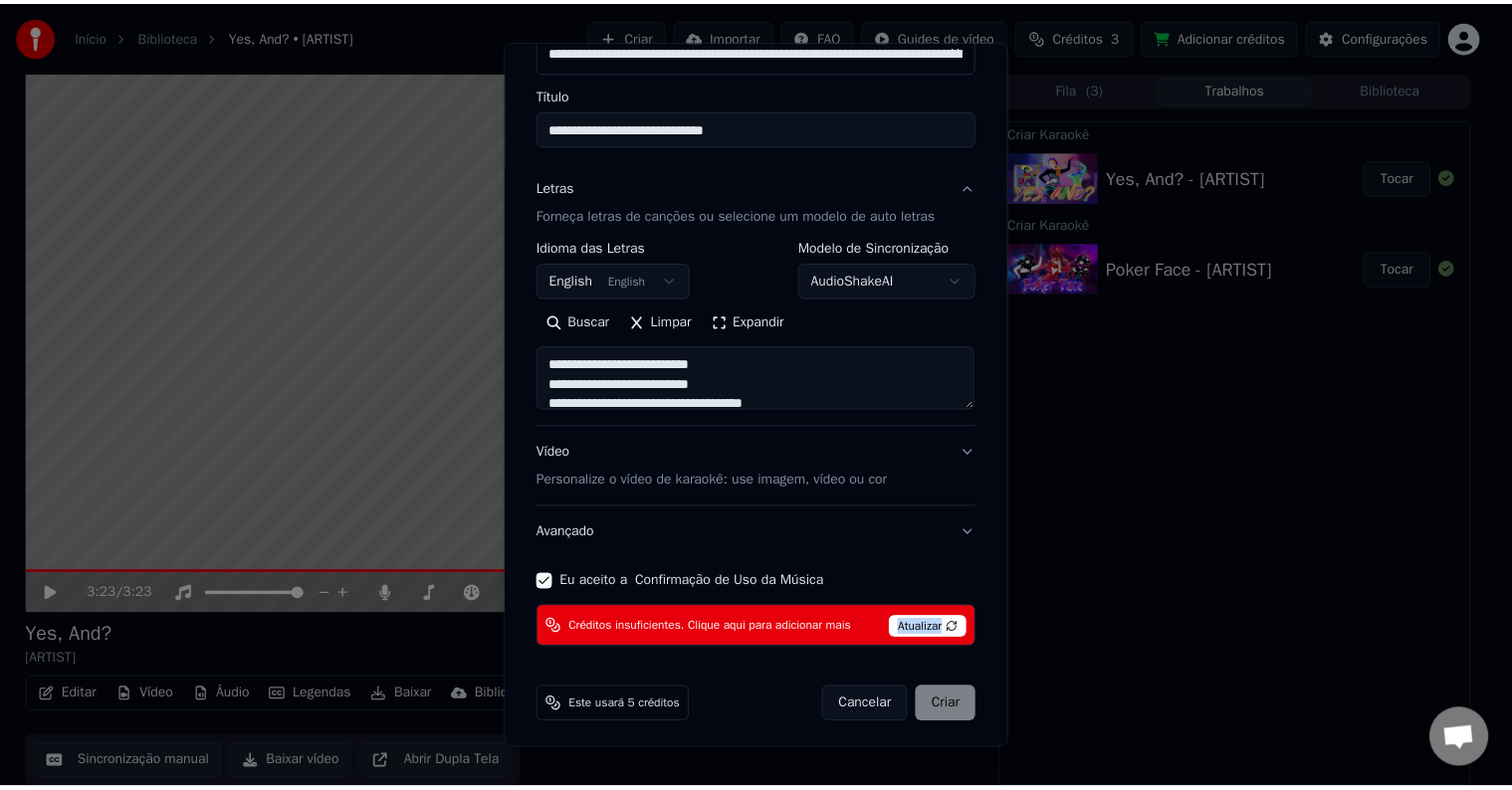 scroll, scrollTop: 135, scrollLeft: 0, axis: vertical 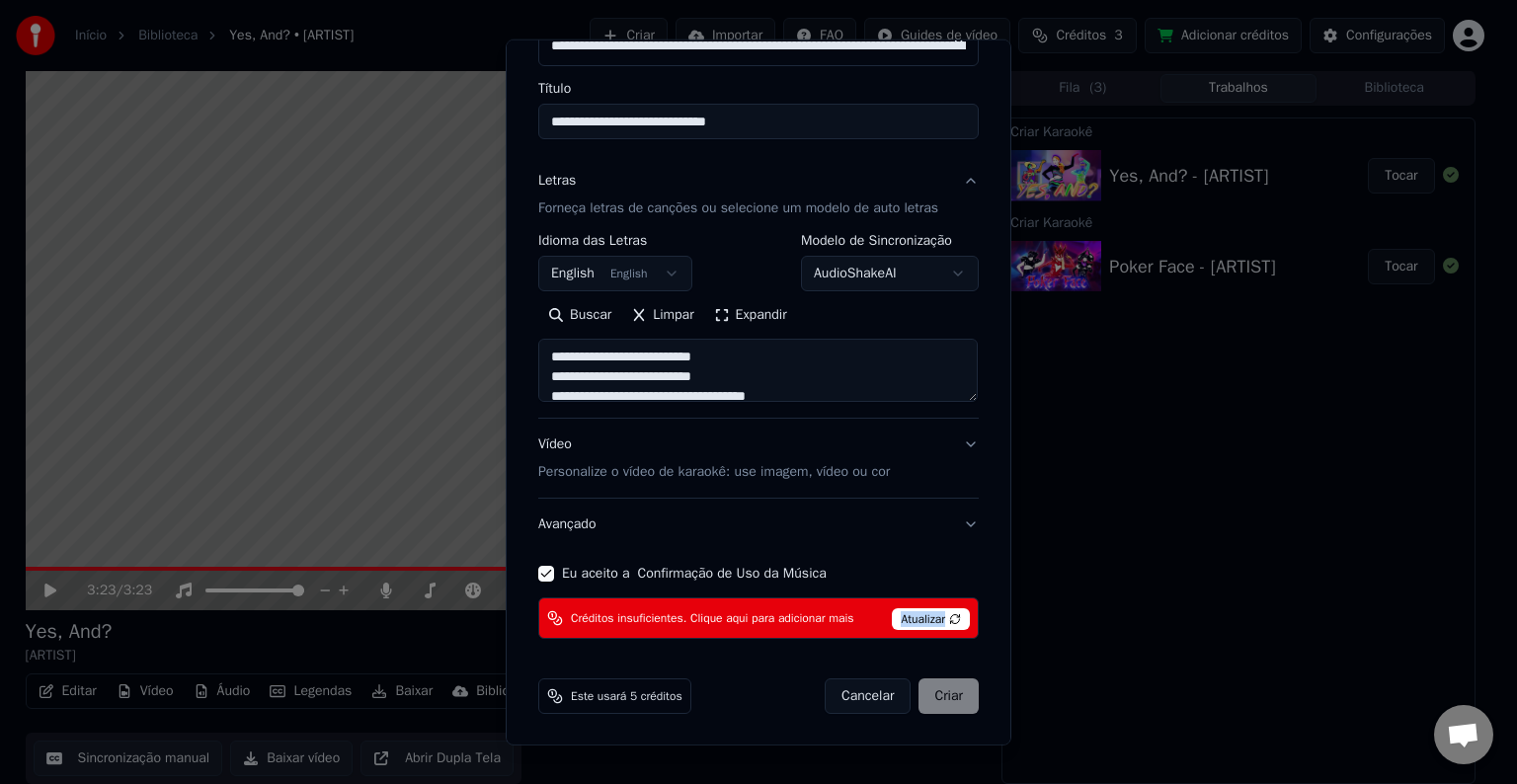 click on "Cancelar" at bounding box center (867, 696) 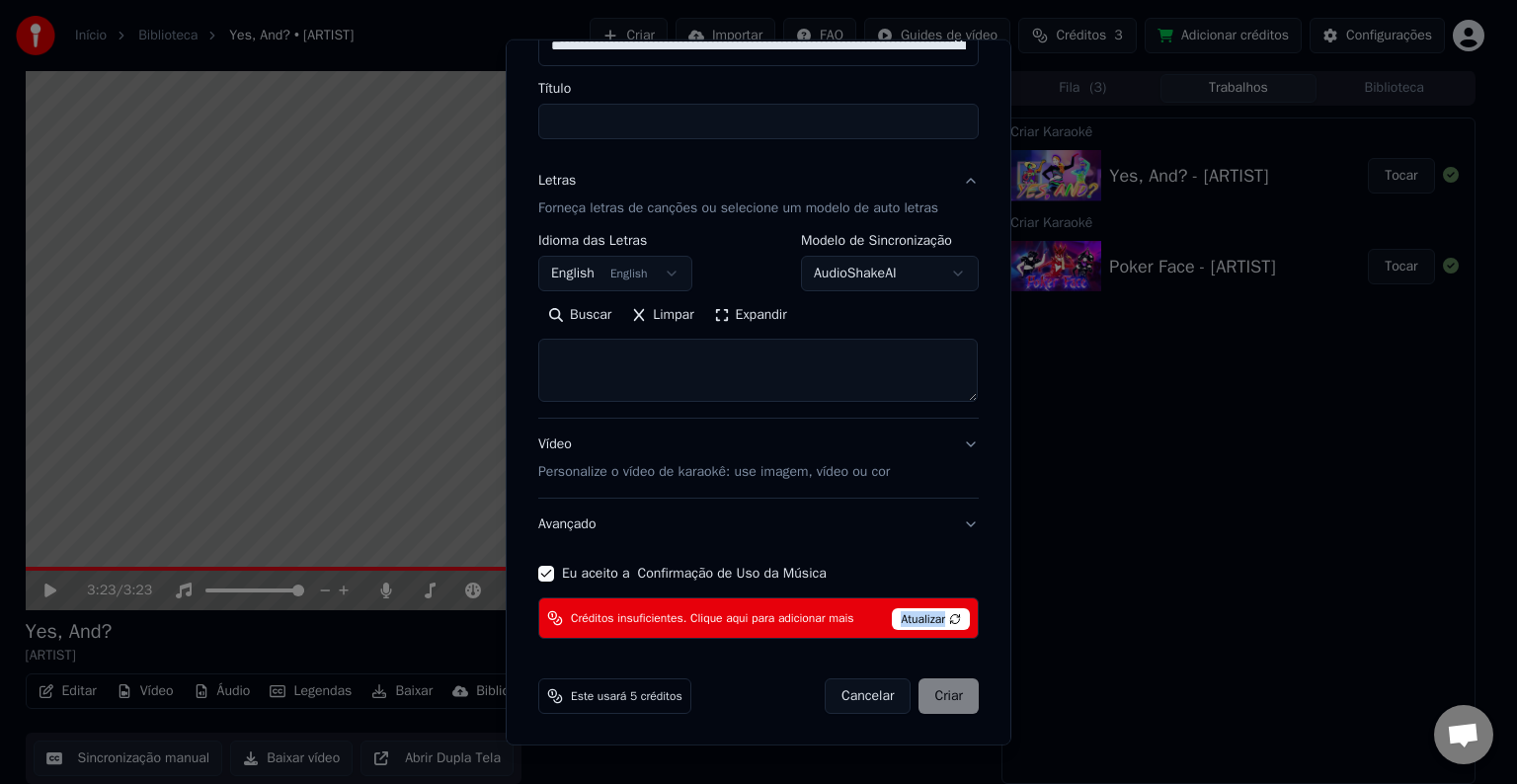 select 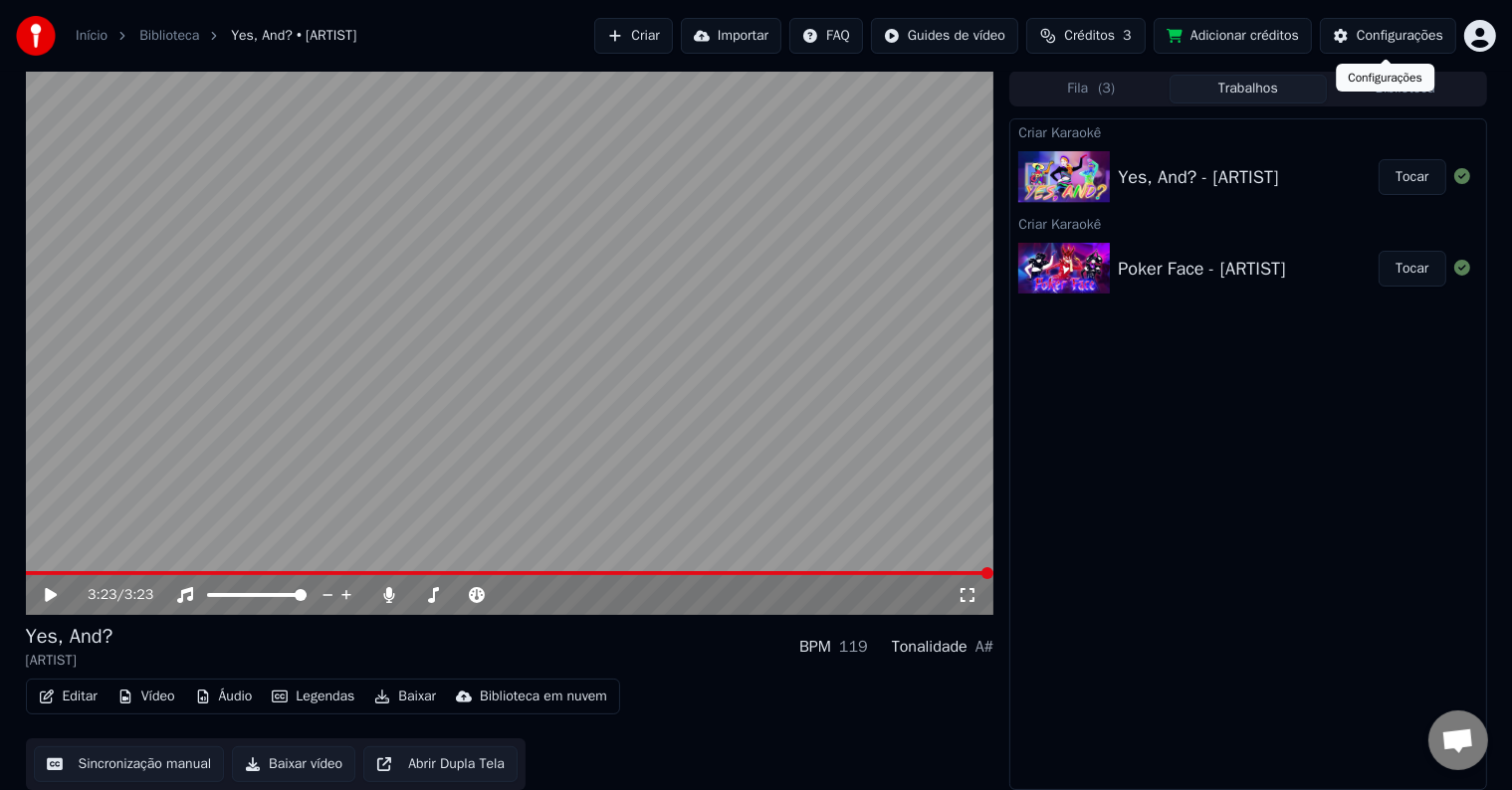 click on "Configurações" at bounding box center [1400, 36] 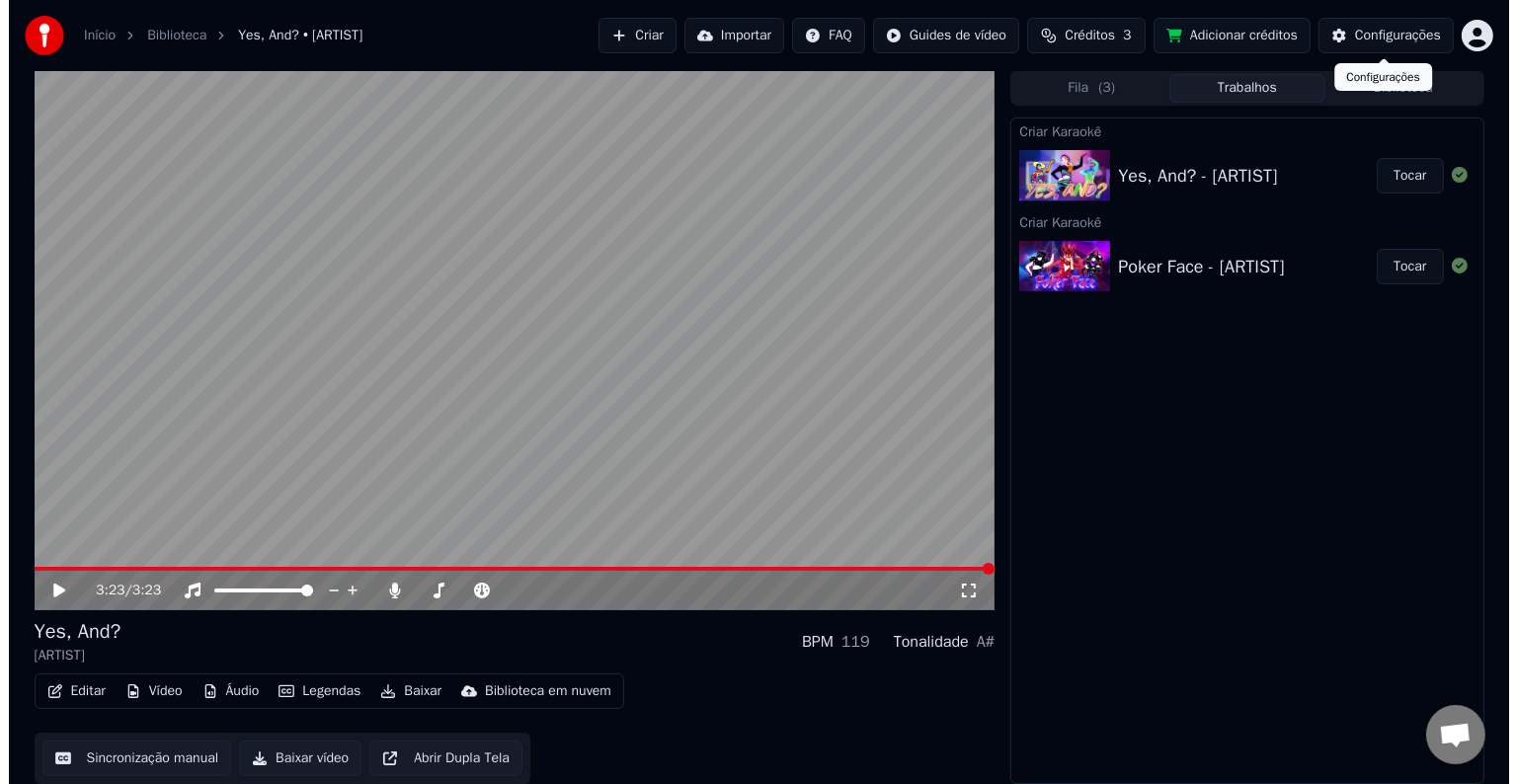 scroll, scrollTop: 0, scrollLeft: 0, axis: both 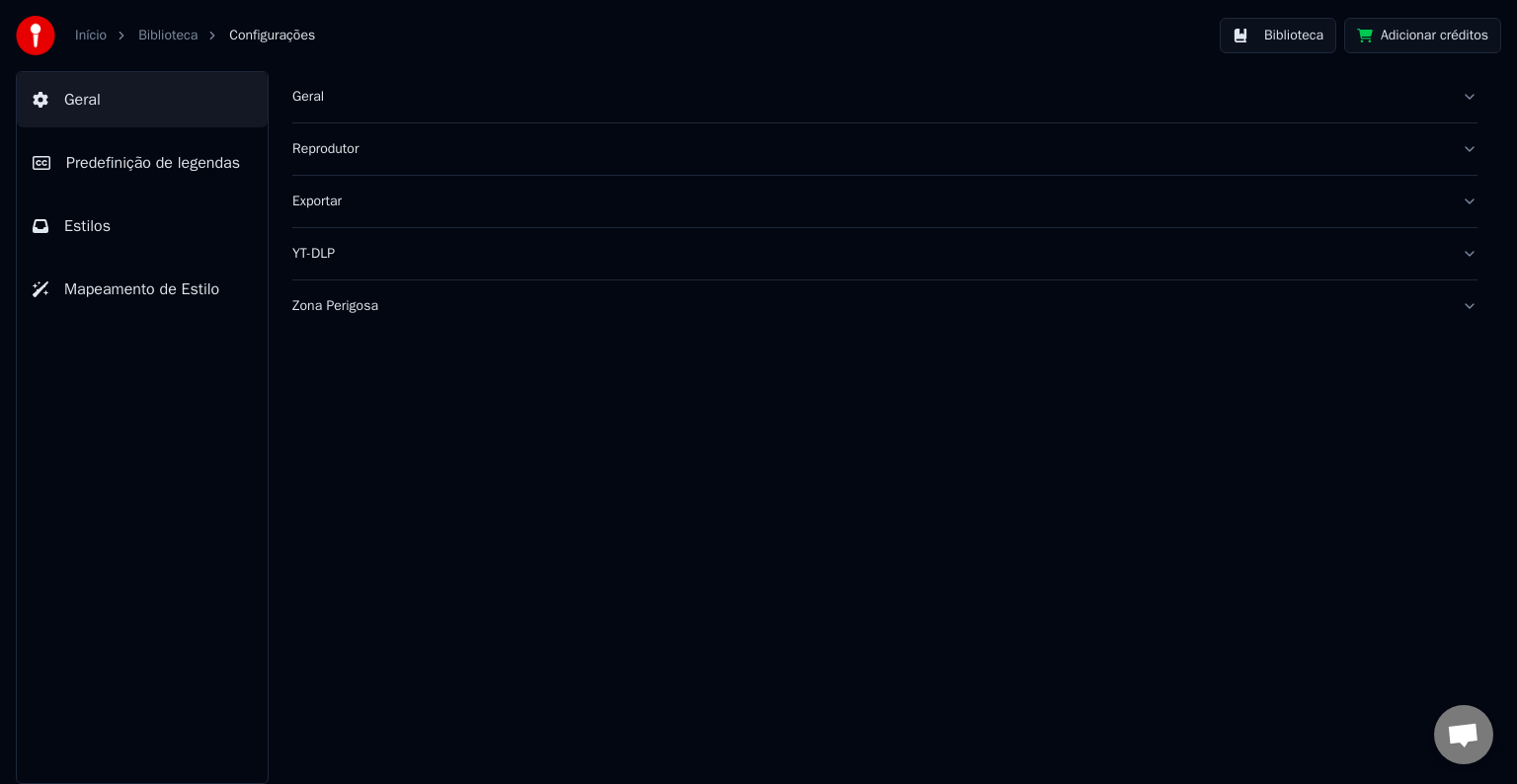 click 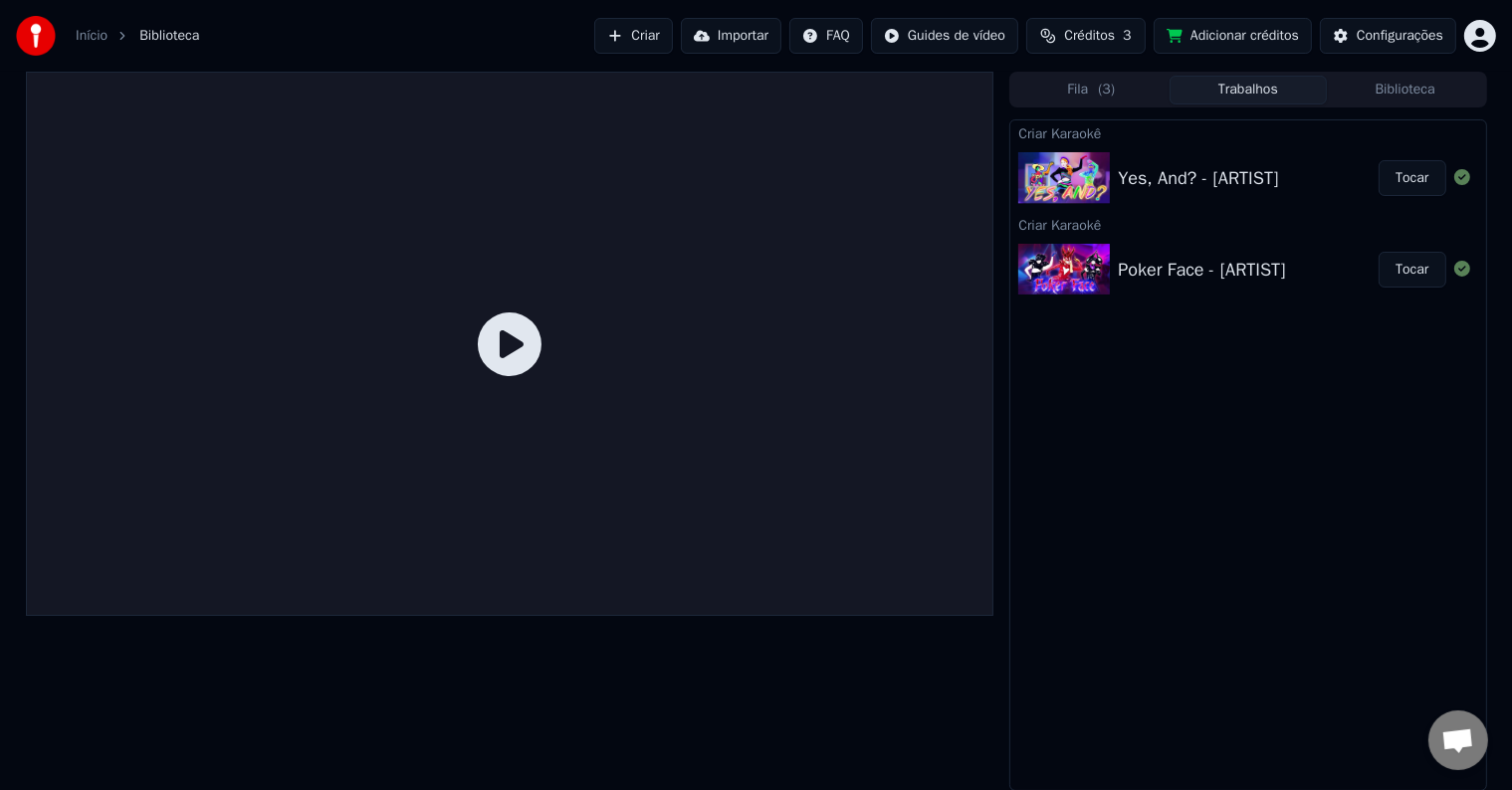 click on "Início Biblioteca Criar Importar FAQ Guides de vídeo Créditos 3 Adicionar créditos Configurações Fila ( 3 ) Trabalhos Biblioteca Criar Karaokê Yes, And? - [ARTIST] Tocar Criar Karaokê Poker Face - [ARTIST] Tocar" at bounding box center [756, 395] 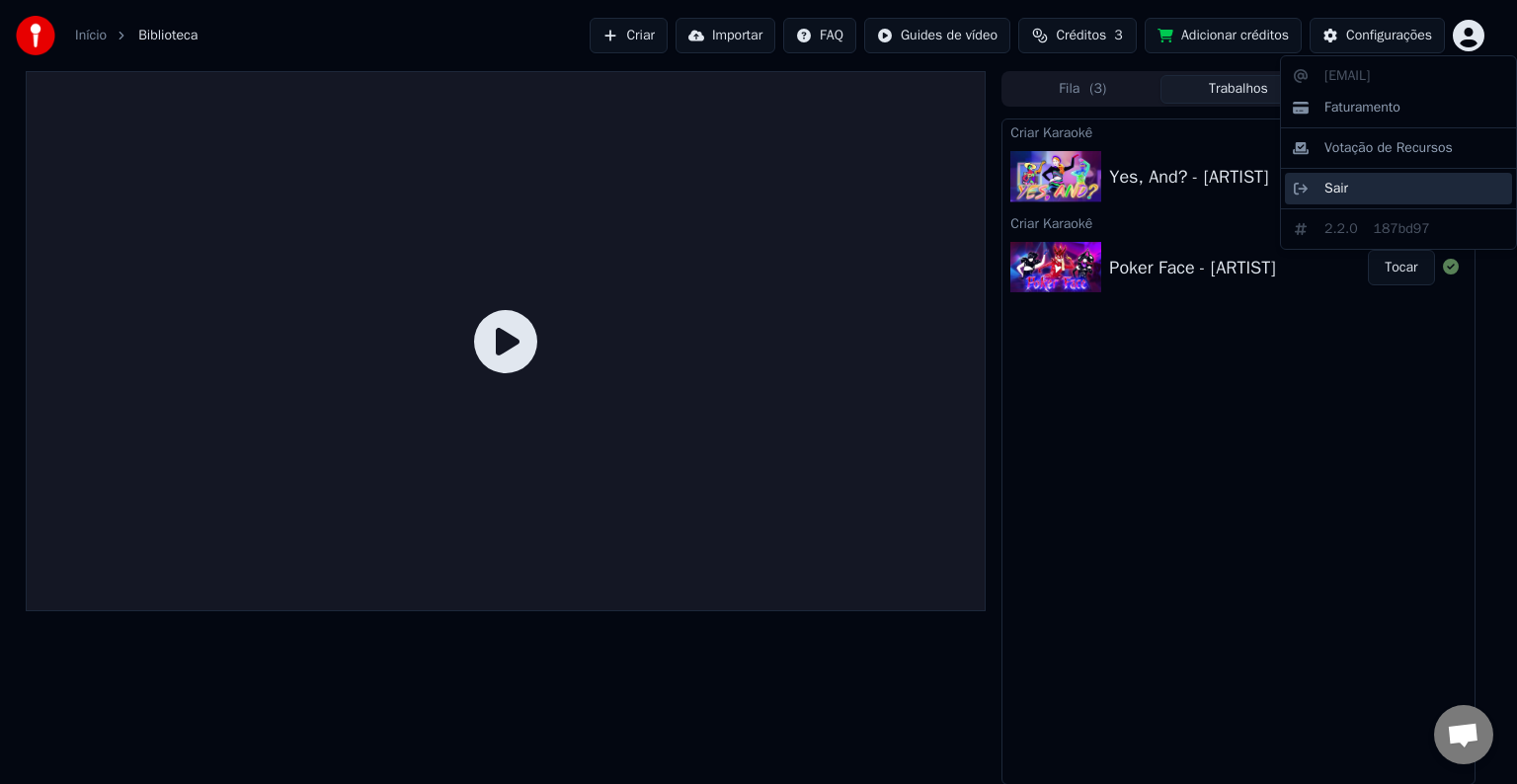 click on "Sair" at bounding box center [1398, 189] 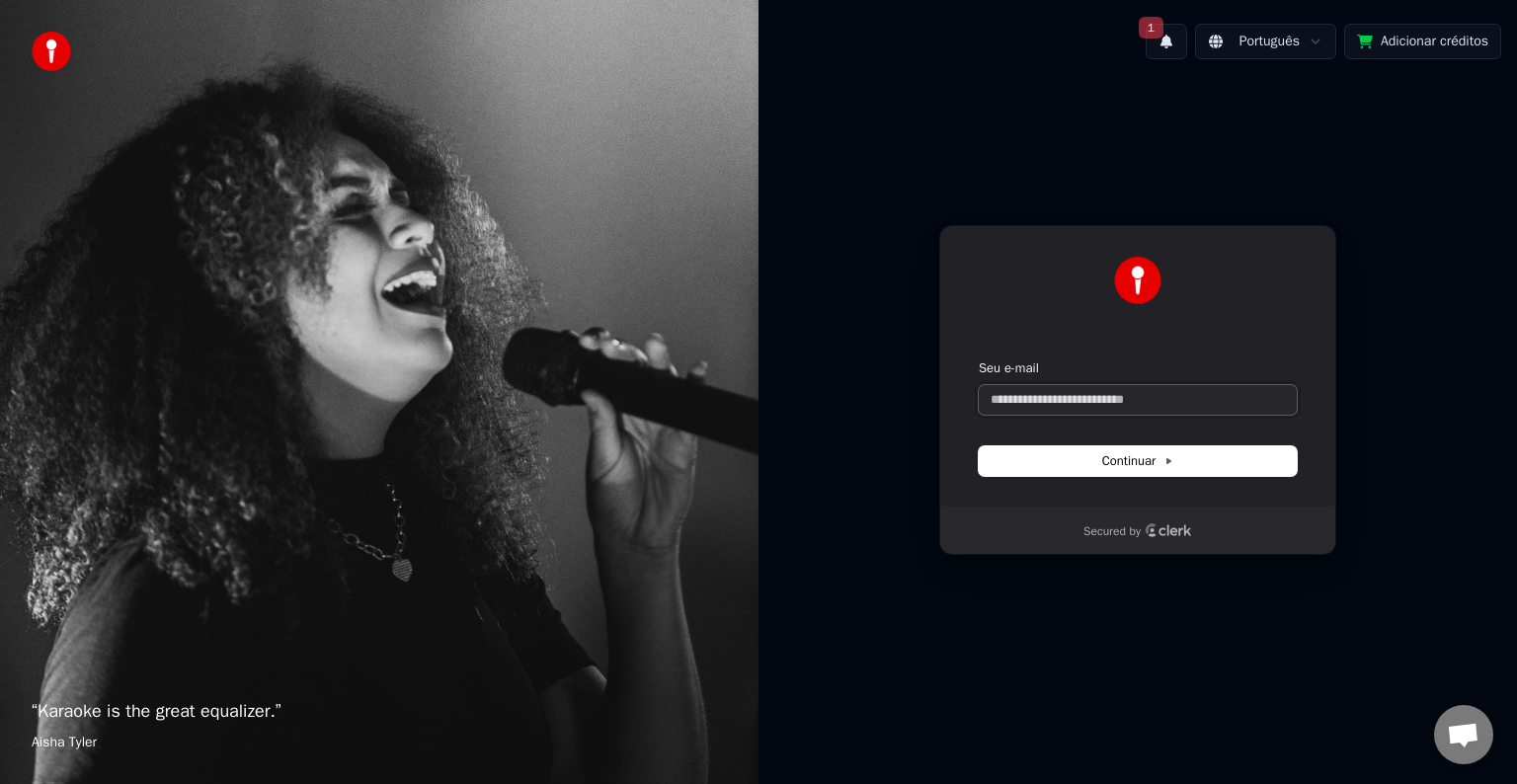 paste on "**********" 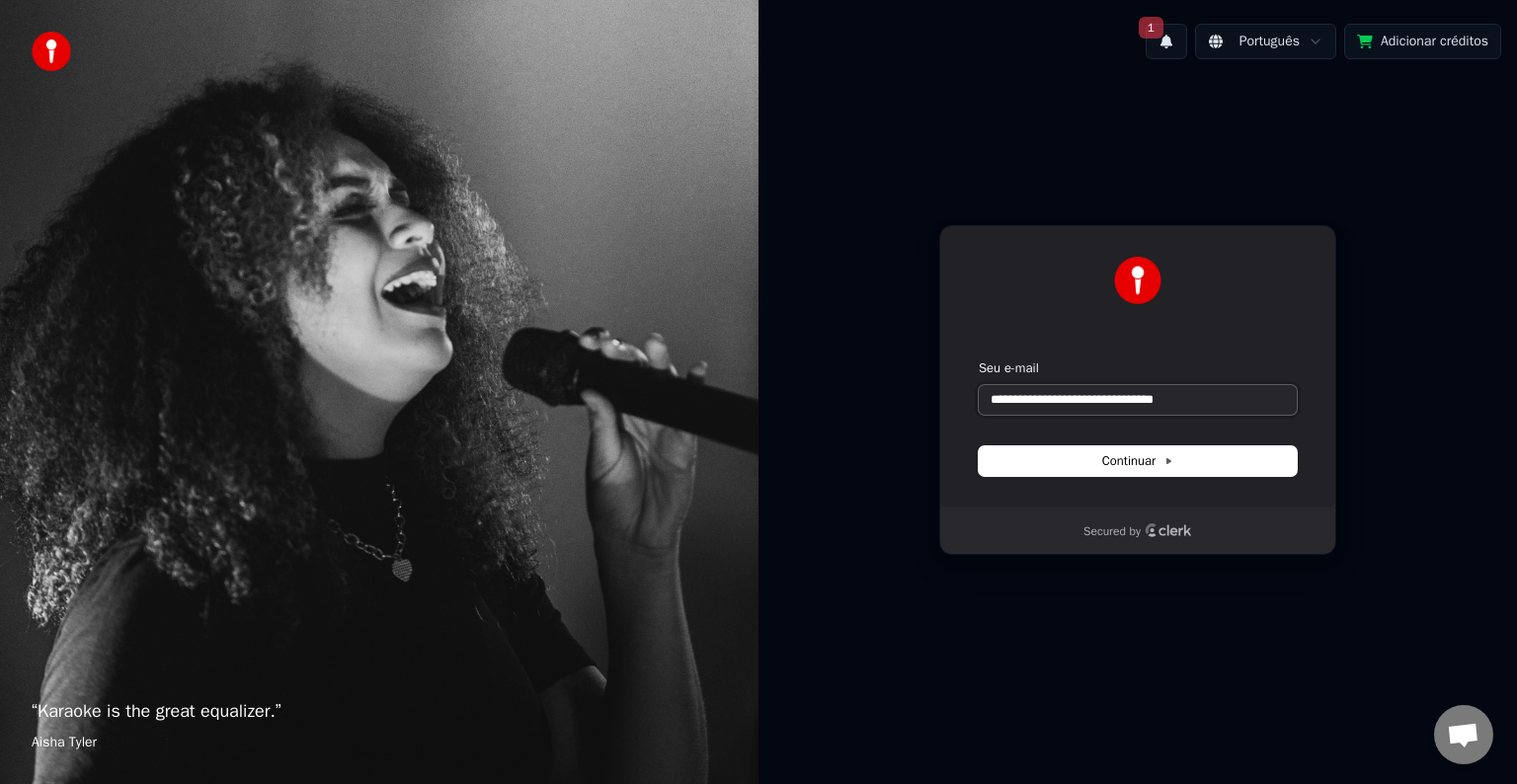 click at bounding box center (979, 359) 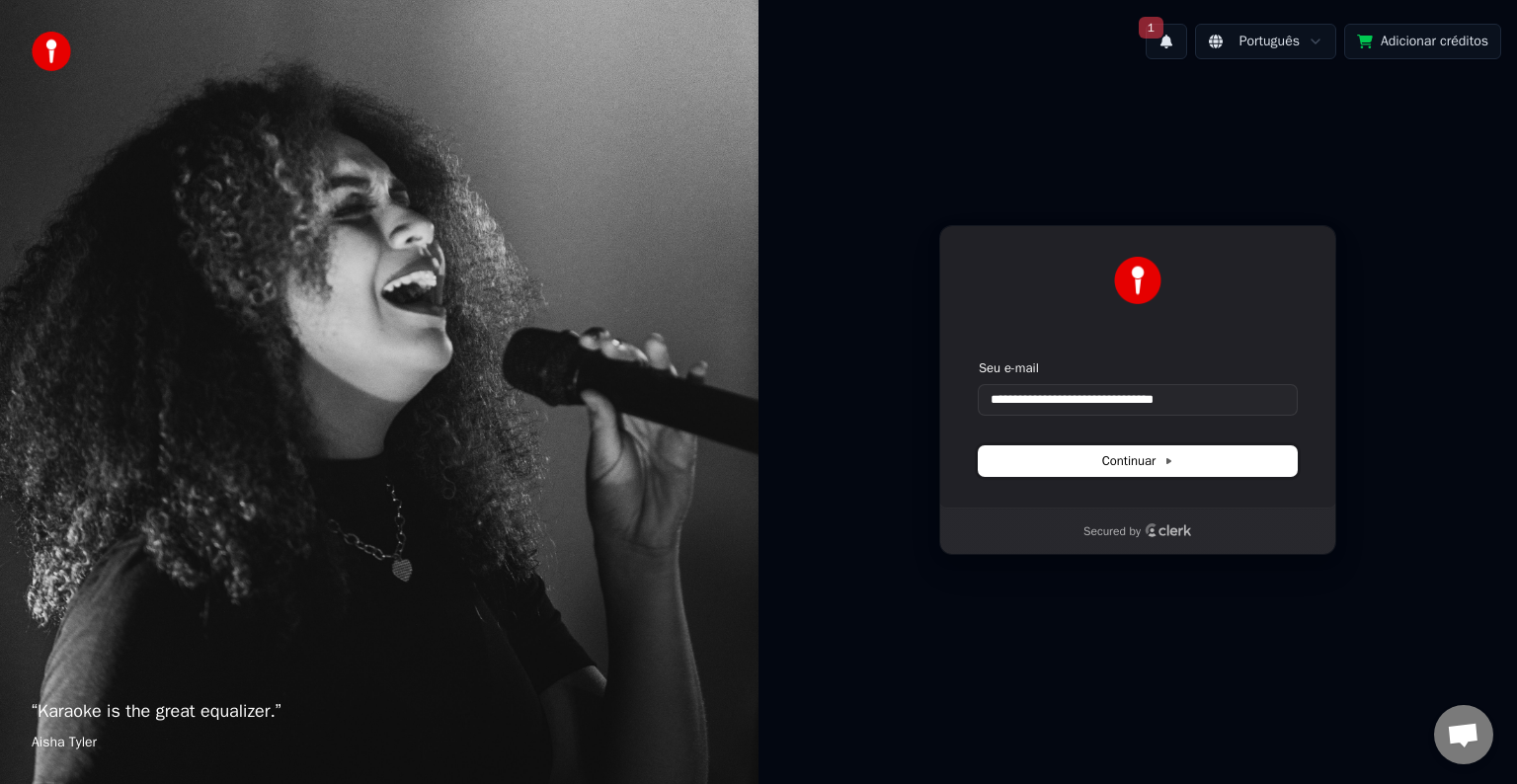 click on "Continuar" at bounding box center (1138, 461) 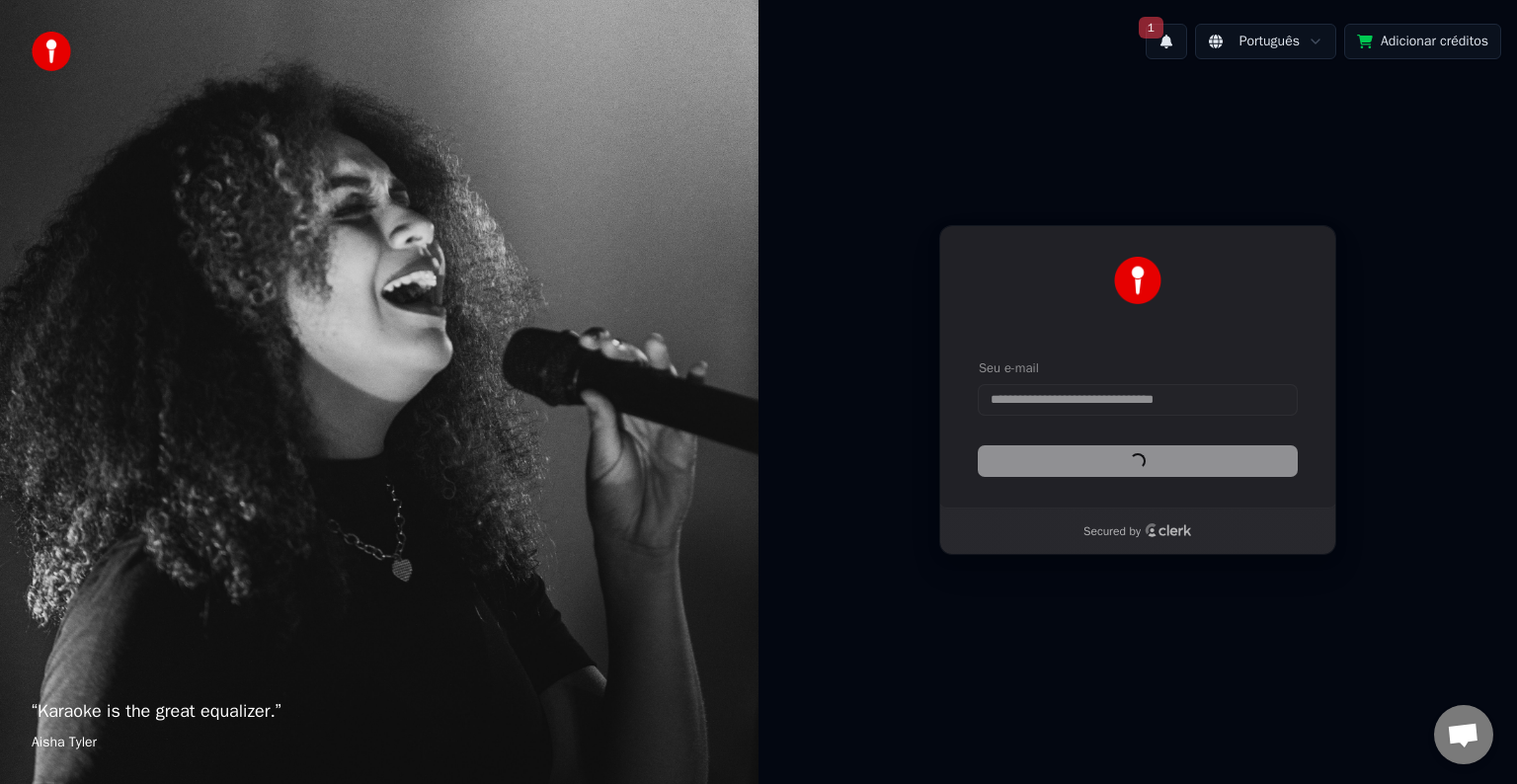 type on "**********" 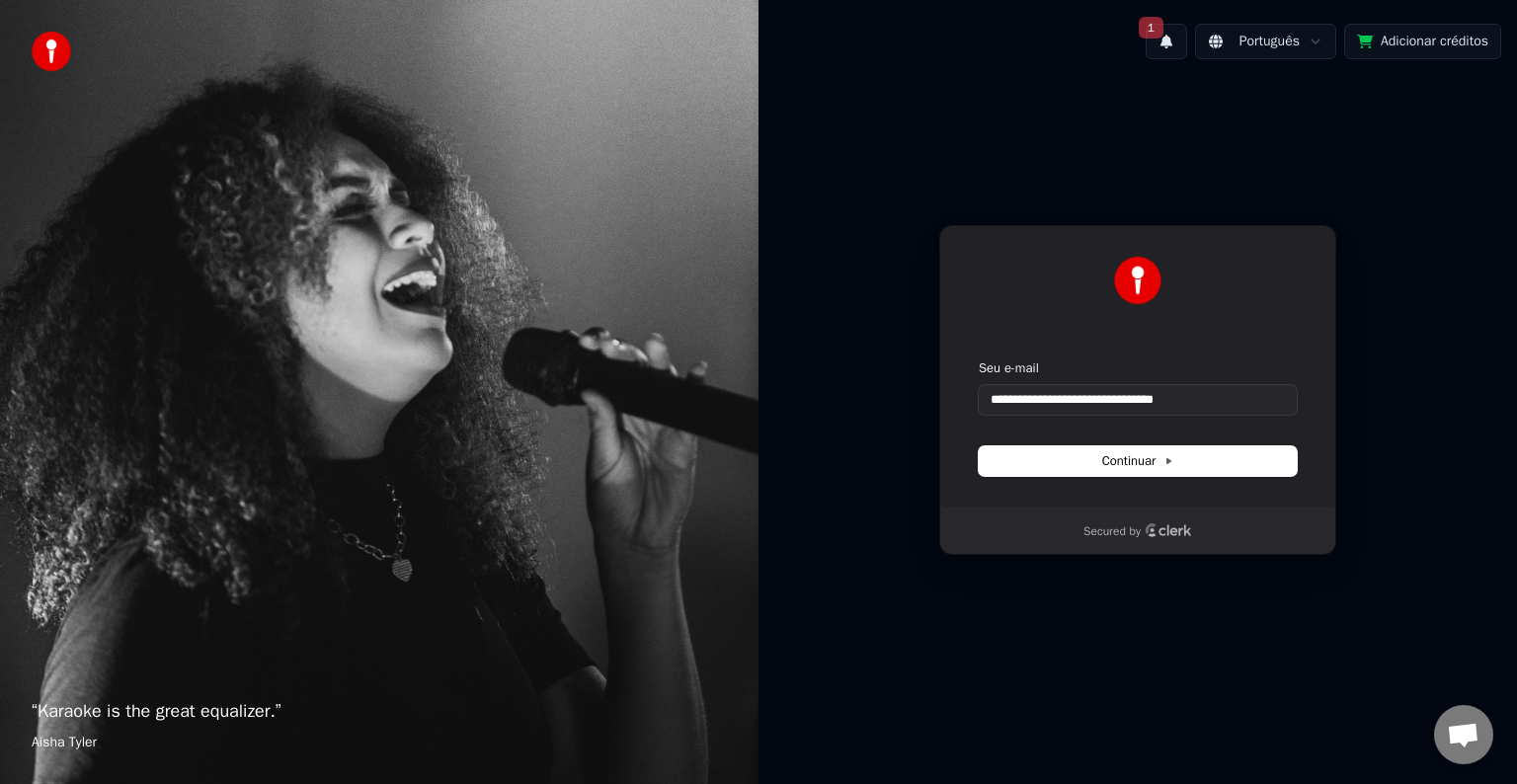click on "**********" at bounding box center [1138, 387] 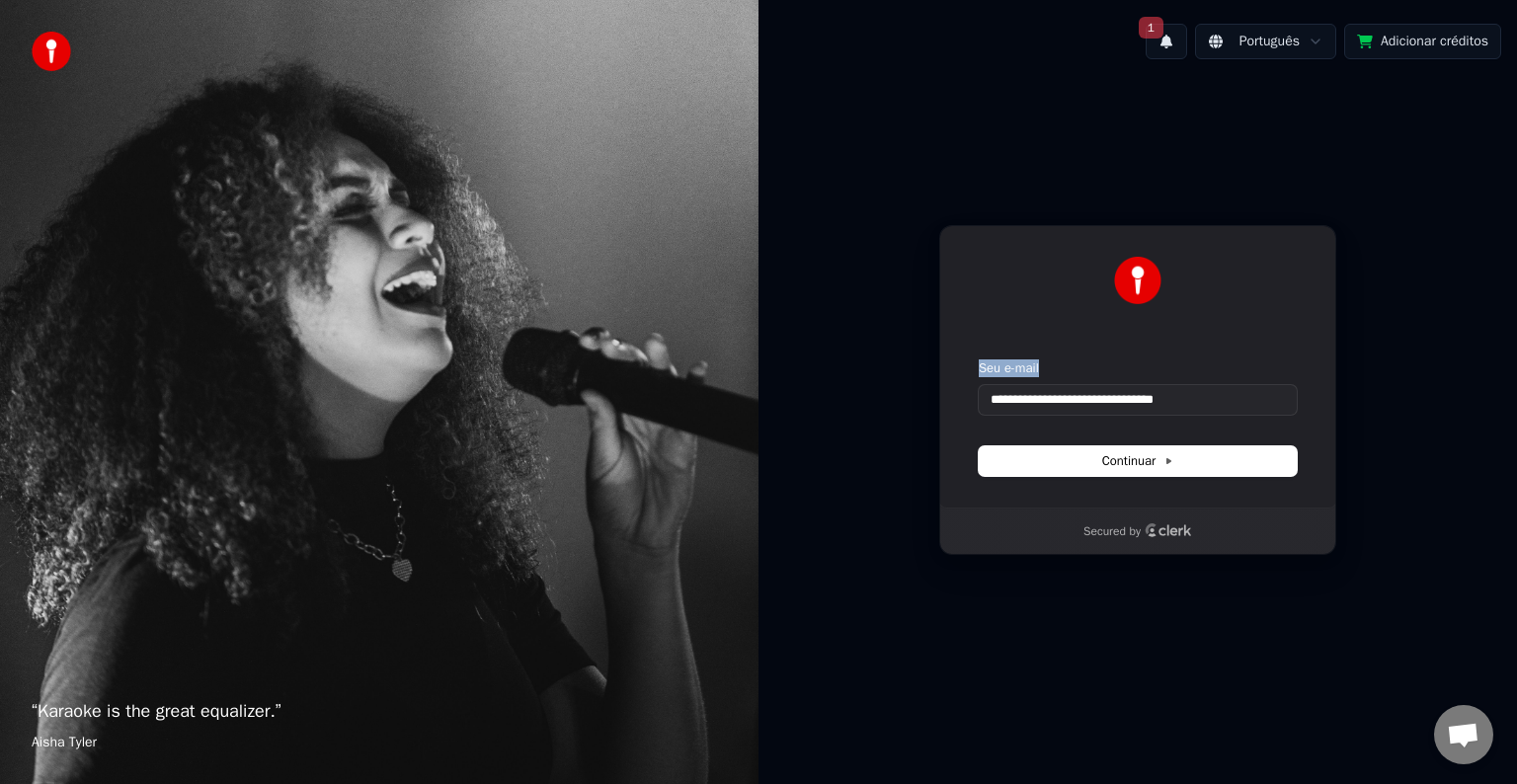 click on "**********" at bounding box center [1138, 387] 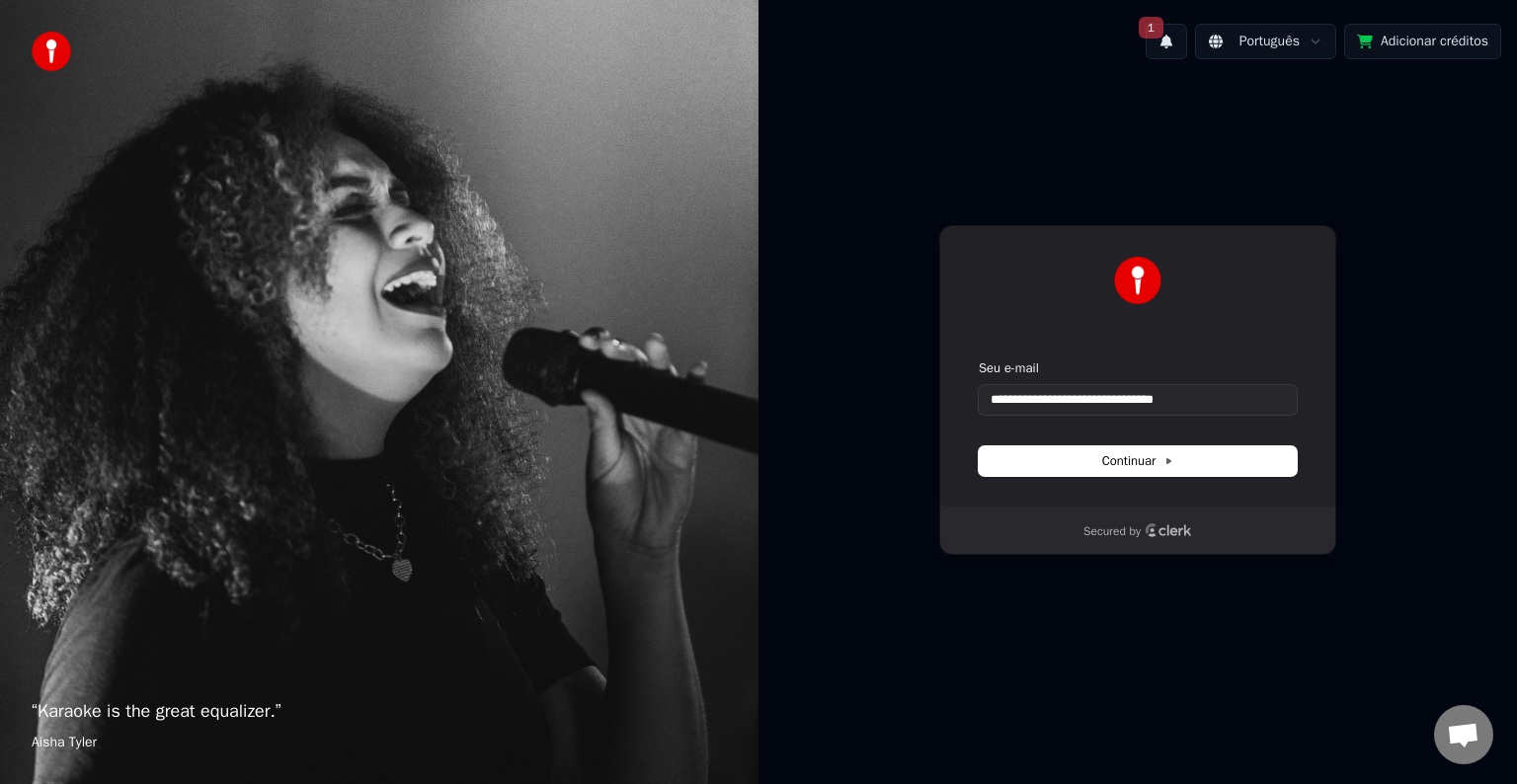 click on "**********" at bounding box center [1138, 387] 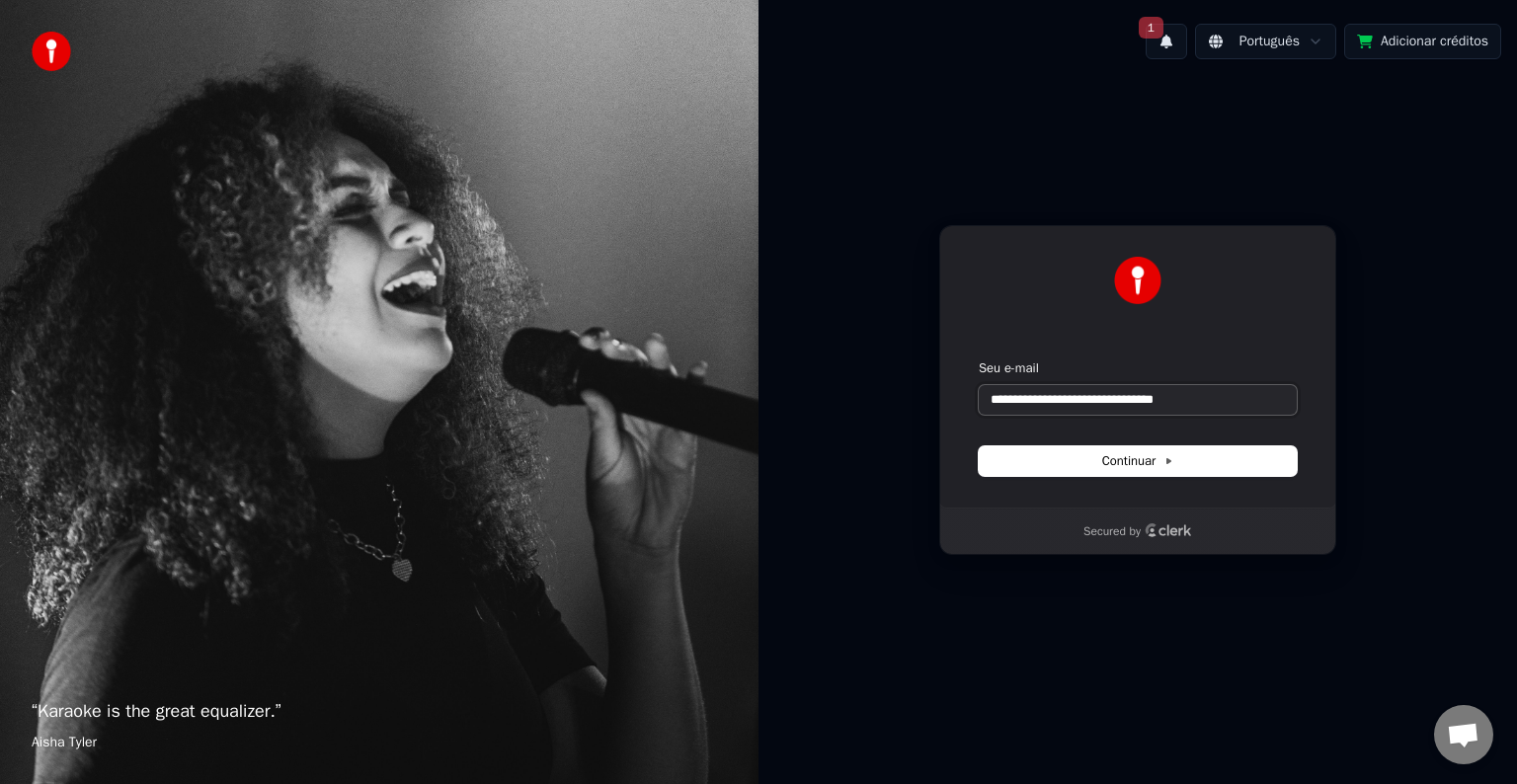 click on "**********" at bounding box center [1138, 400] 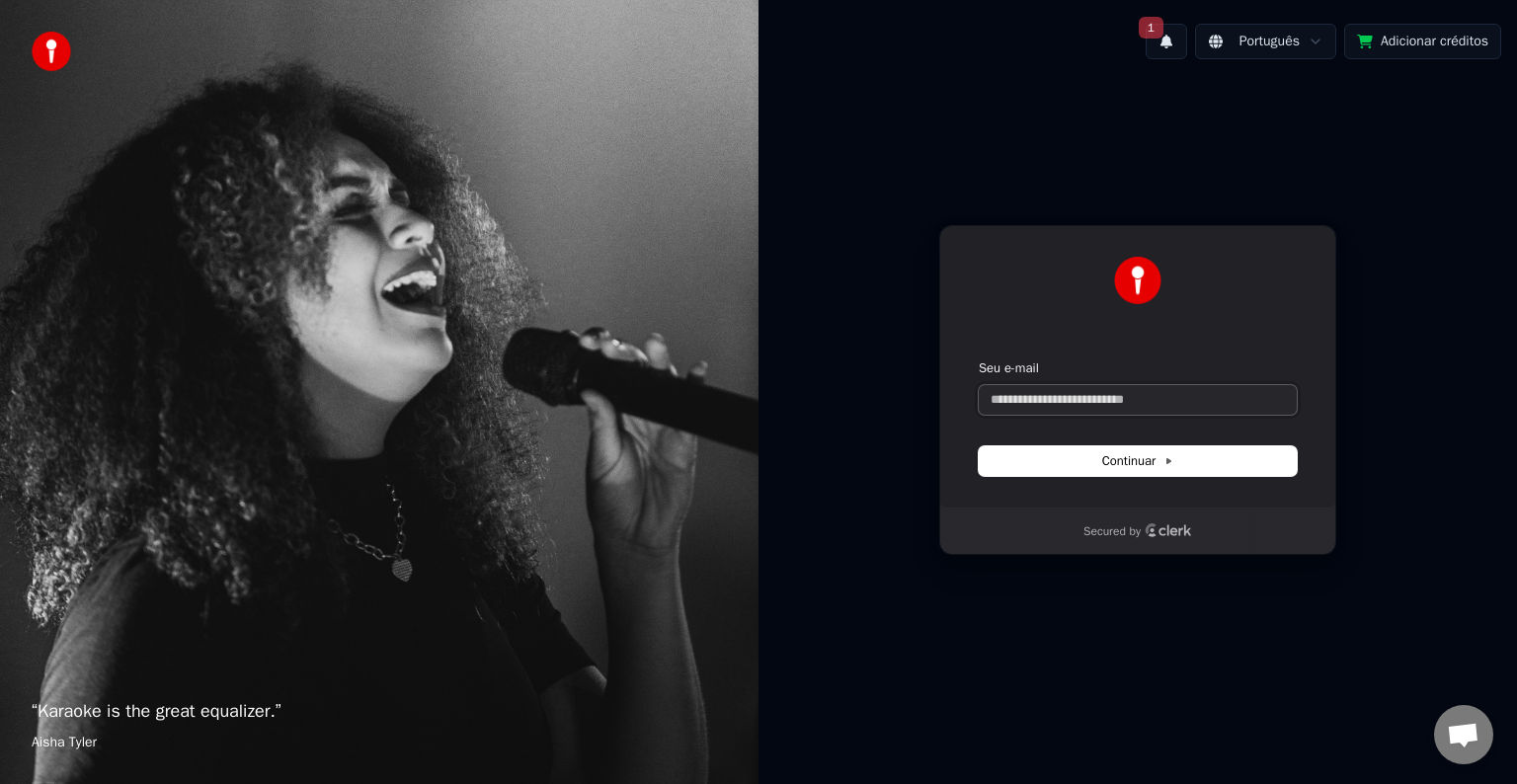 paste on "**********" 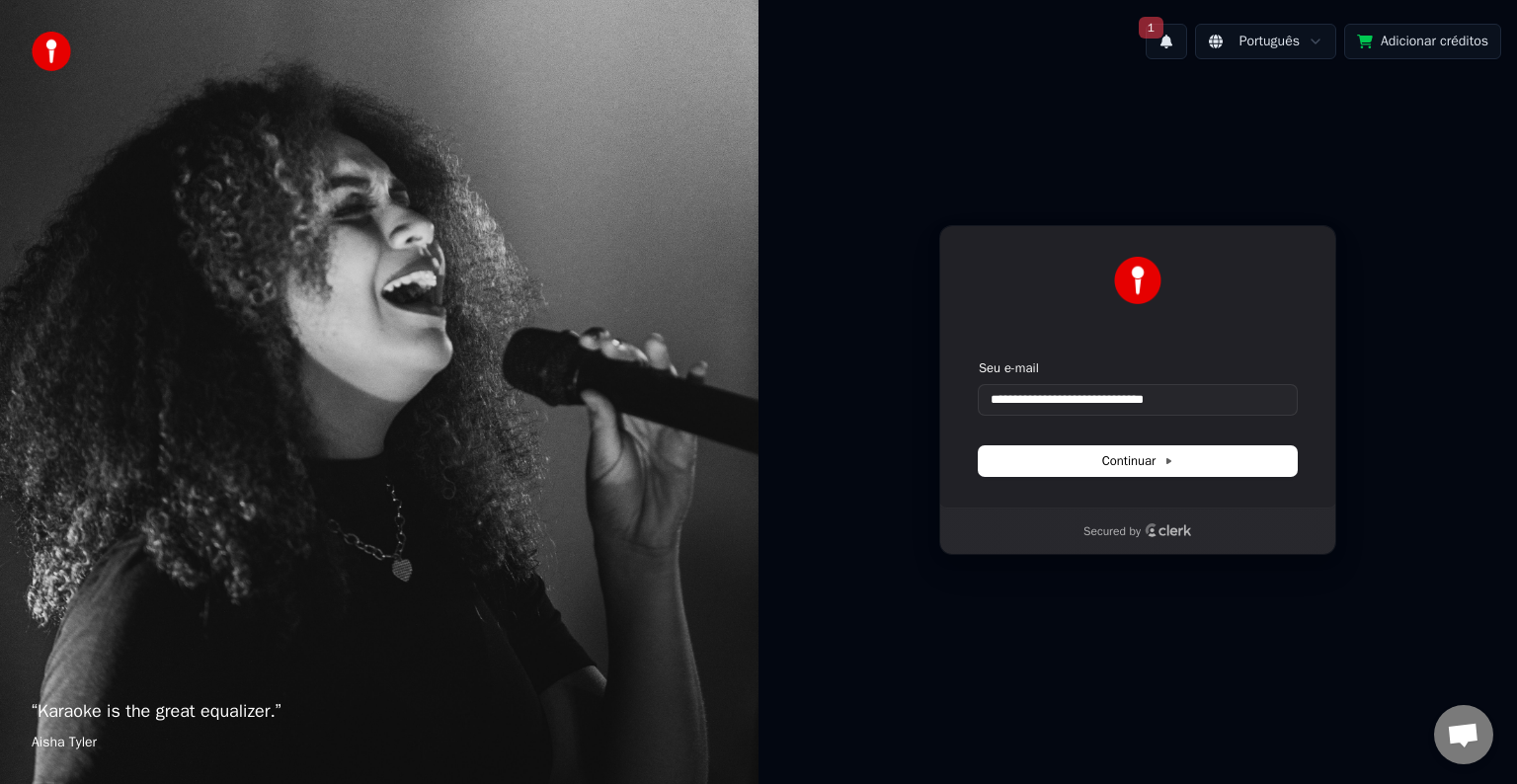 click on "**********" at bounding box center (1138, 366) 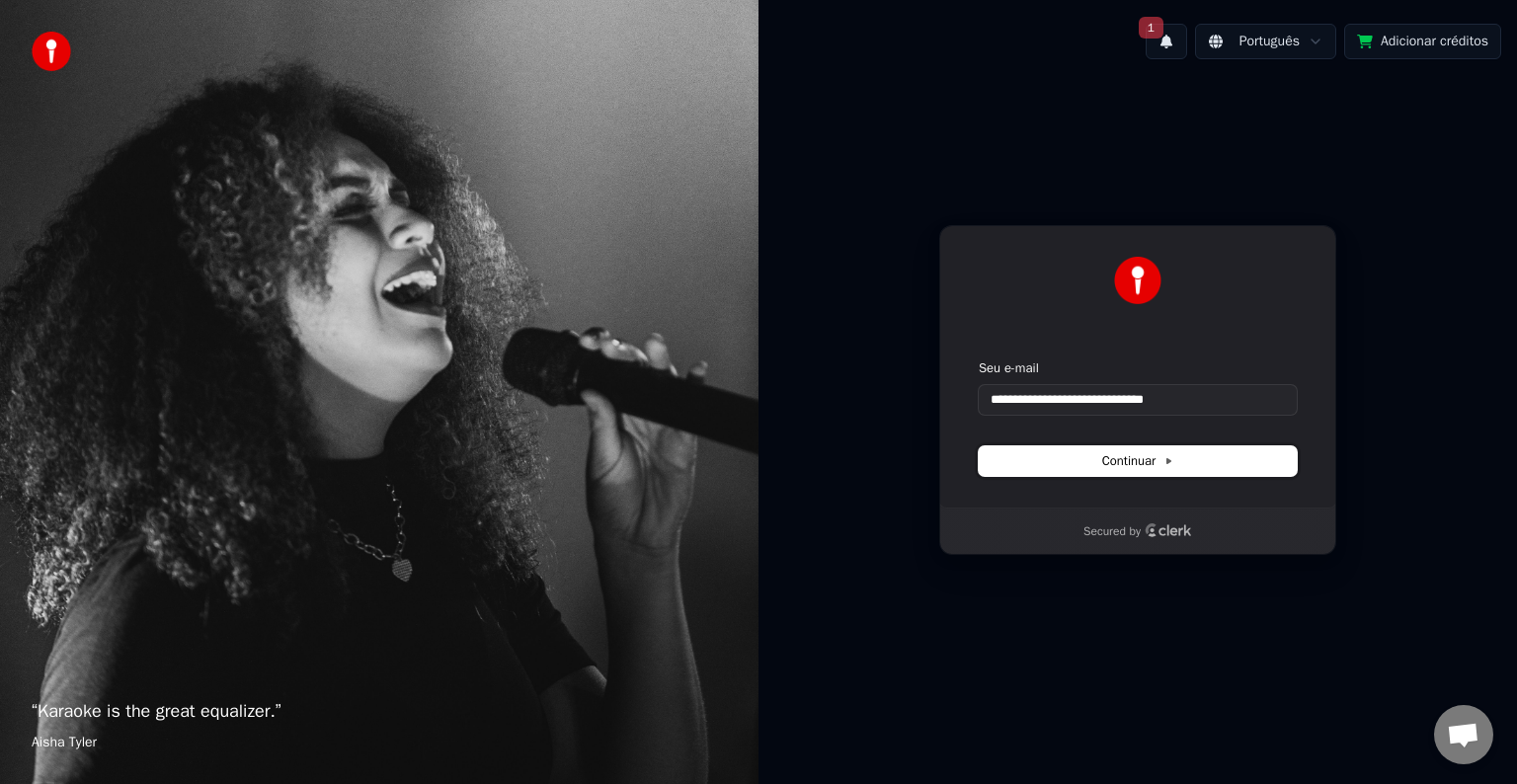 click on "Continuar" at bounding box center (1138, 461) 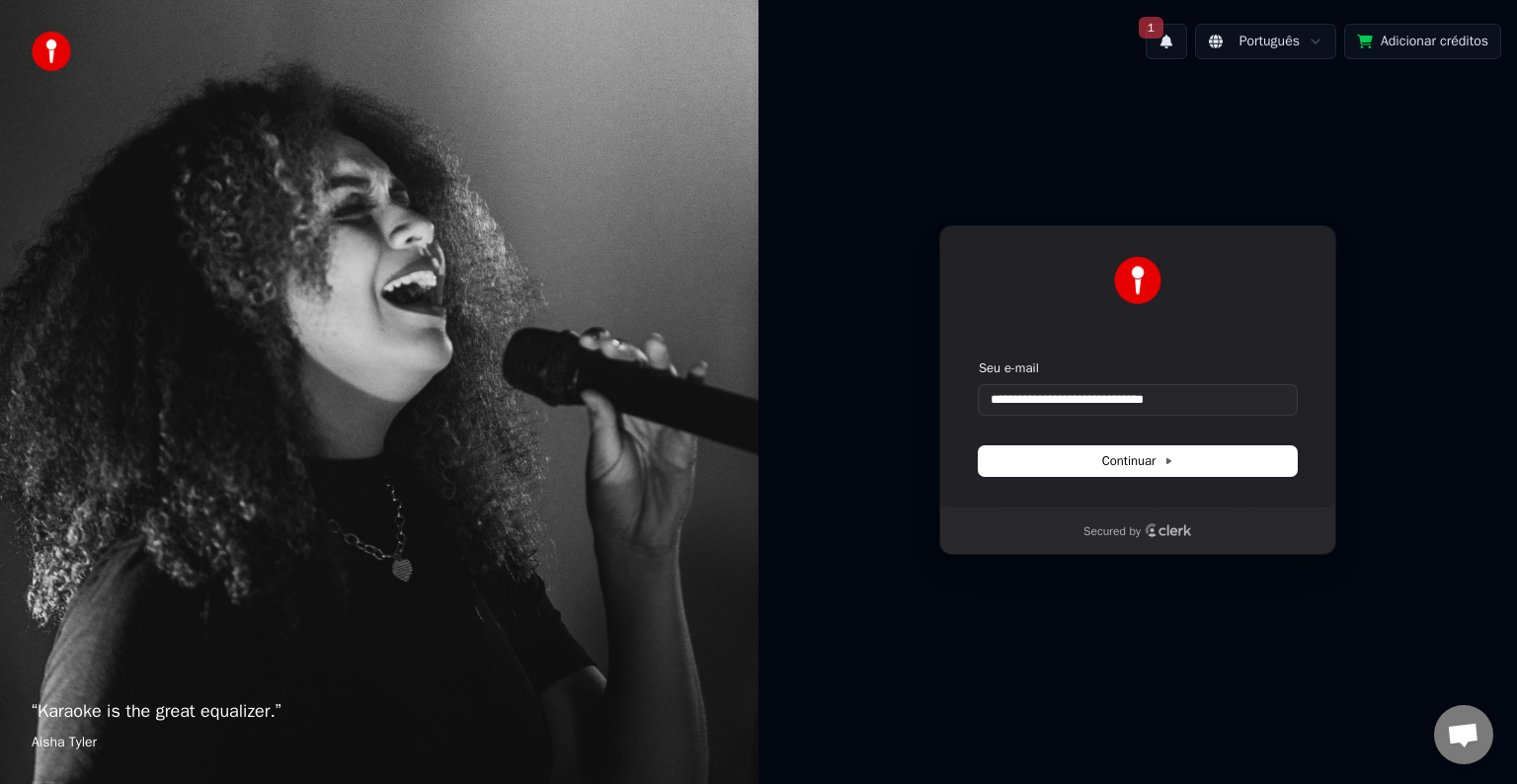 type on "**********" 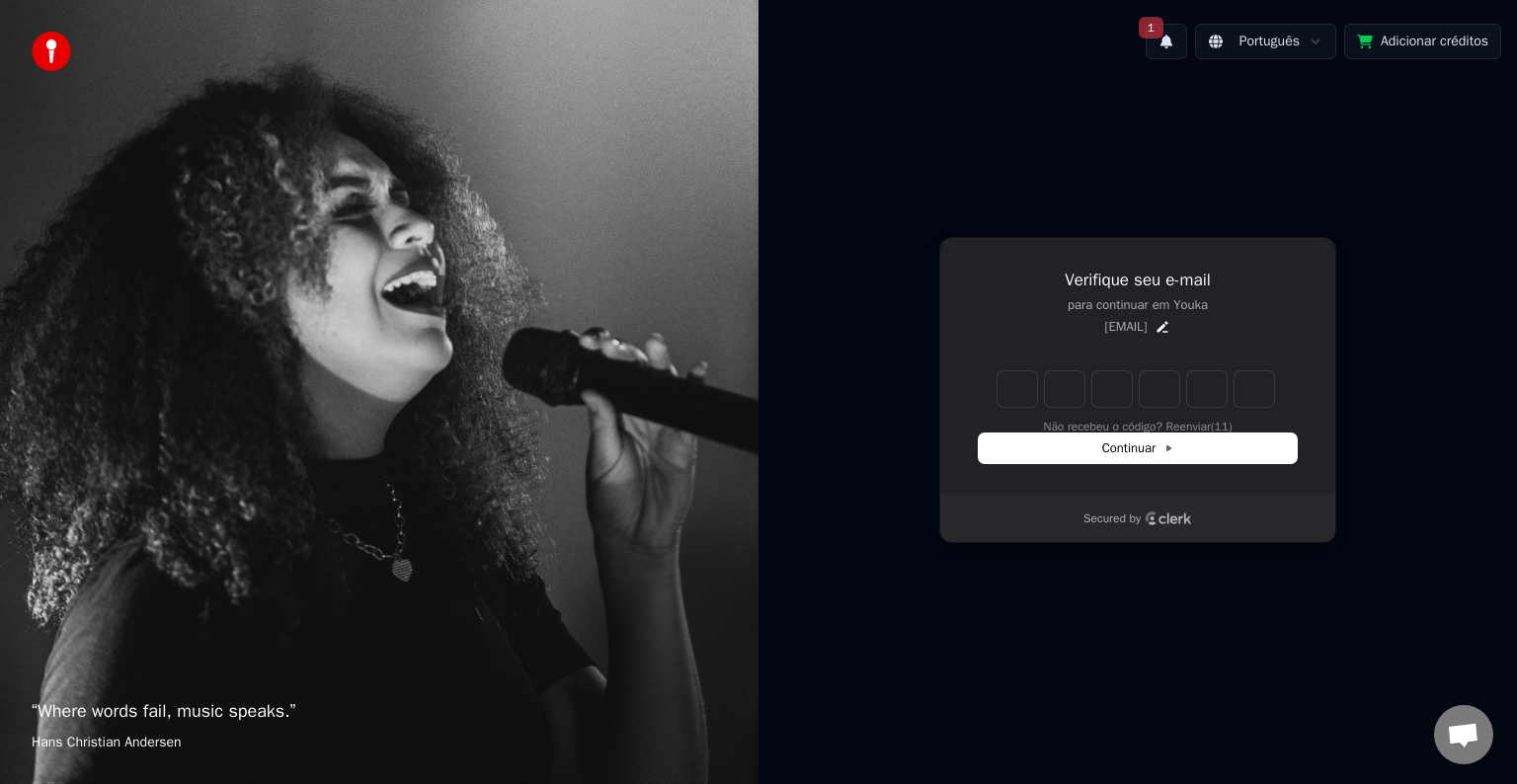 type on "******" 